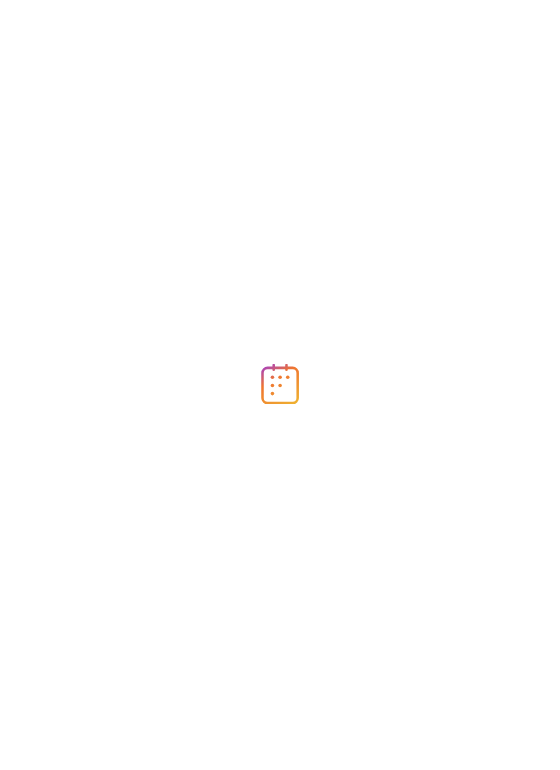 scroll, scrollTop: 0, scrollLeft: 0, axis: both 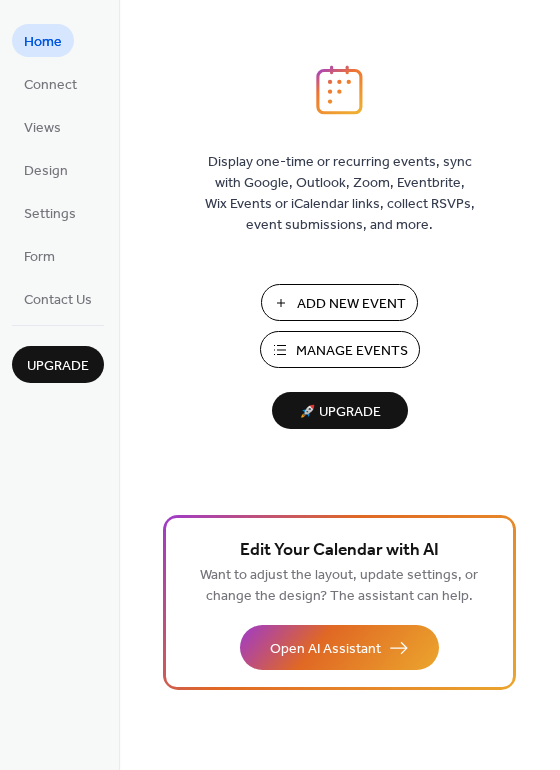 click on "Manage Events" at bounding box center [352, 351] 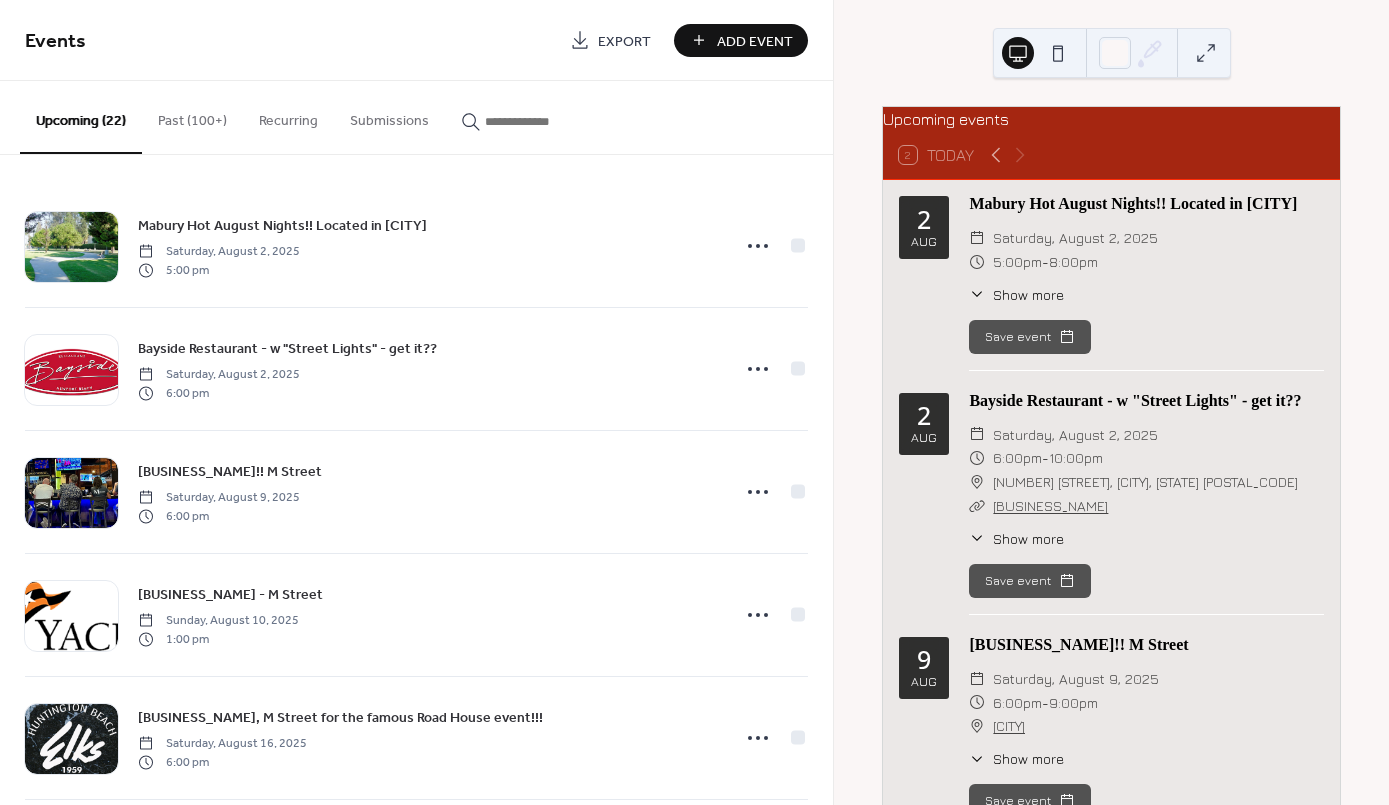 scroll, scrollTop: 0, scrollLeft: 0, axis: both 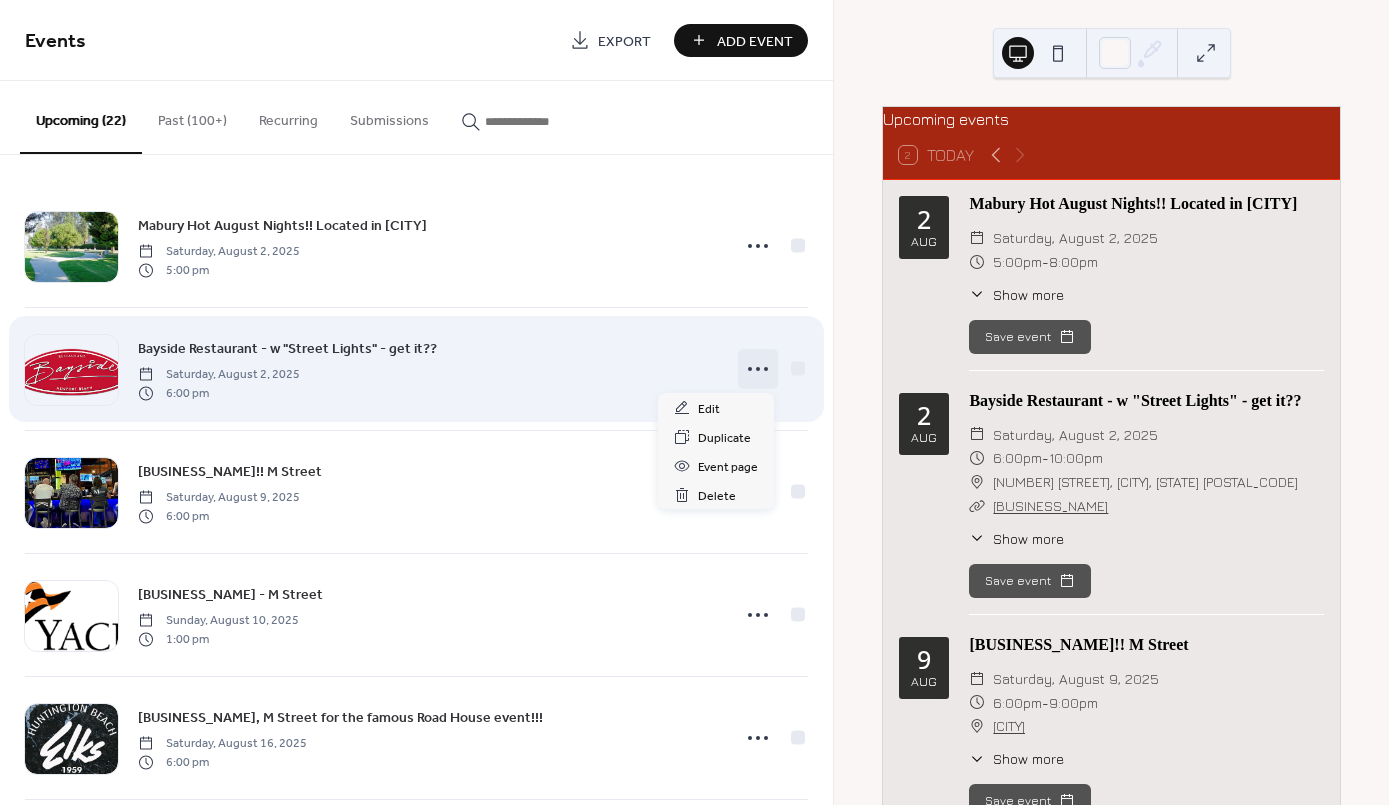 click 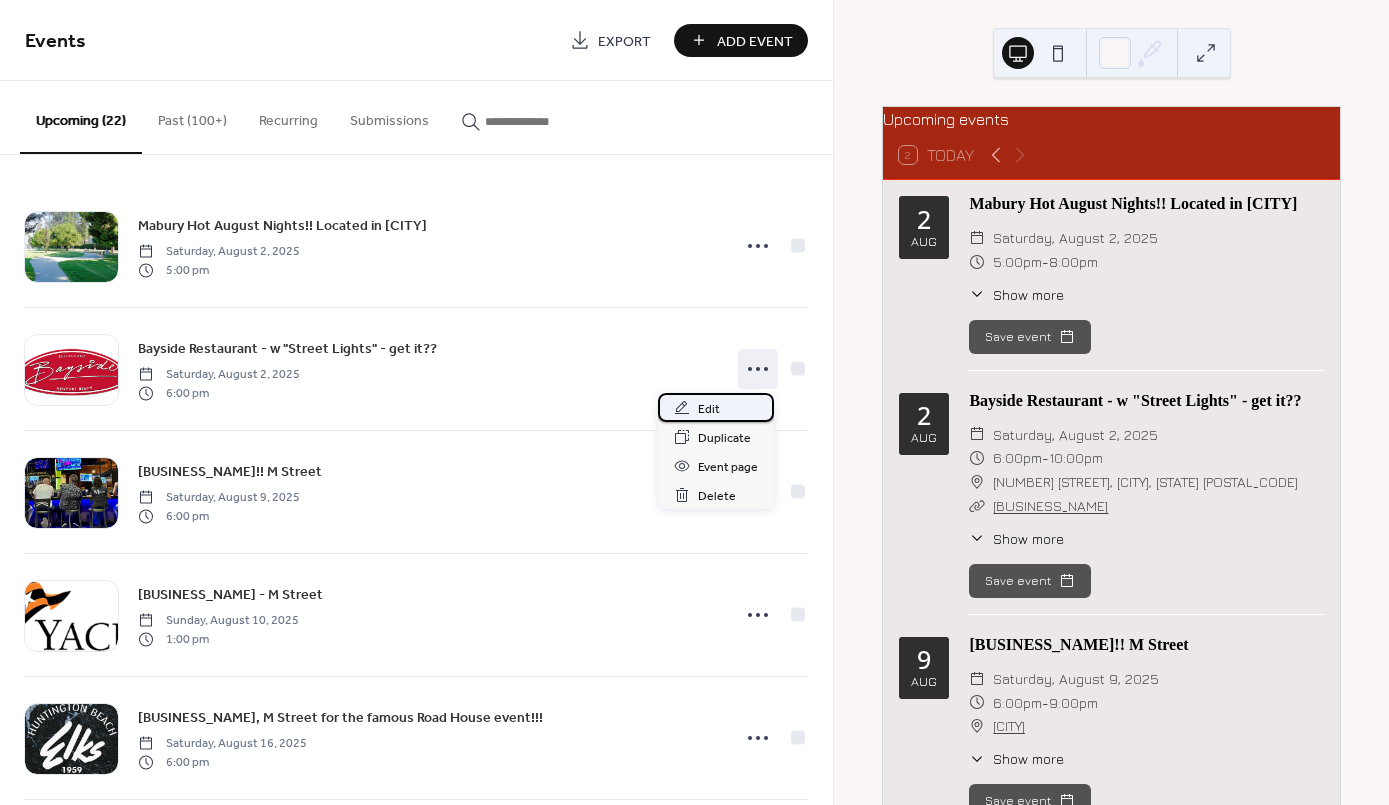 click on "Edit" at bounding box center (716, 407) 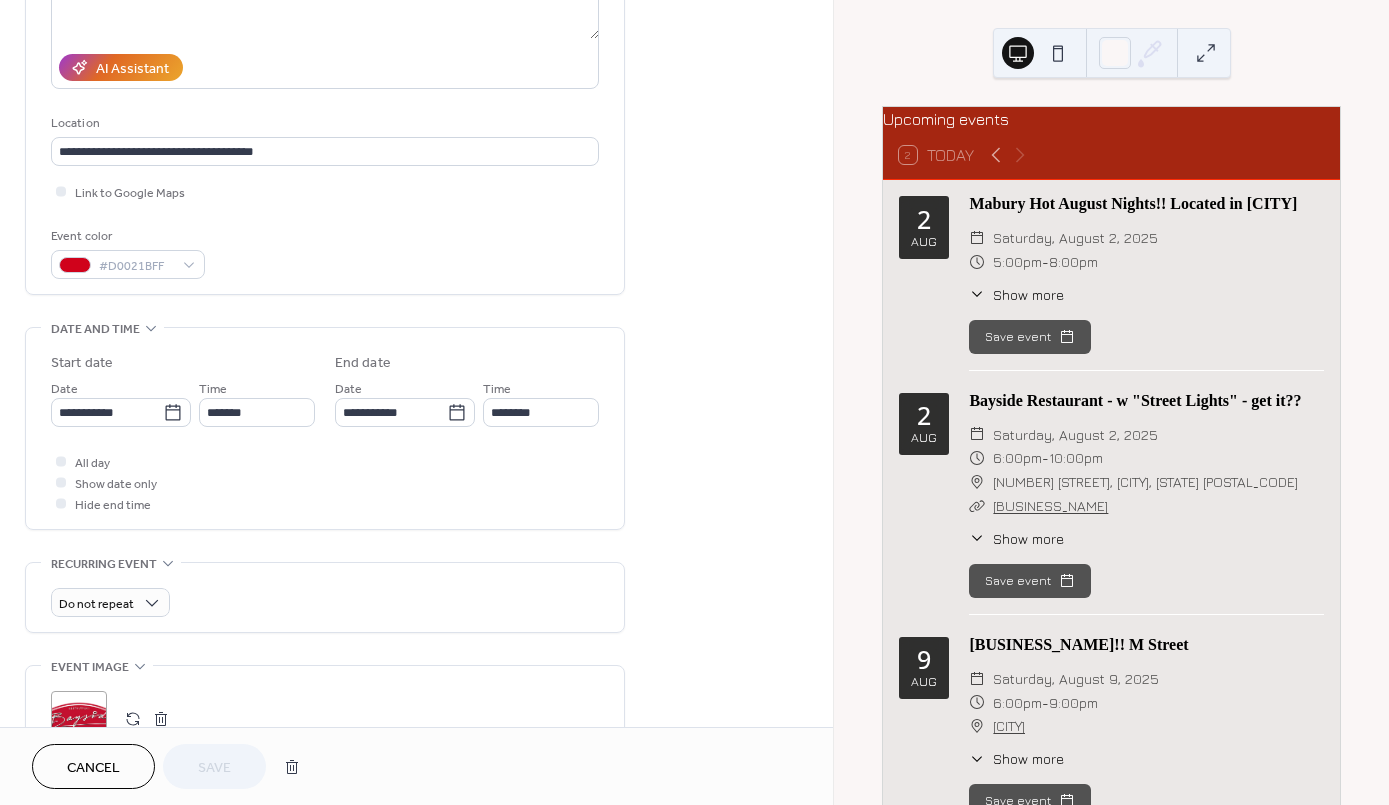 scroll, scrollTop: 327, scrollLeft: 0, axis: vertical 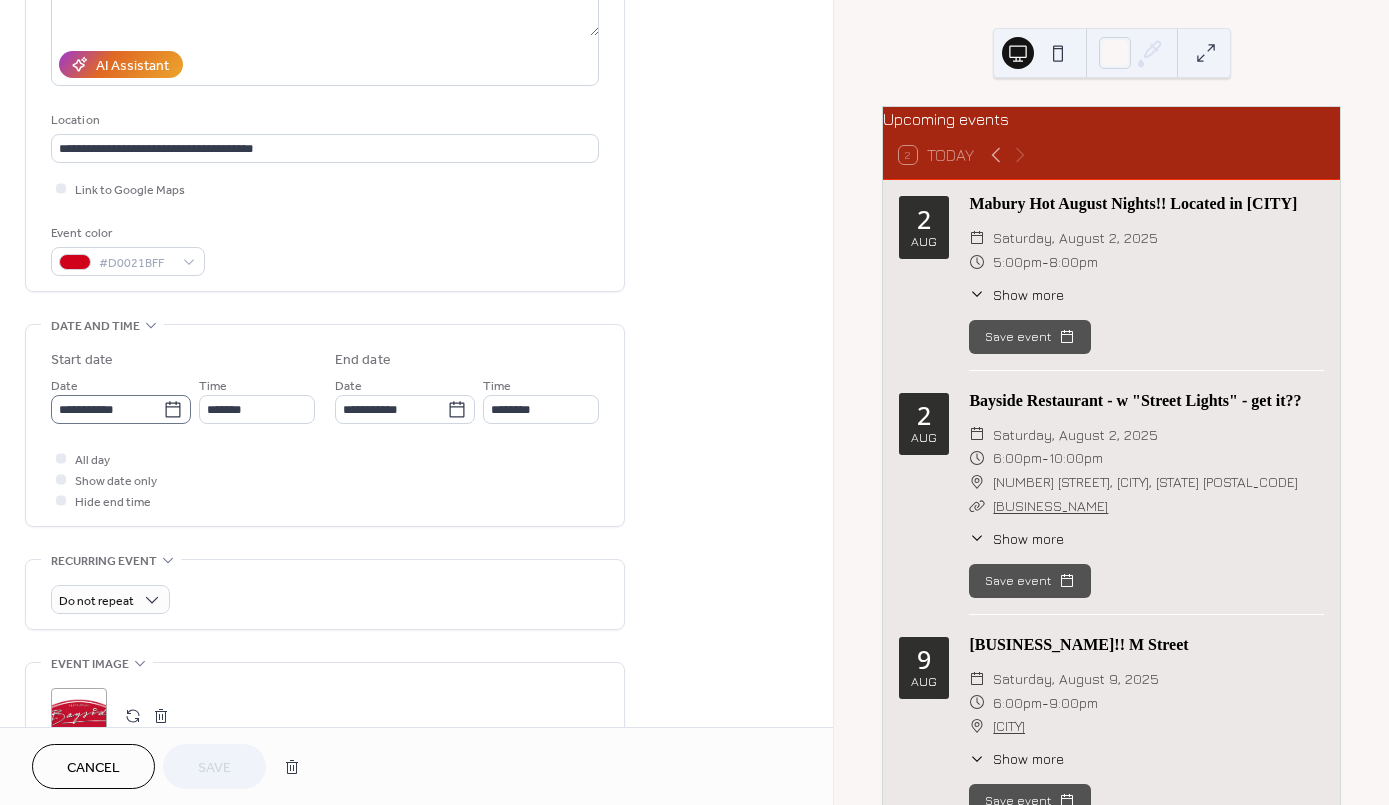 click 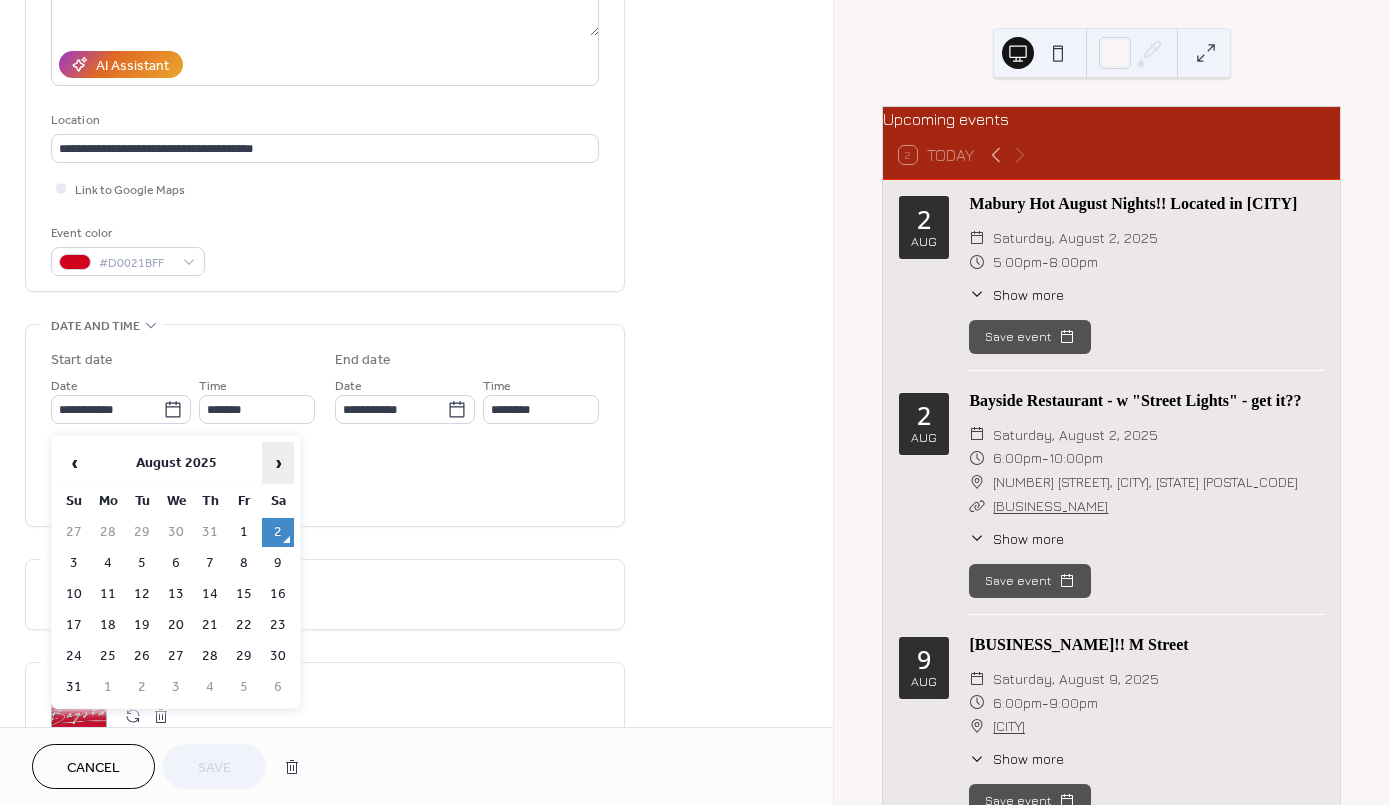 click on "›" at bounding box center (278, 463) 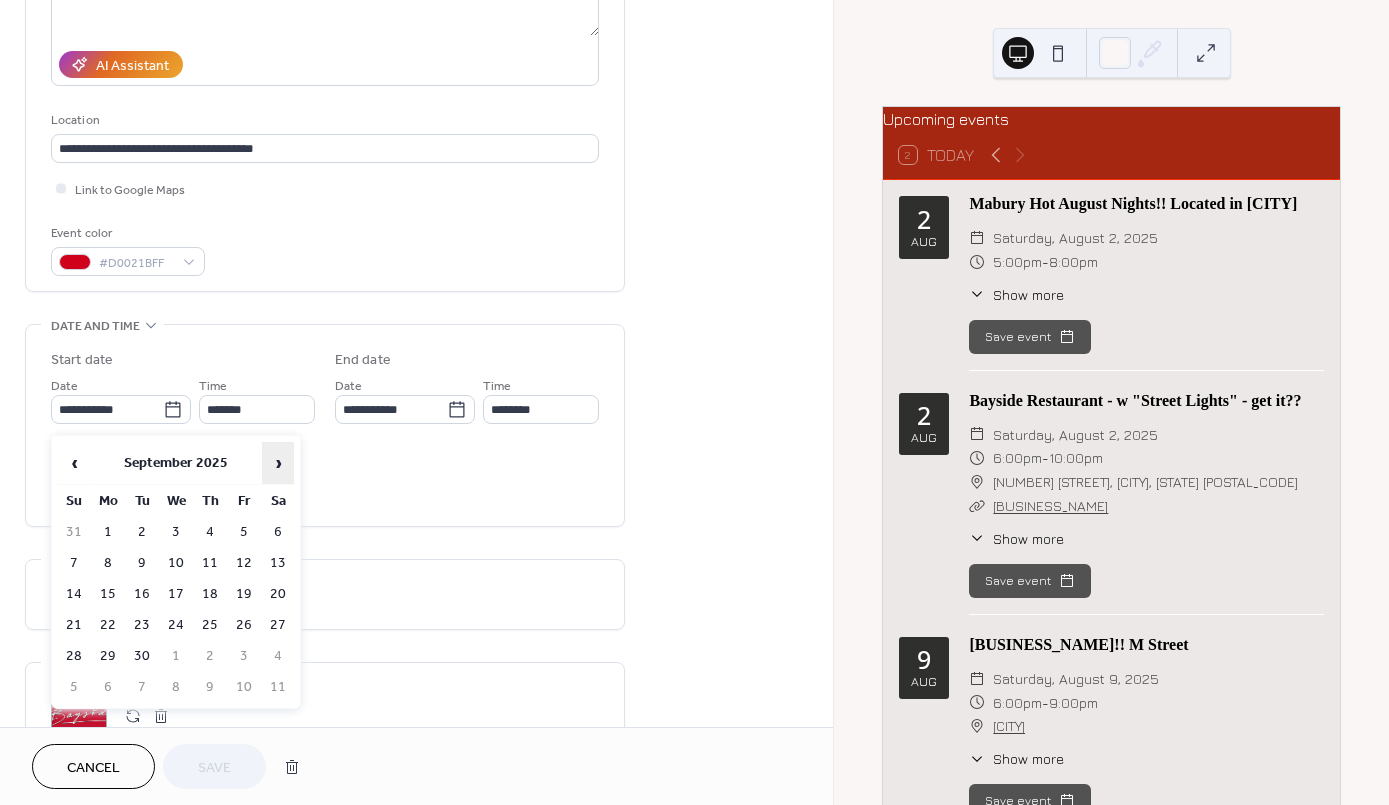 click on "›" at bounding box center [278, 463] 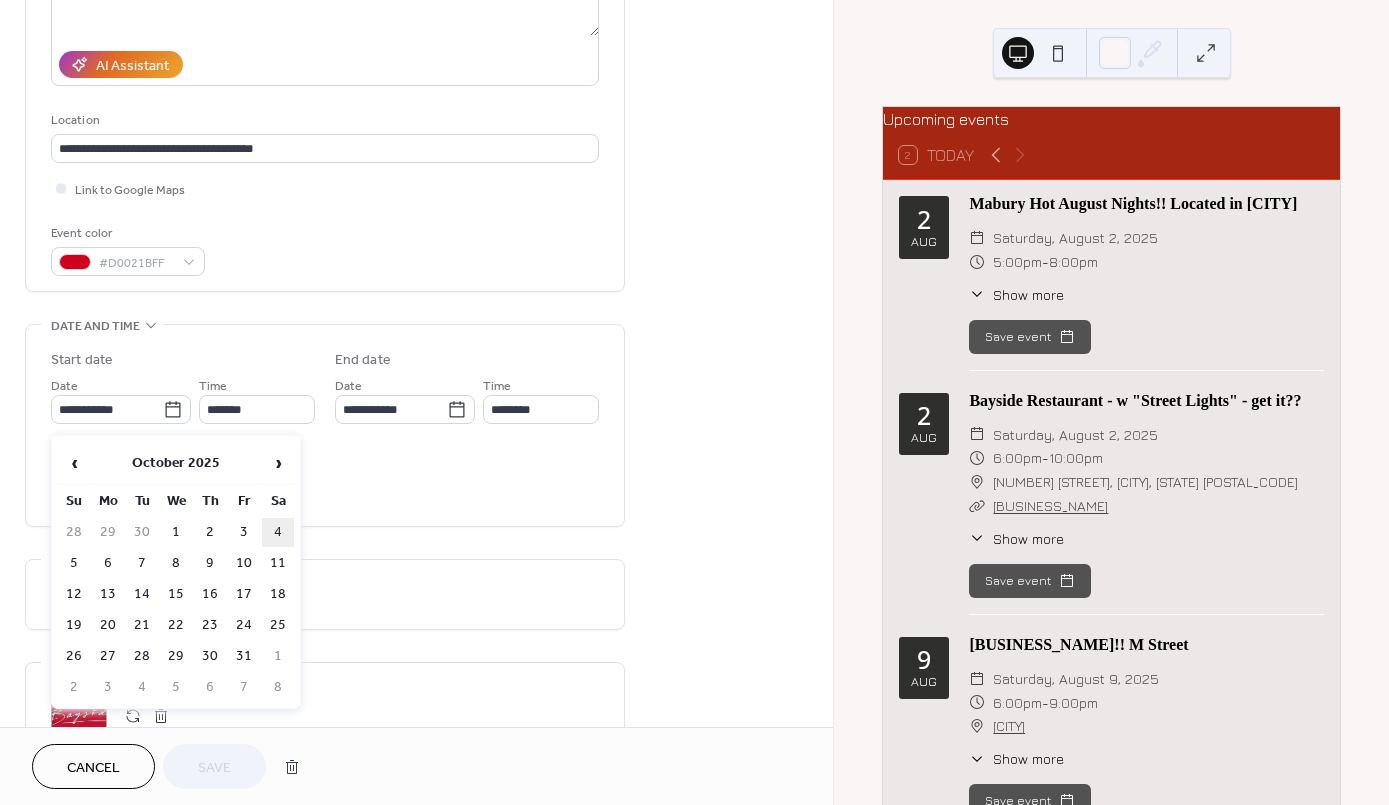 click on "4" at bounding box center (278, 532) 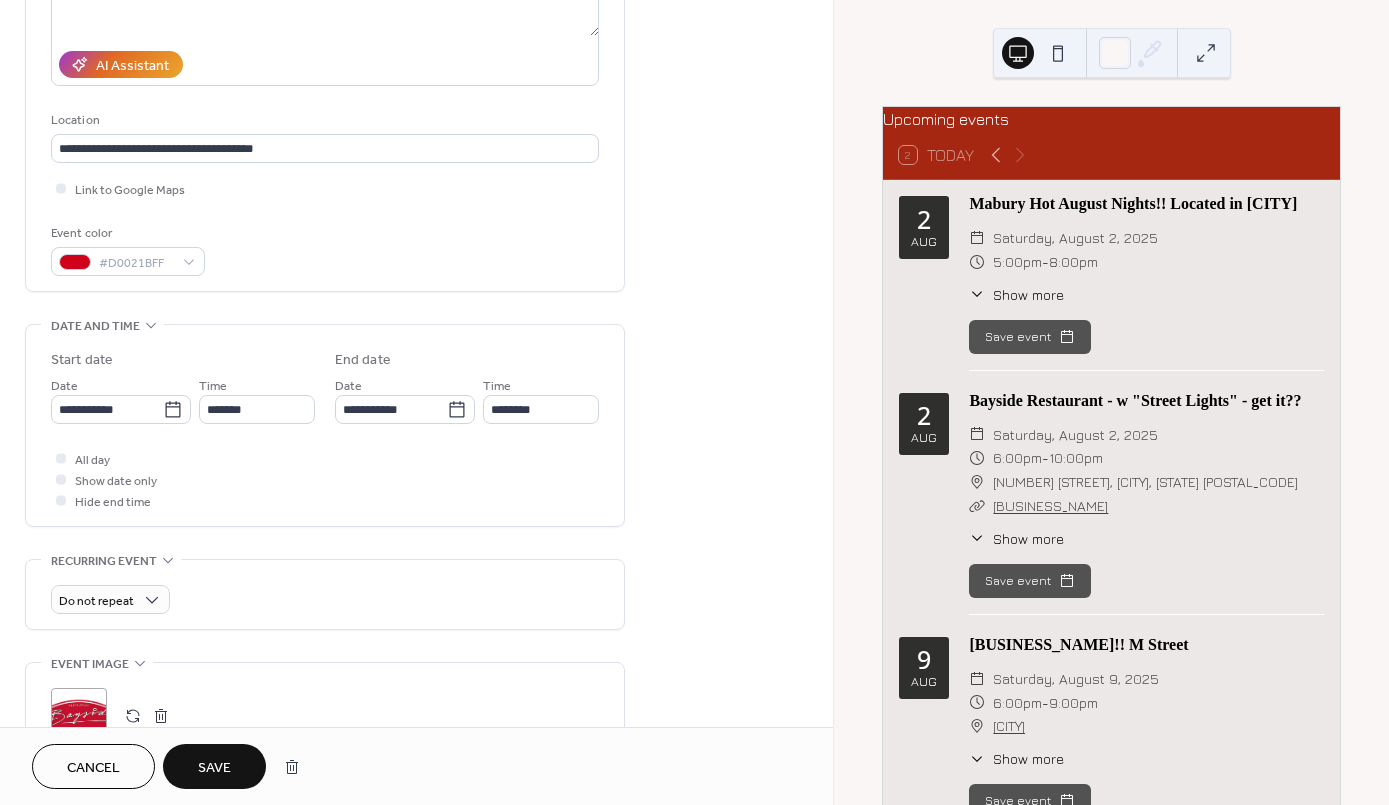 type on "**********" 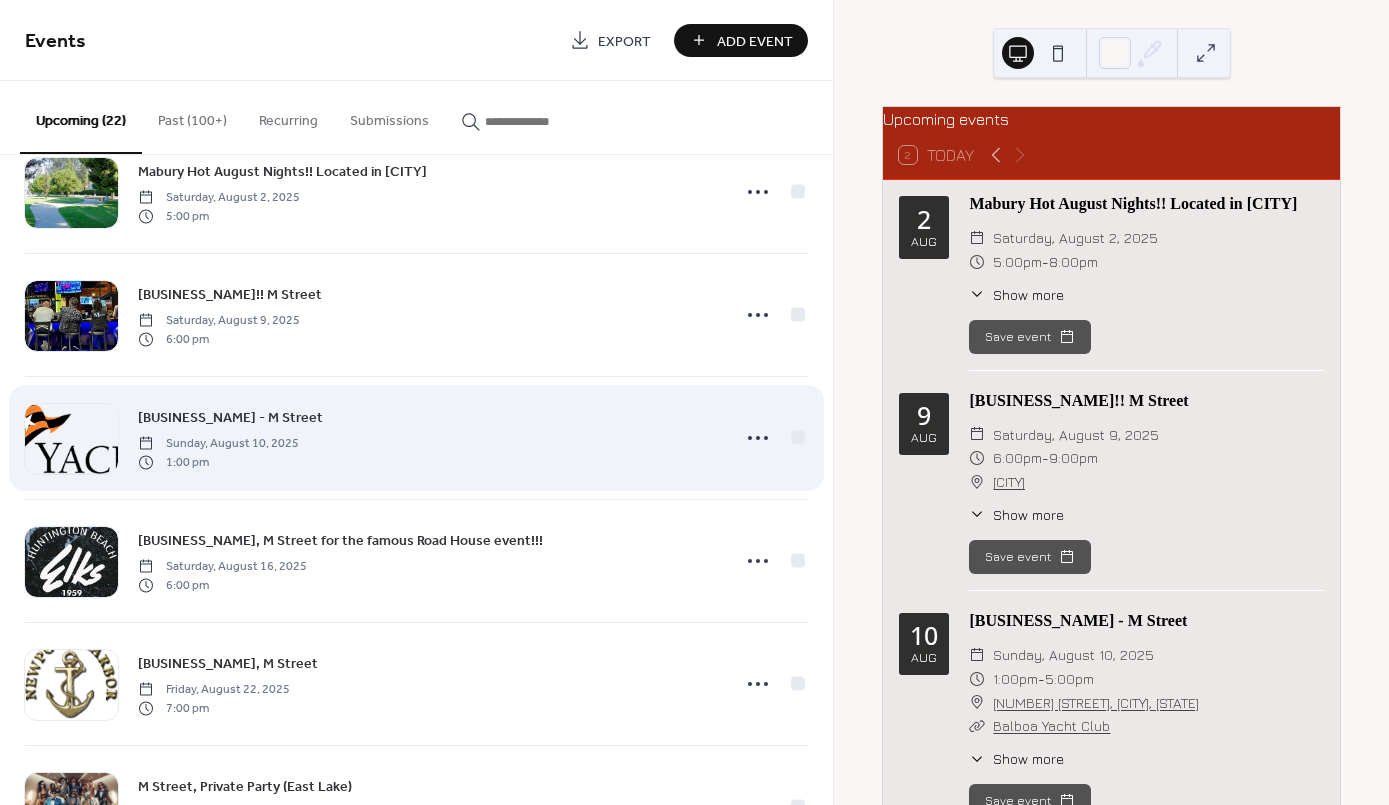 scroll, scrollTop: 59, scrollLeft: 0, axis: vertical 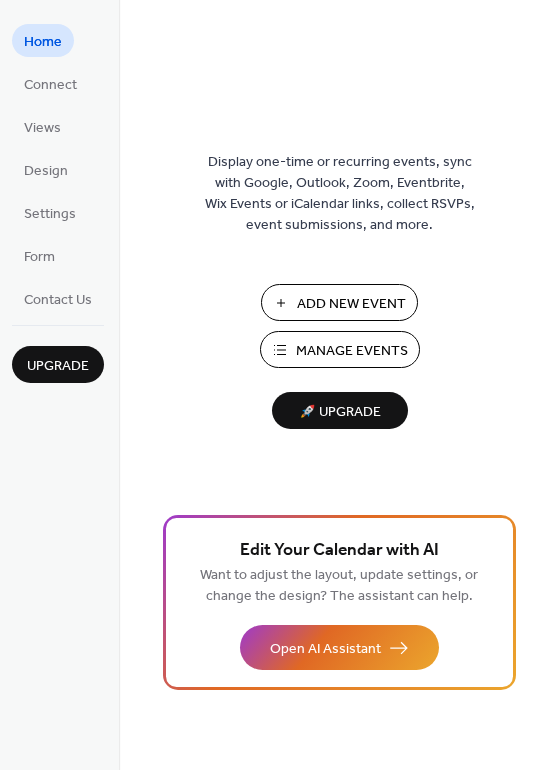 click on "Manage Events" at bounding box center (352, 351) 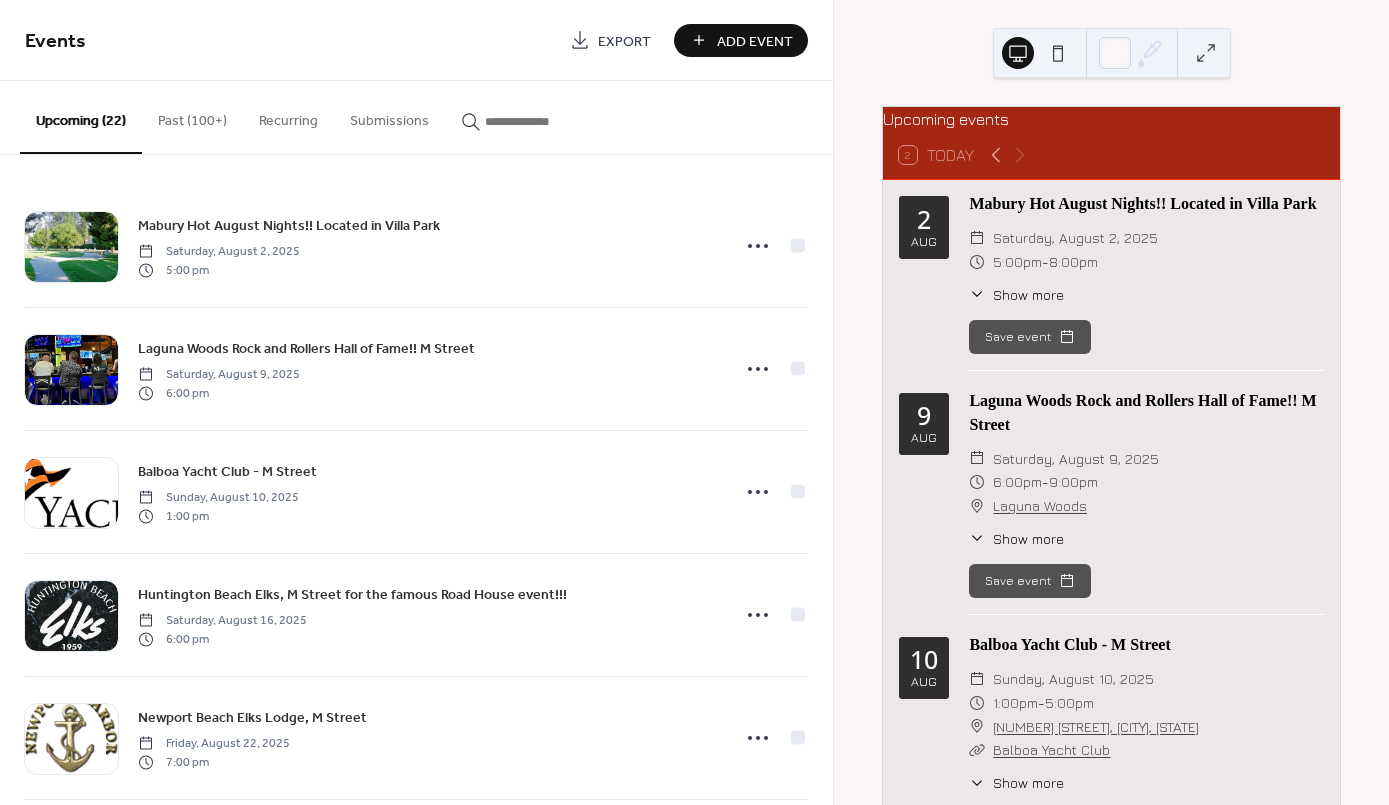scroll, scrollTop: 0, scrollLeft: 0, axis: both 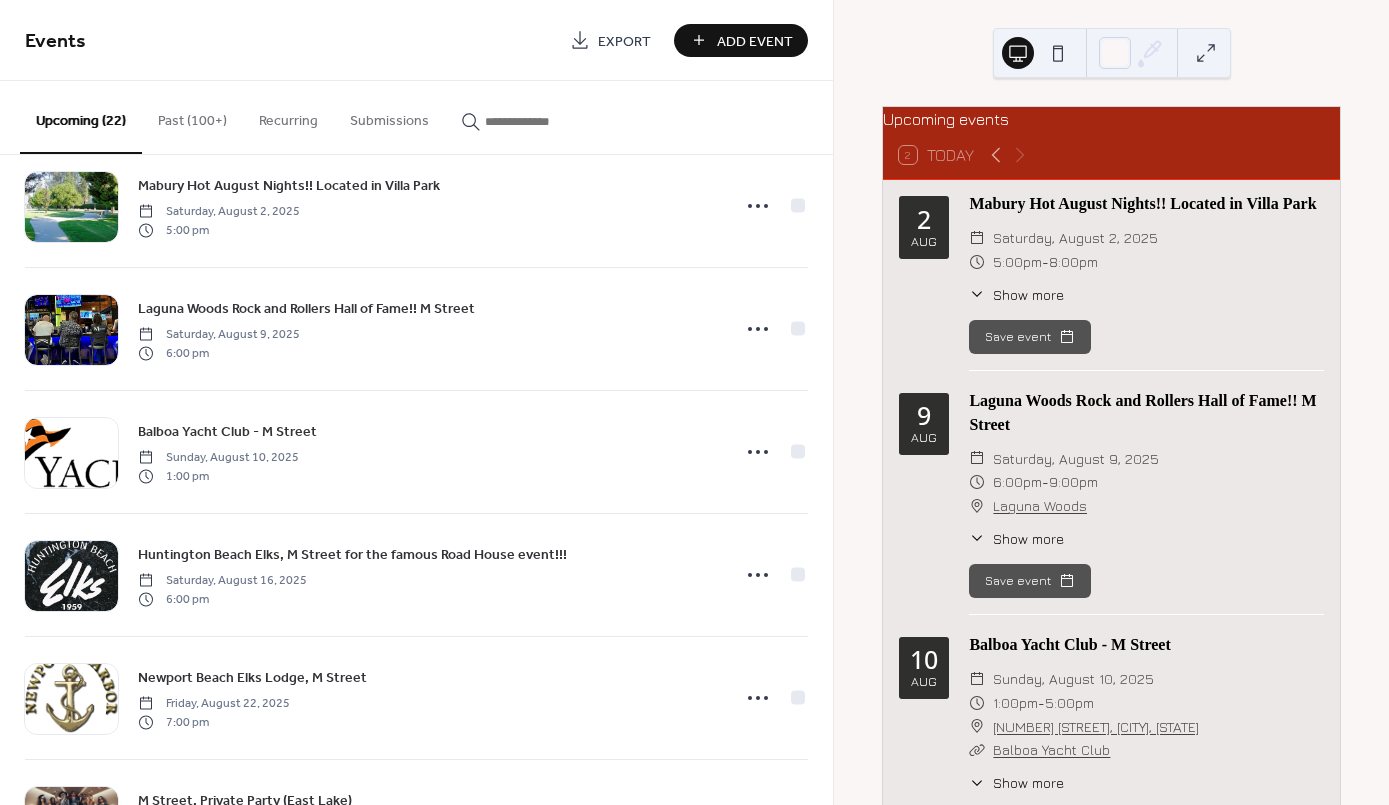 click 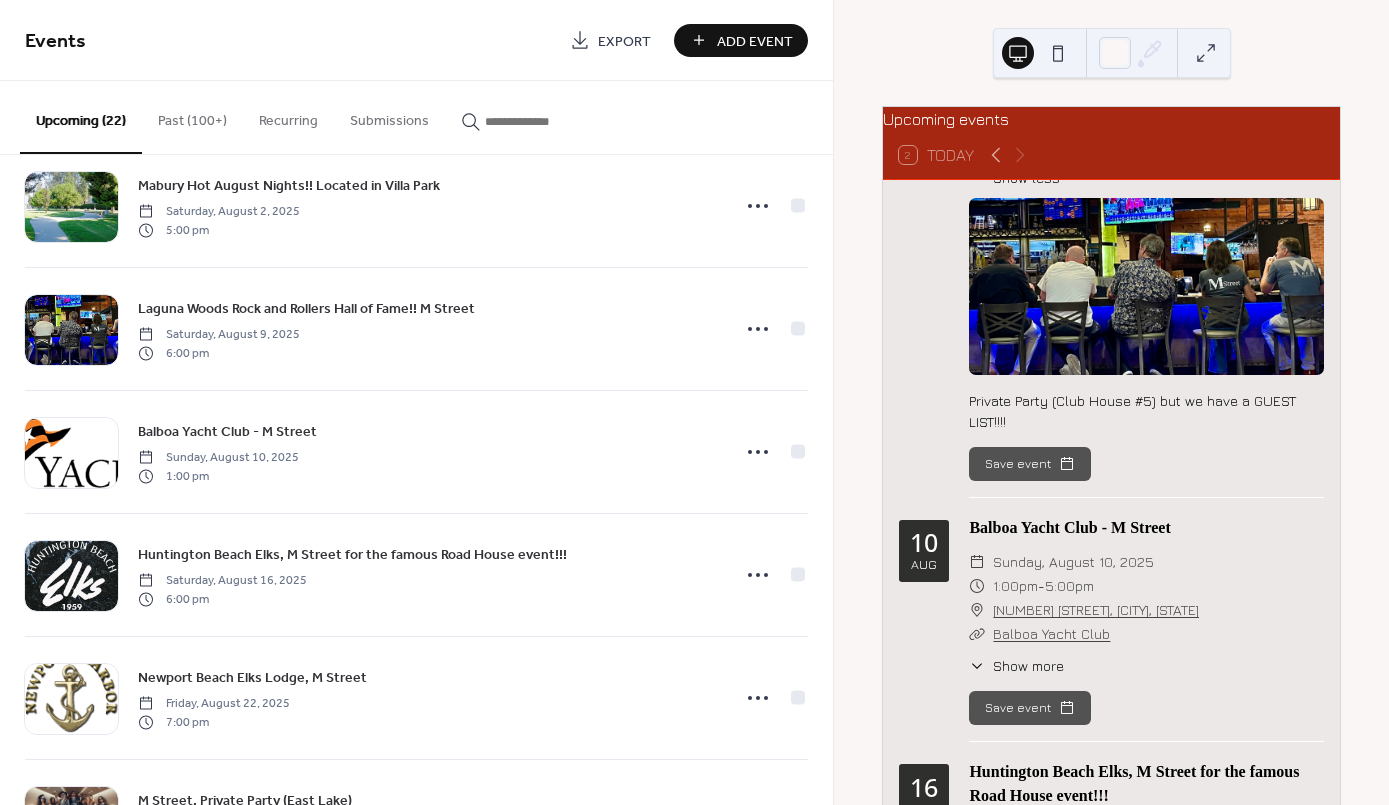 scroll, scrollTop: 362, scrollLeft: 0, axis: vertical 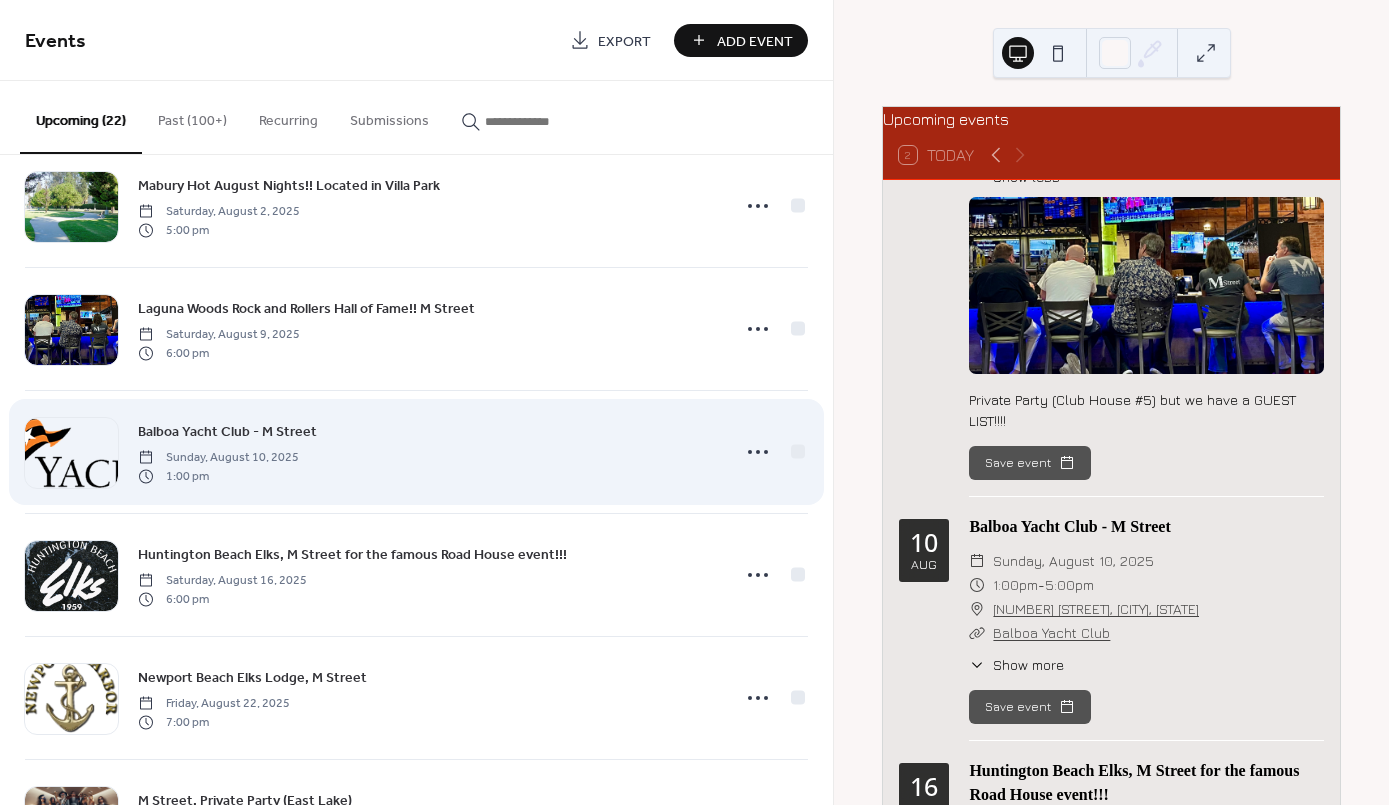 click on "Balboa Yacht Club - M Street Sunday, August 10, 2025 1:00 pm" at bounding box center [416, 452] 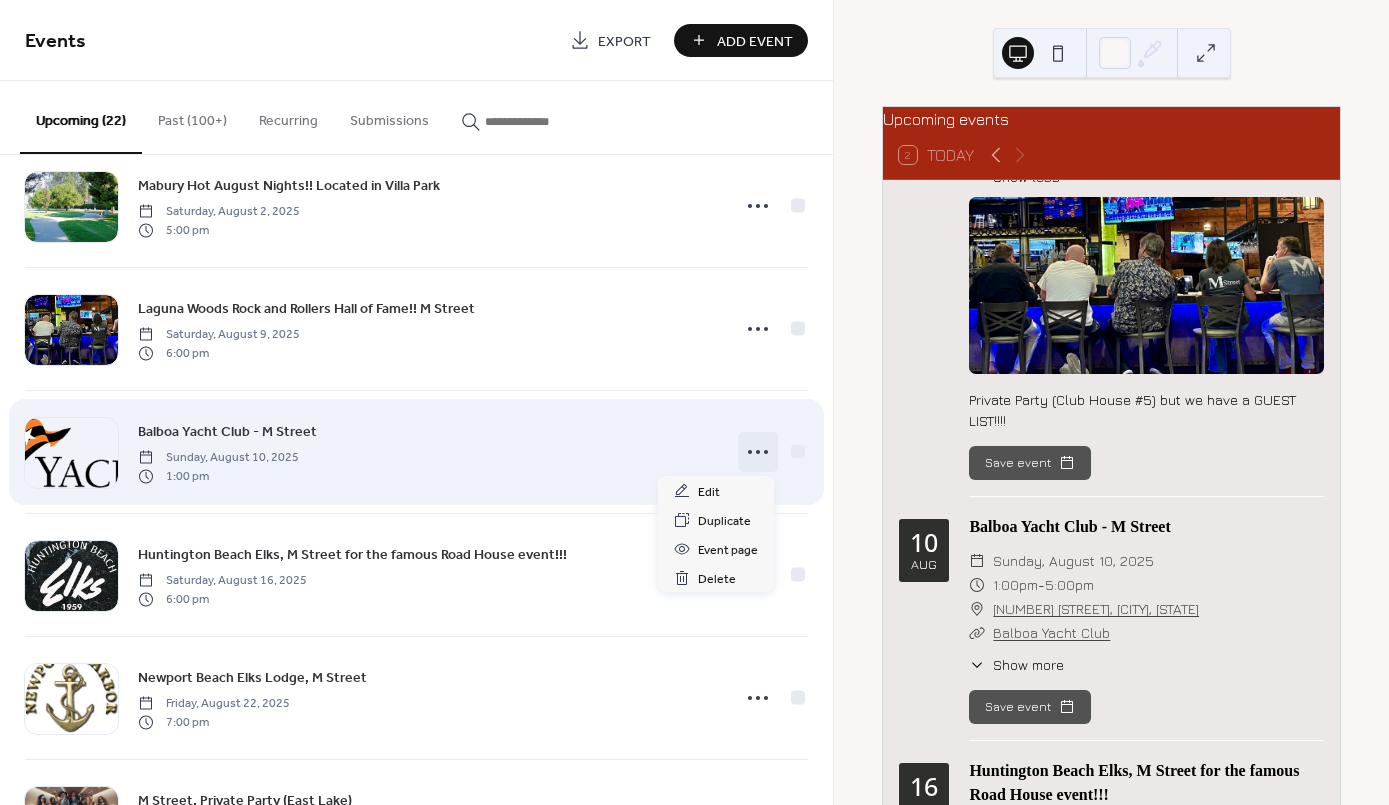 click 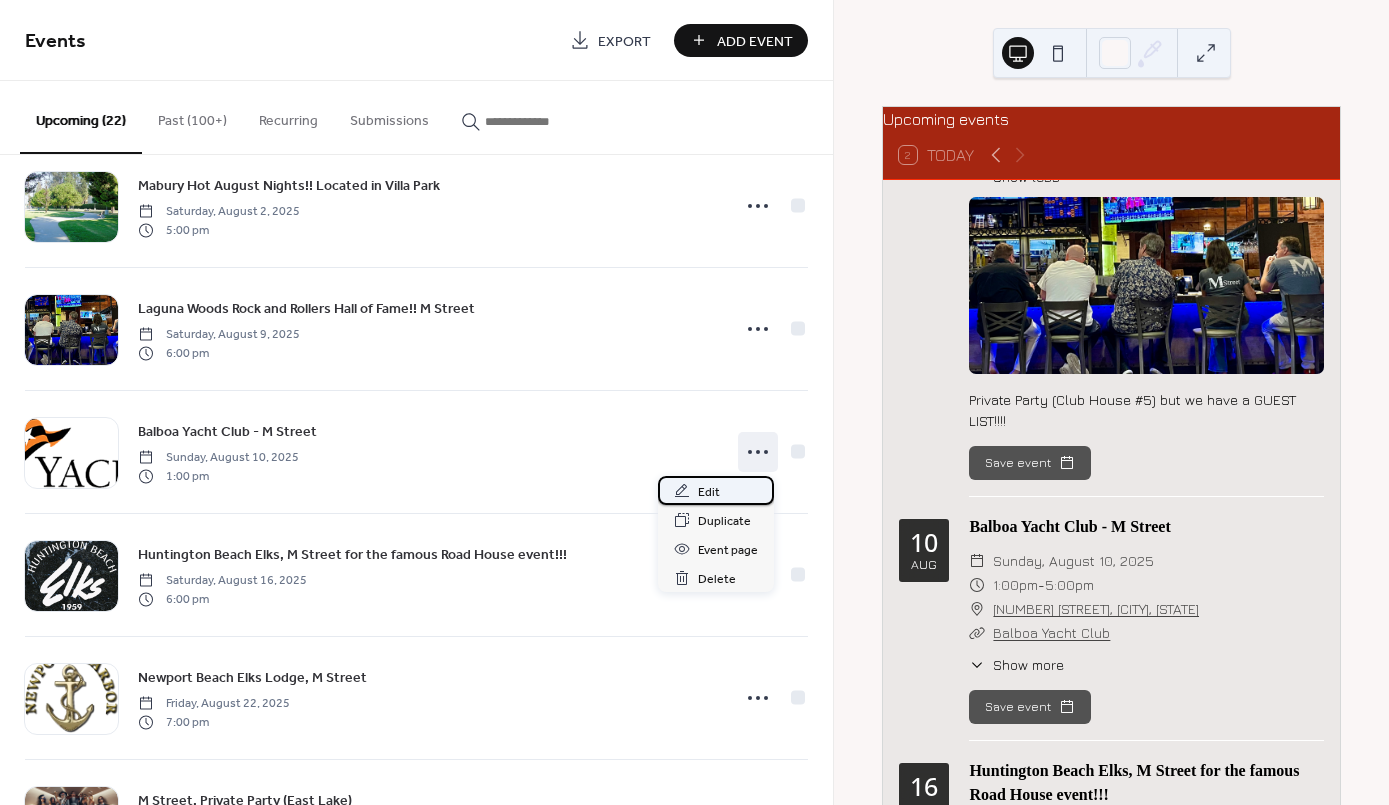 click on "Edit" at bounding box center (709, 492) 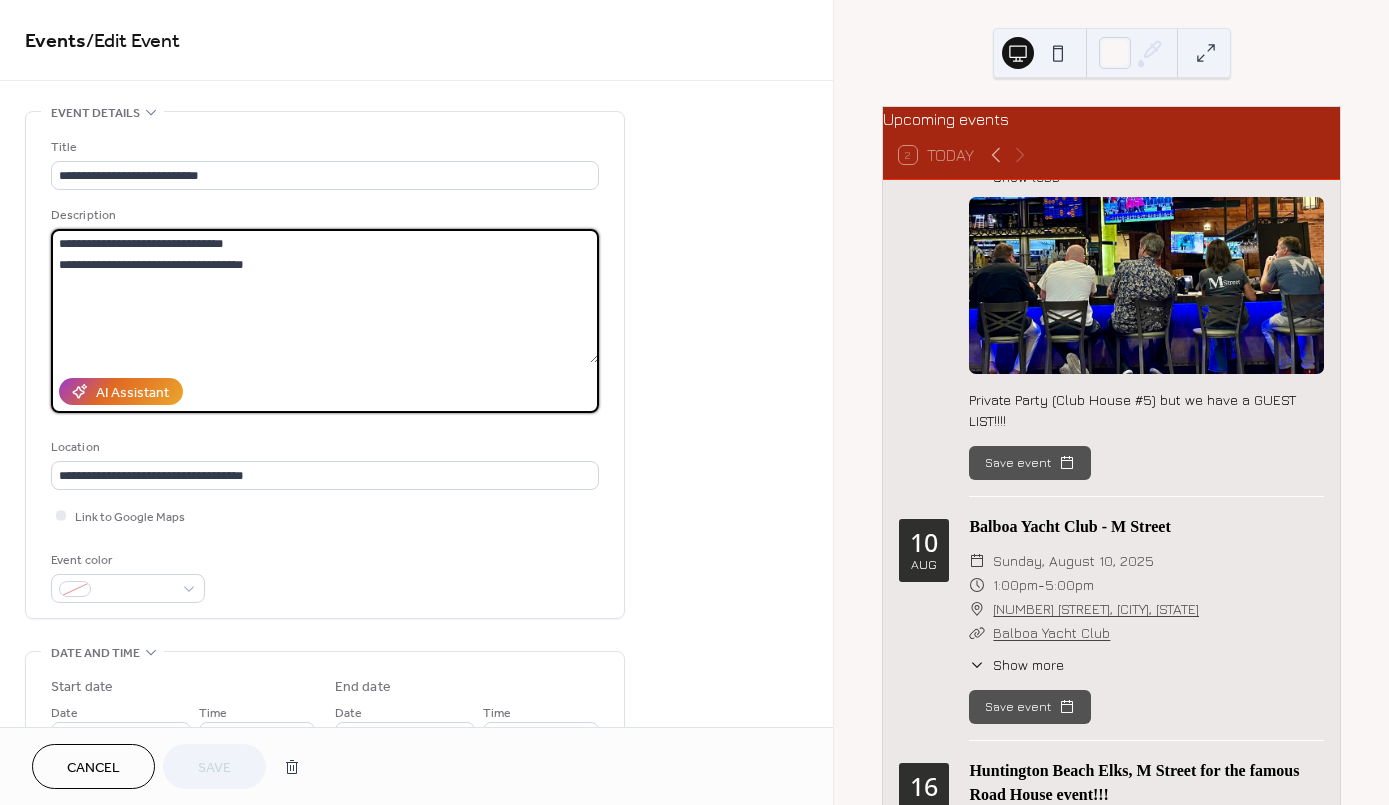 click on "**********" at bounding box center (325, 296) 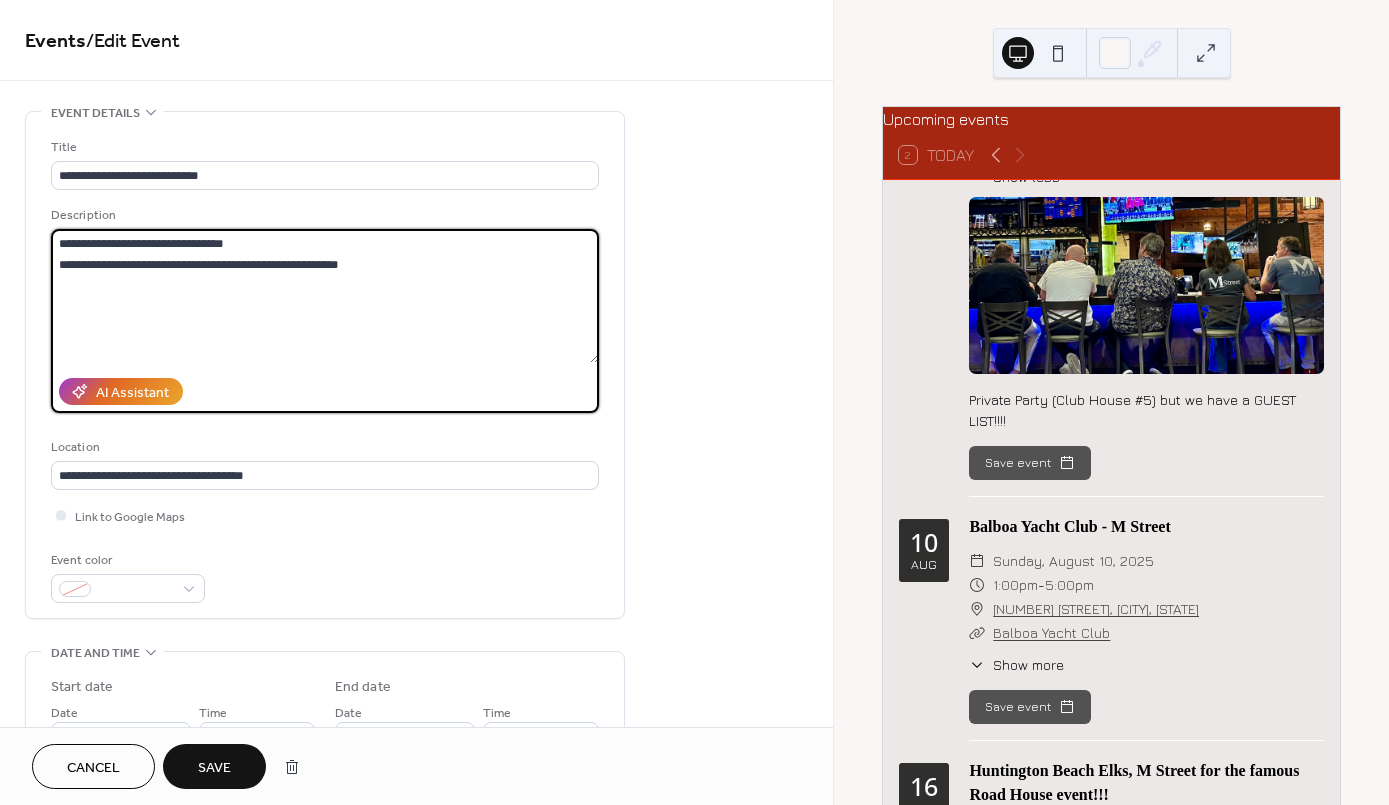 type on "**********" 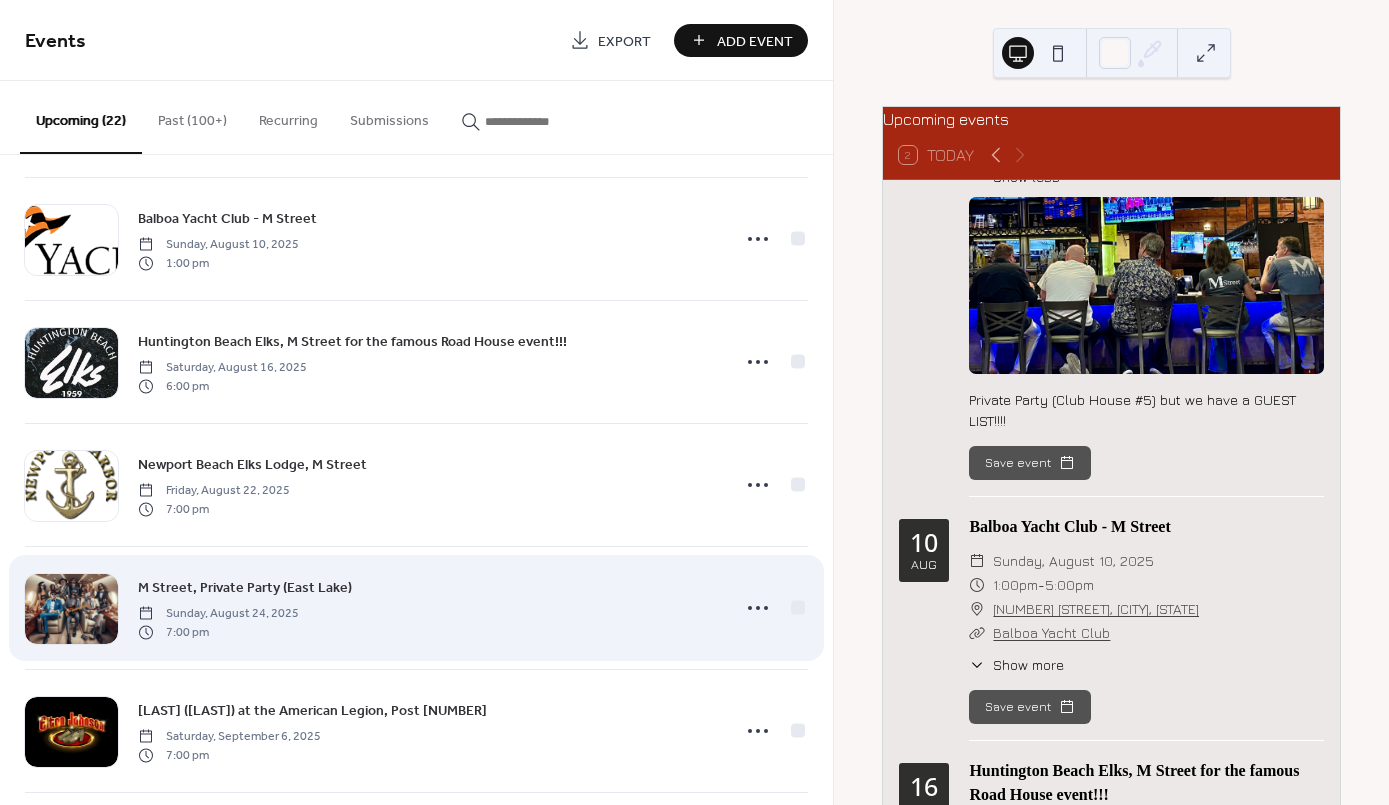 scroll, scrollTop: 249, scrollLeft: 0, axis: vertical 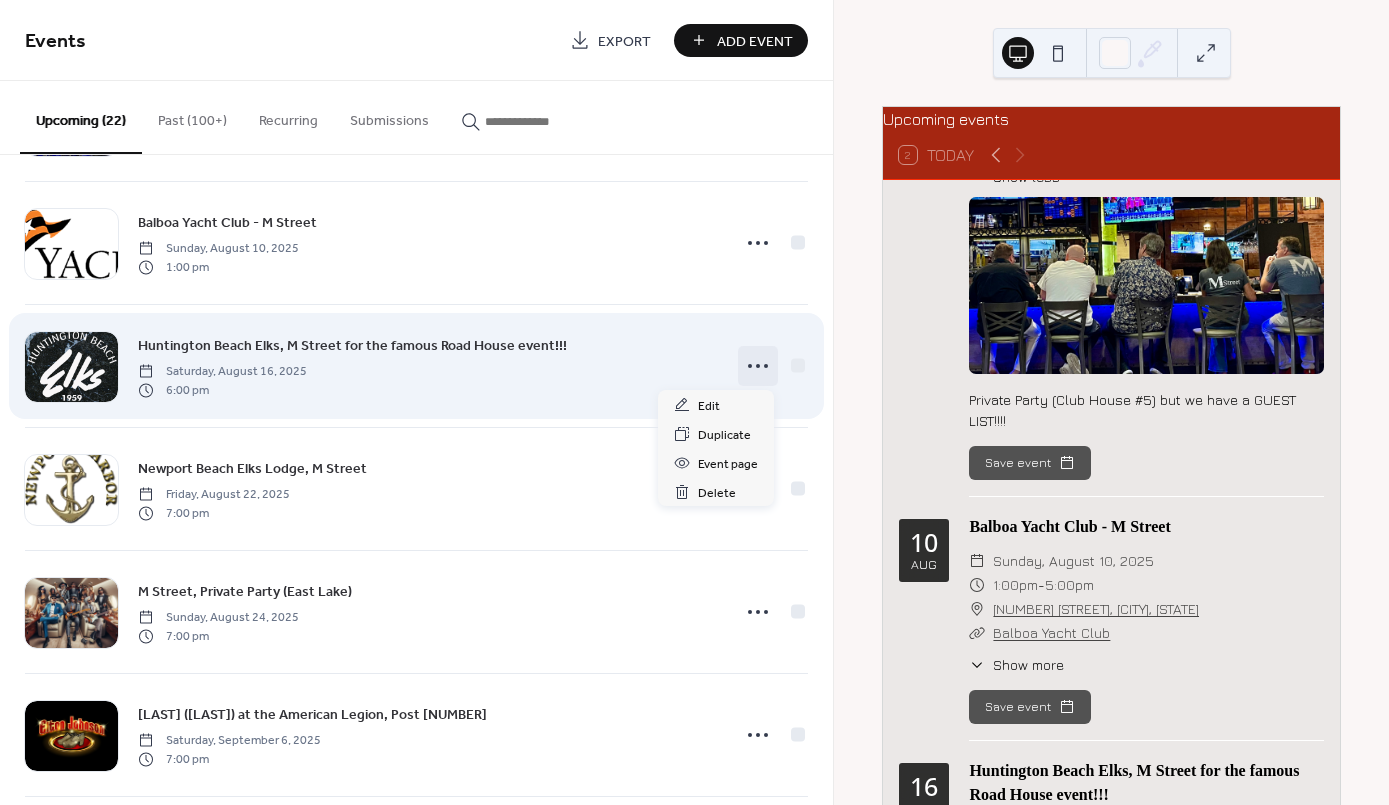 click 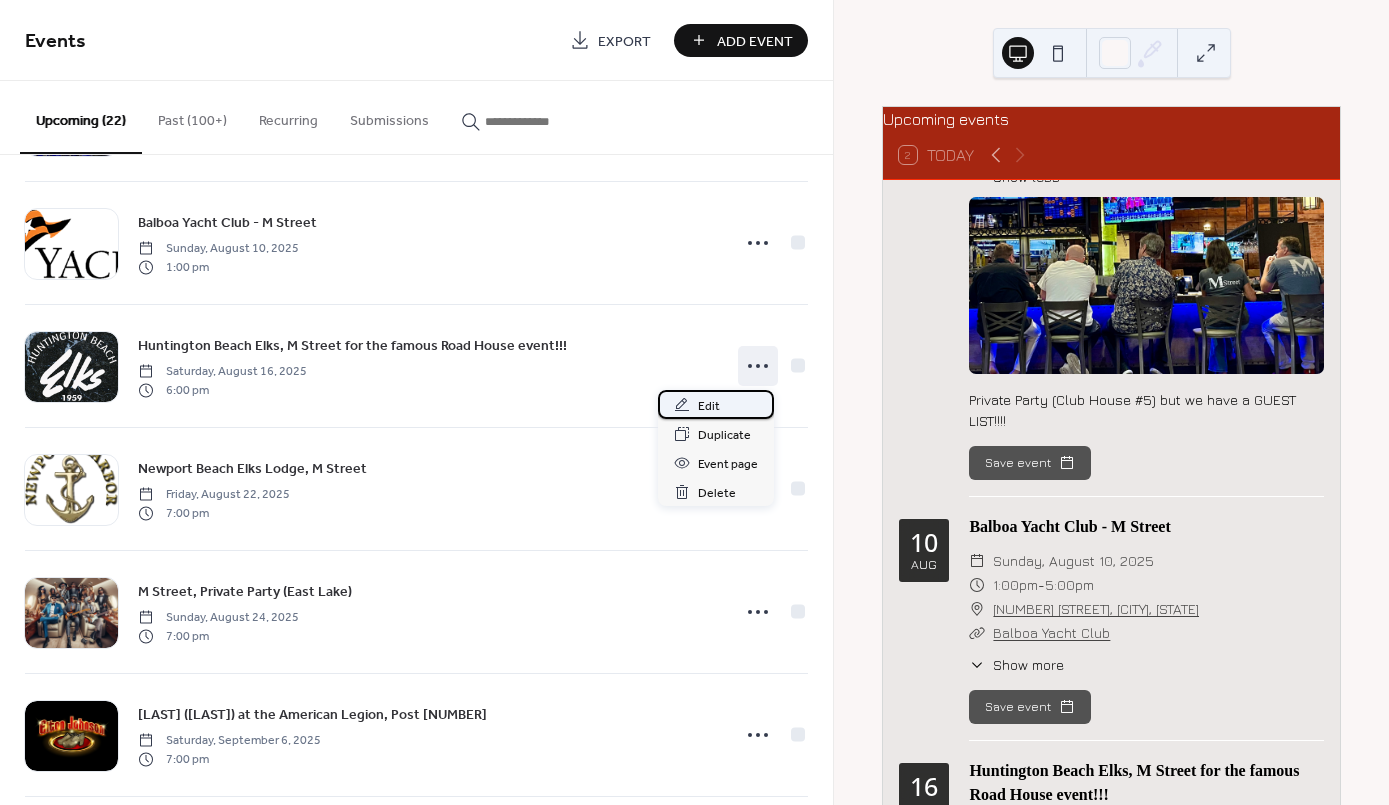 click on "Edit" at bounding box center (716, 404) 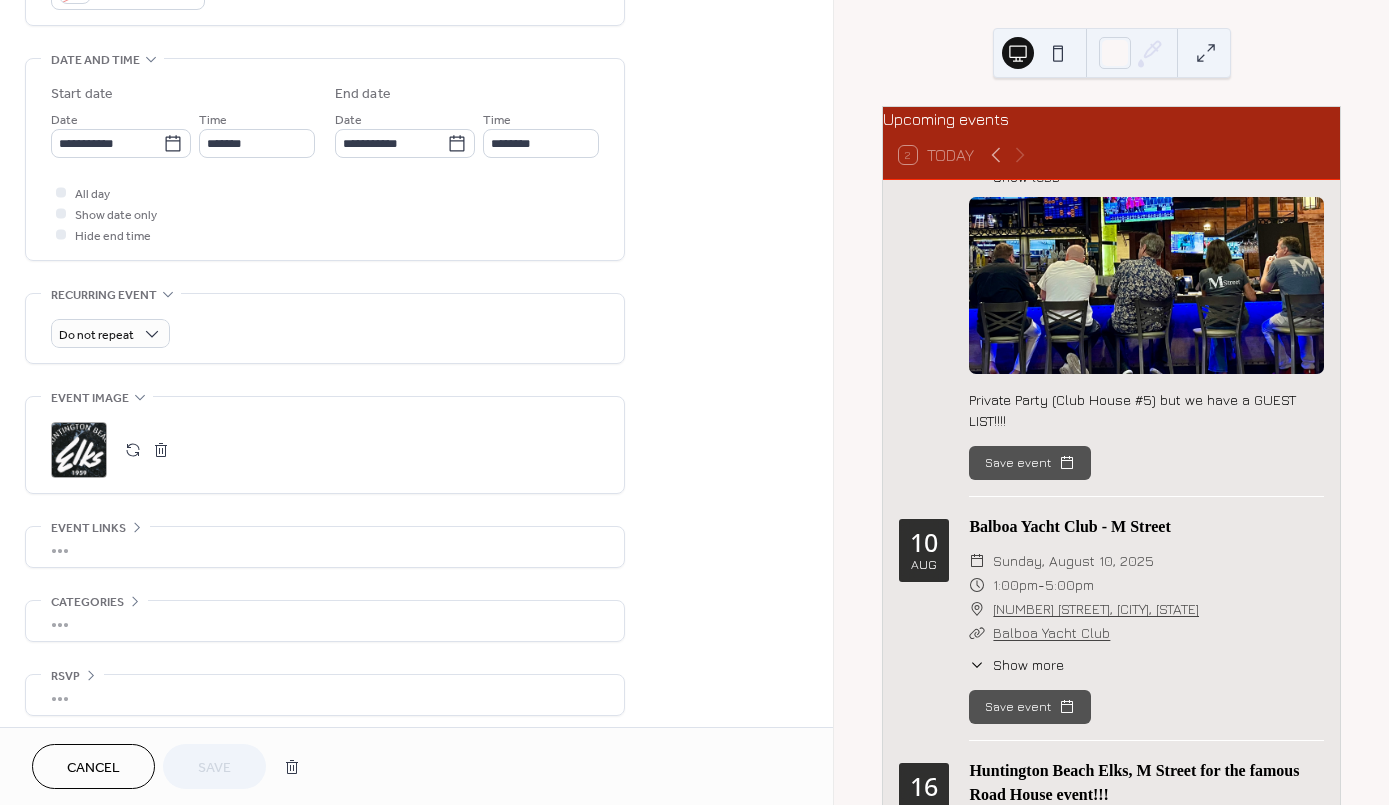 scroll, scrollTop: 0, scrollLeft: 0, axis: both 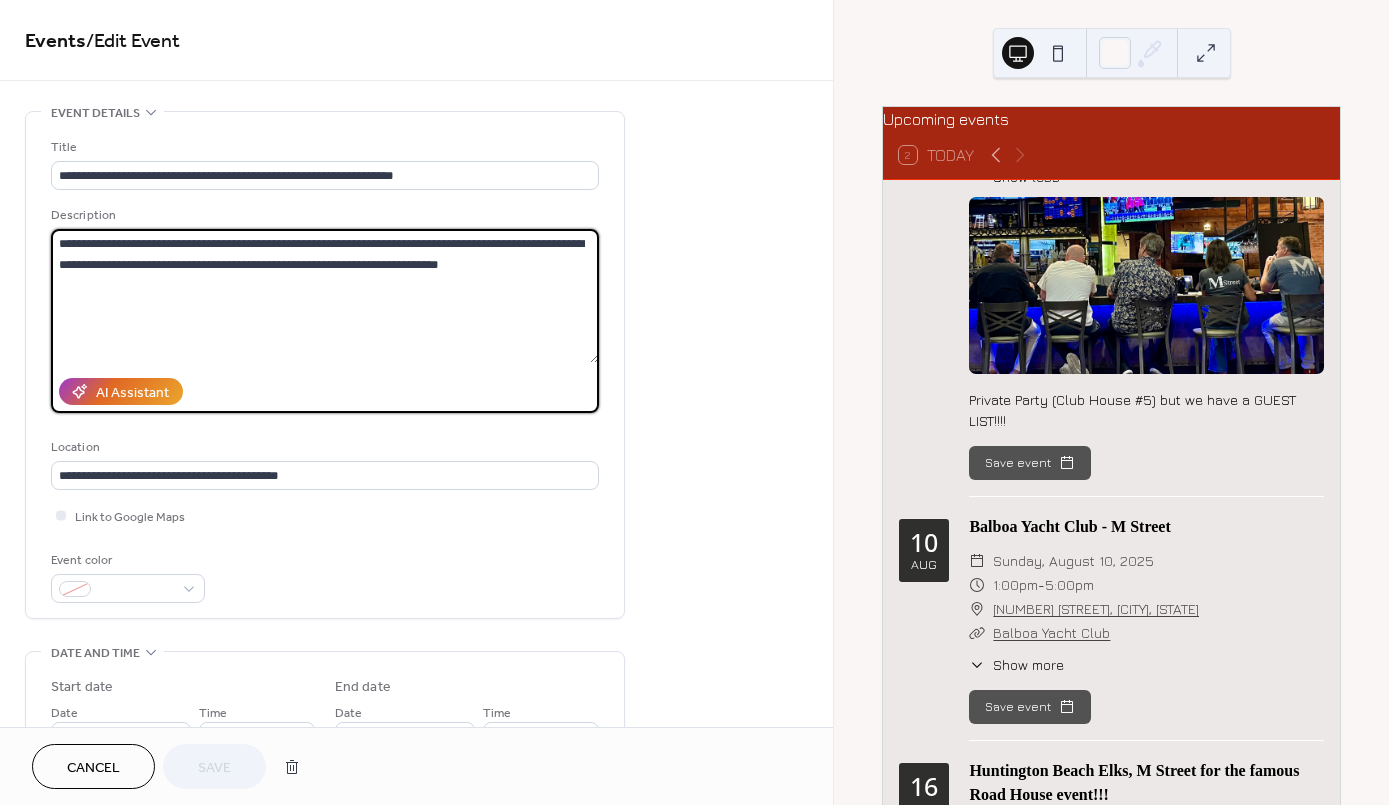 click on "**********" at bounding box center [325, 296] 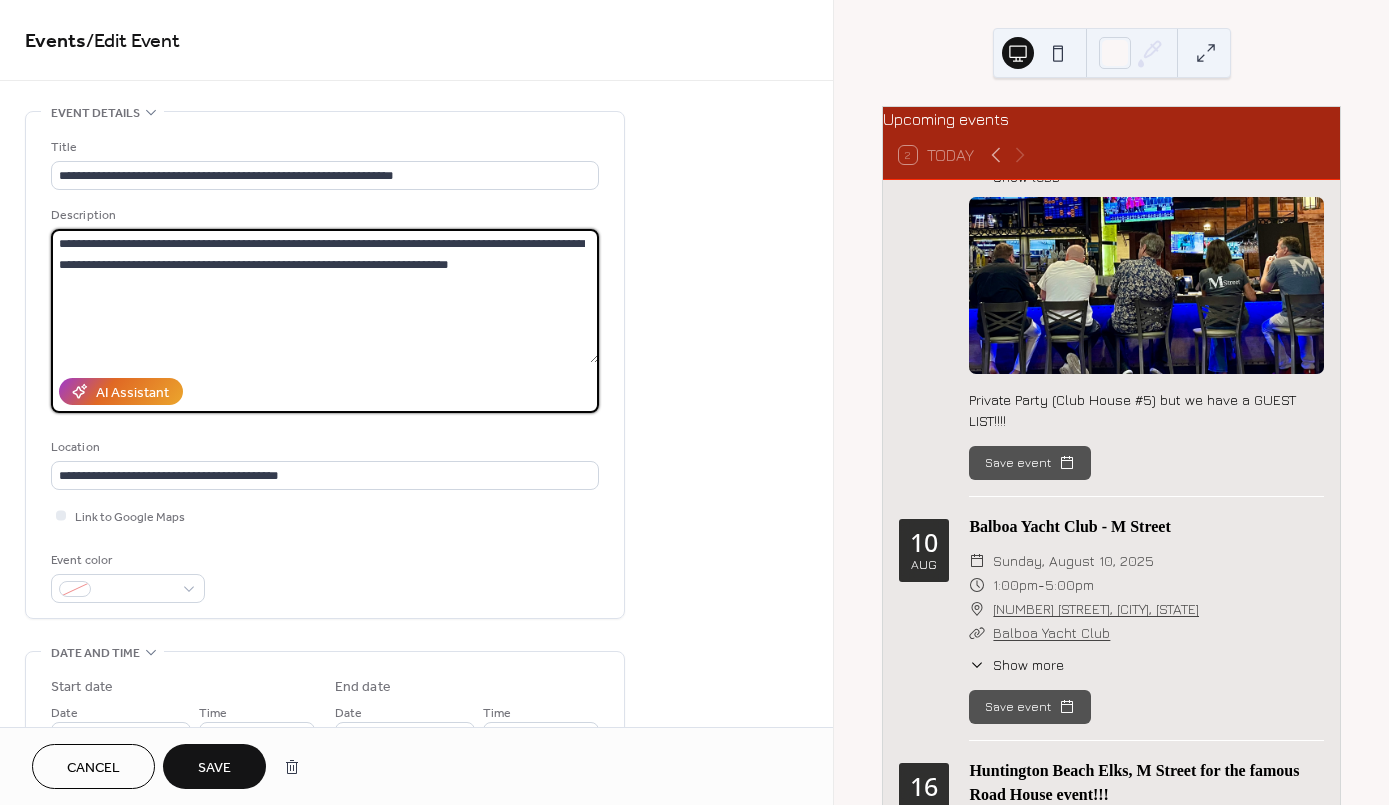 paste 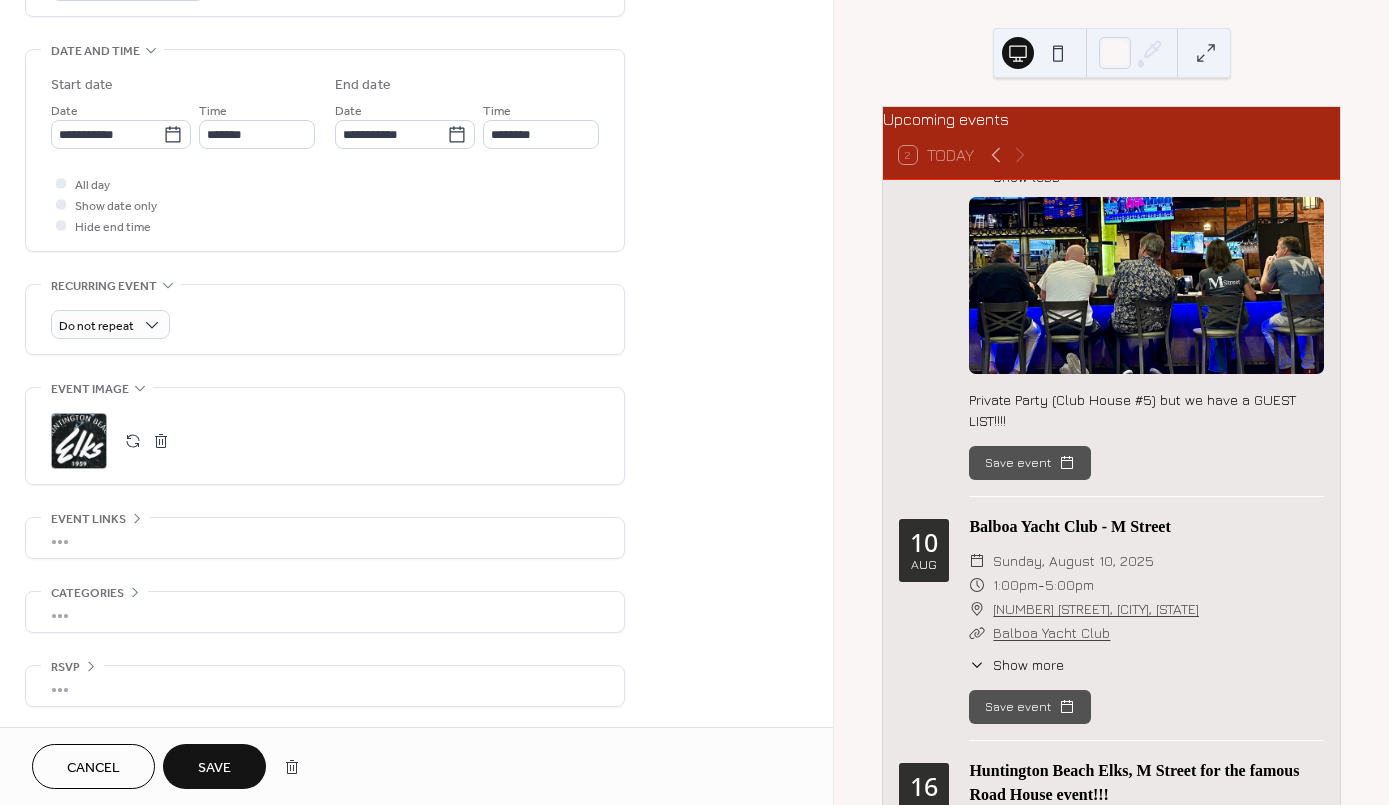 scroll, scrollTop: 608, scrollLeft: 0, axis: vertical 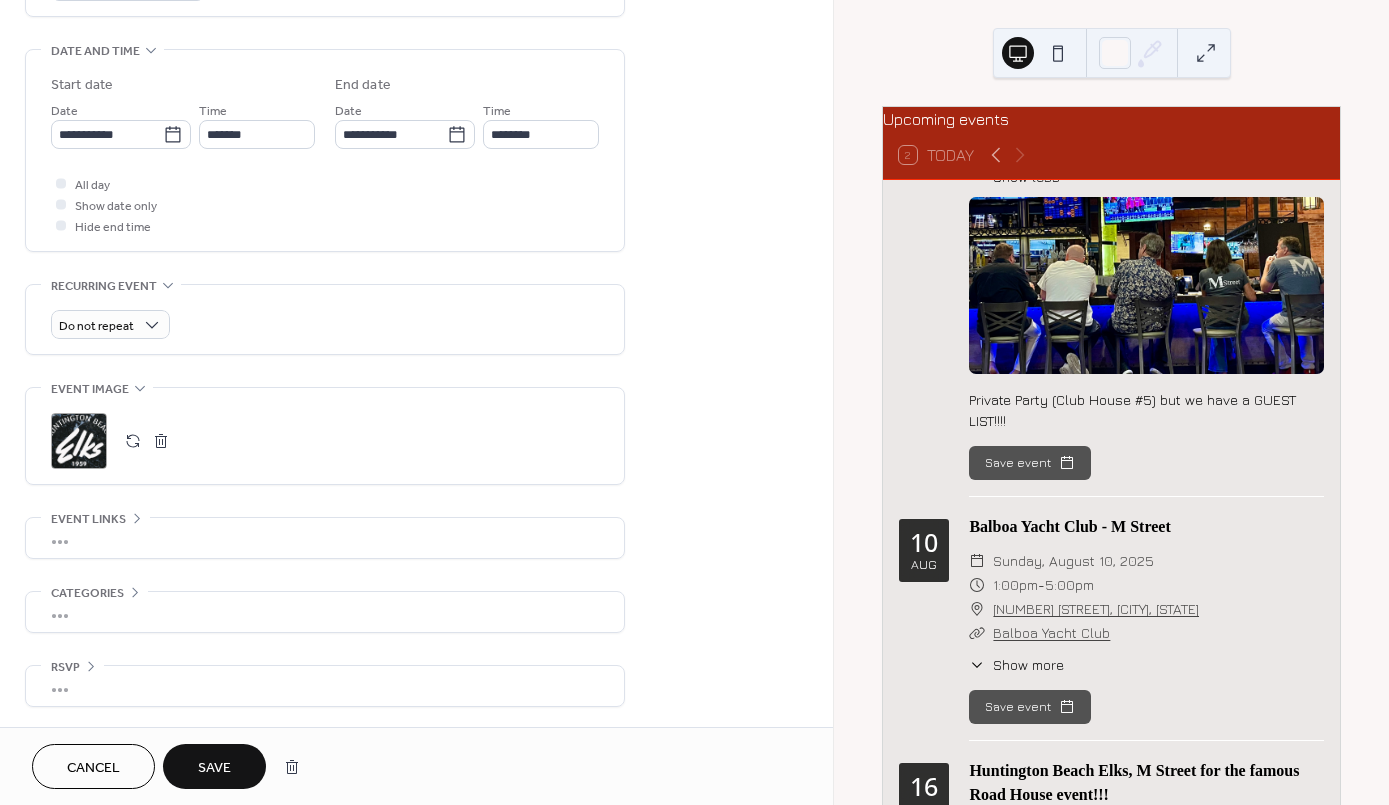 type on "**********" 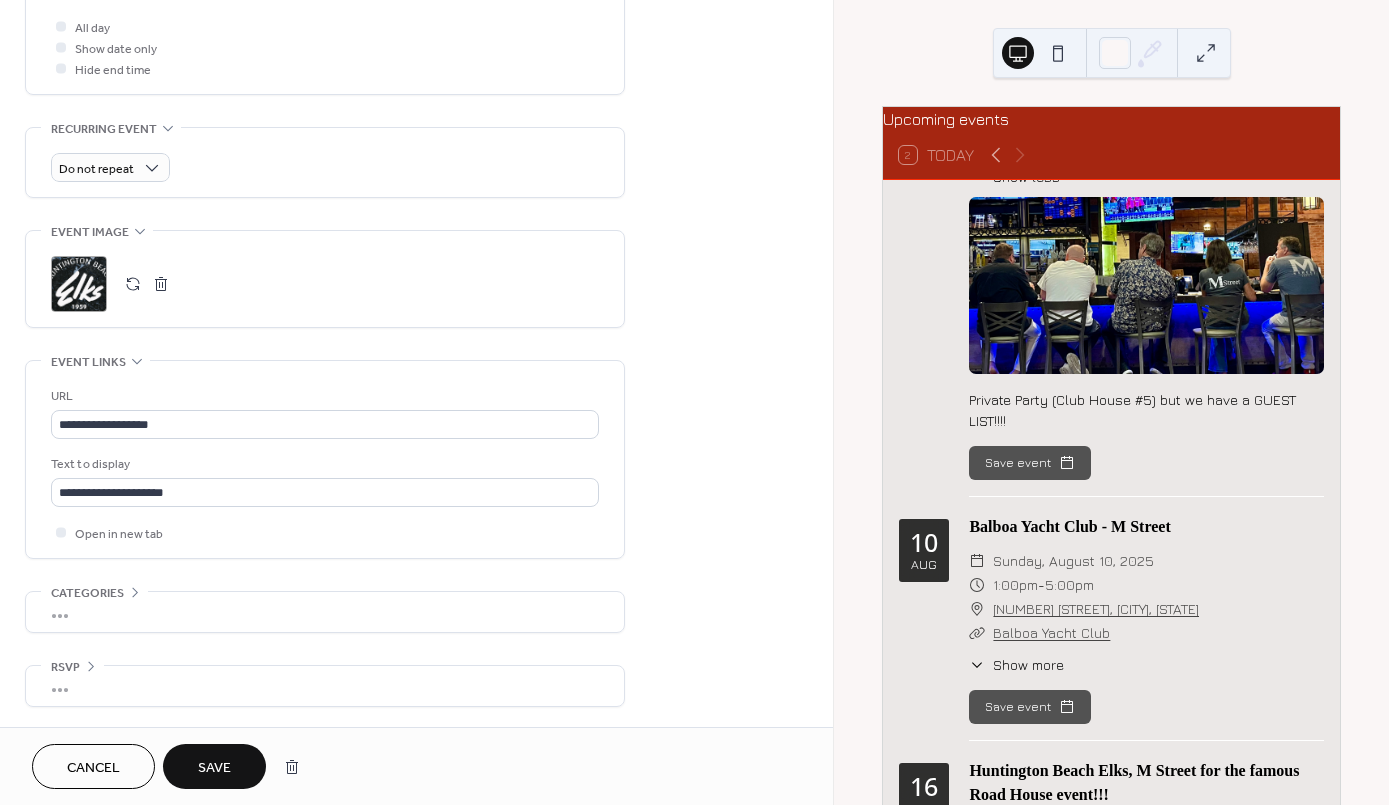 scroll, scrollTop: 769, scrollLeft: 0, axis: vertical 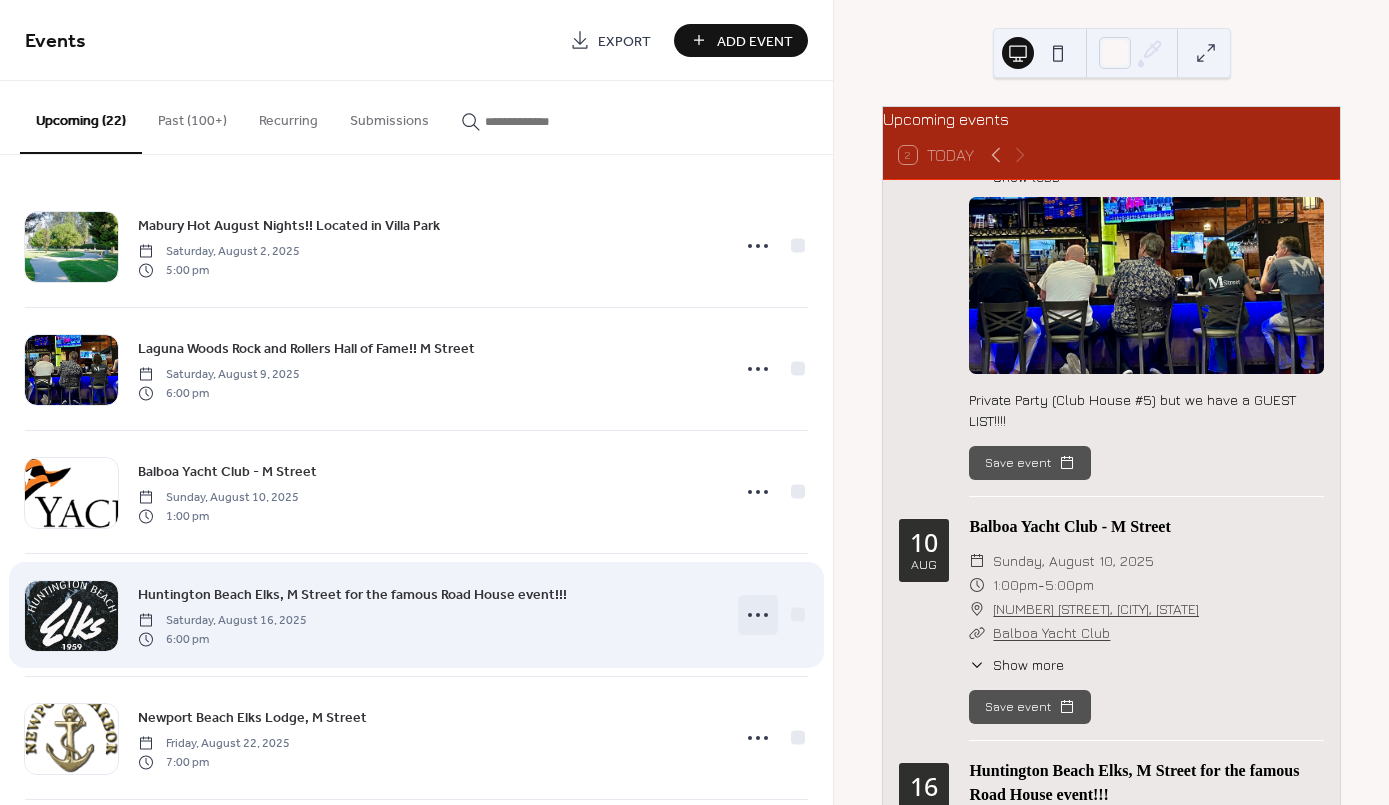 click 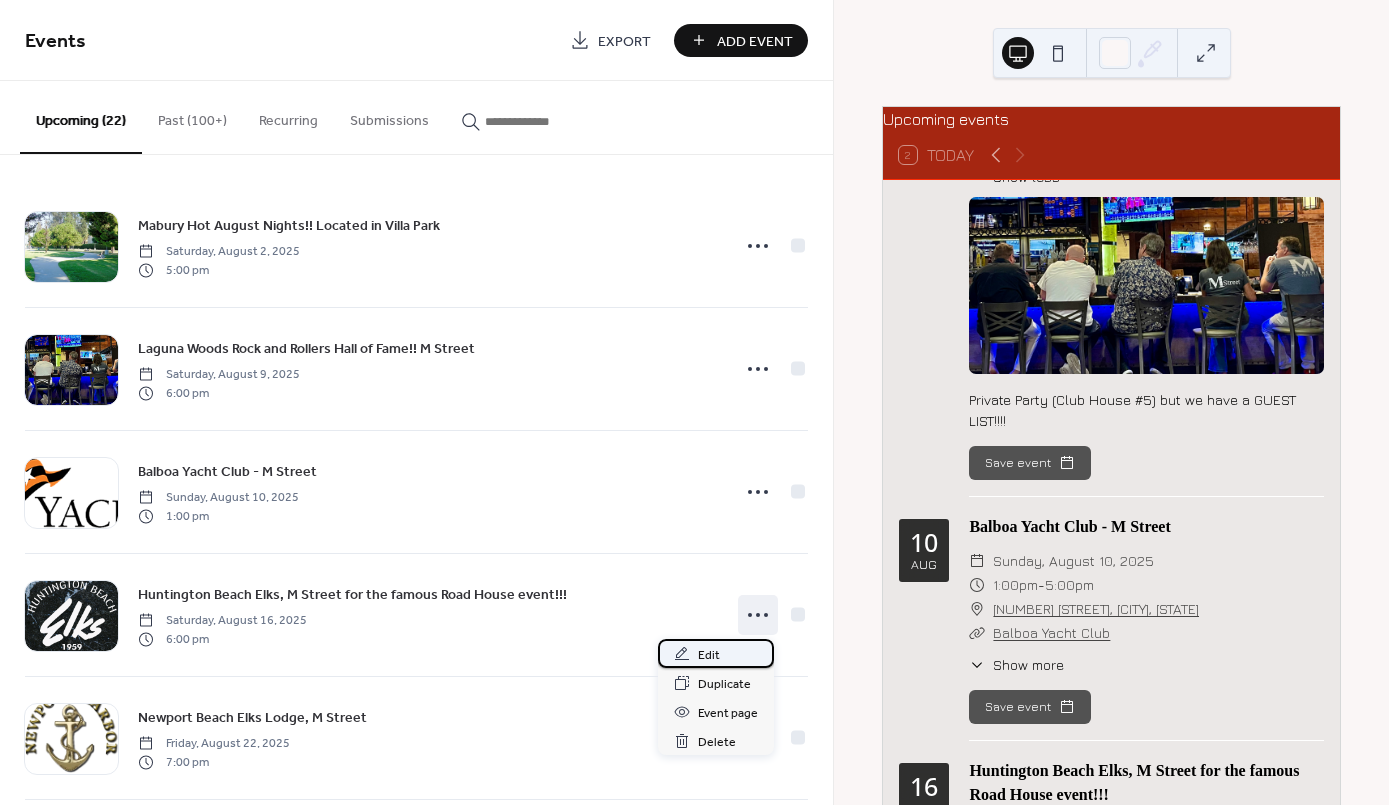 click on "Edit" at bounding box center [716, 653] 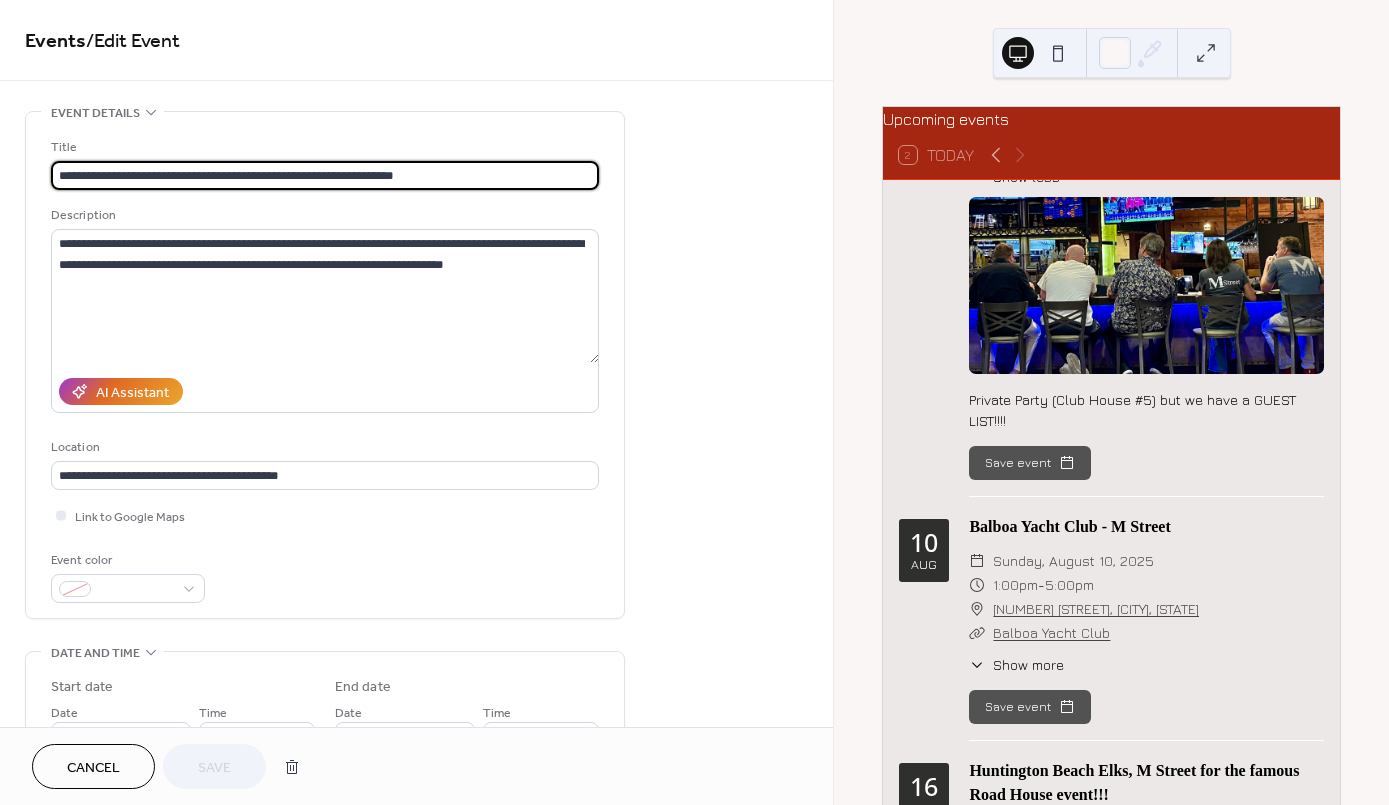 scroll, scrollTop: 0, scrollLeft: 0, axis: both 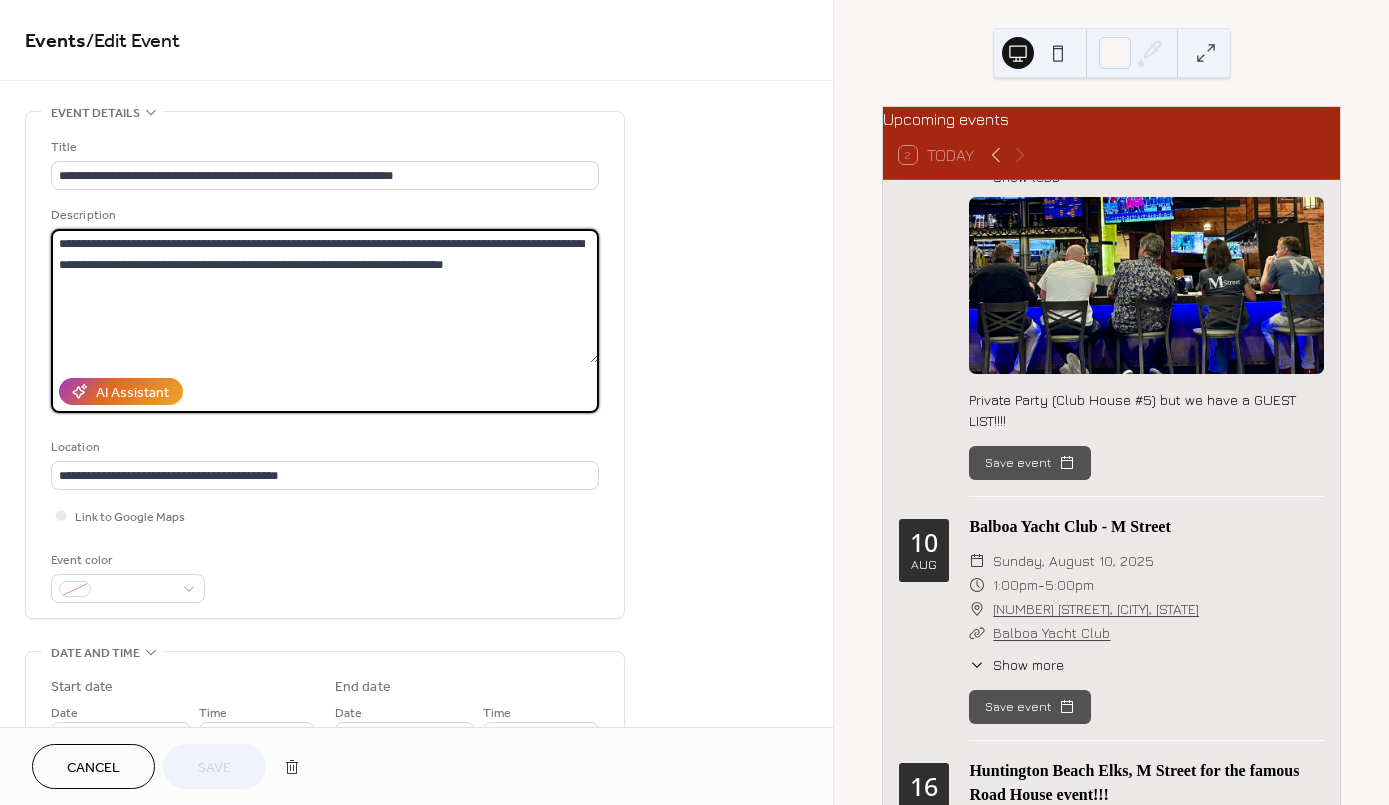 click on "**********" at bounding box center [325, 296] 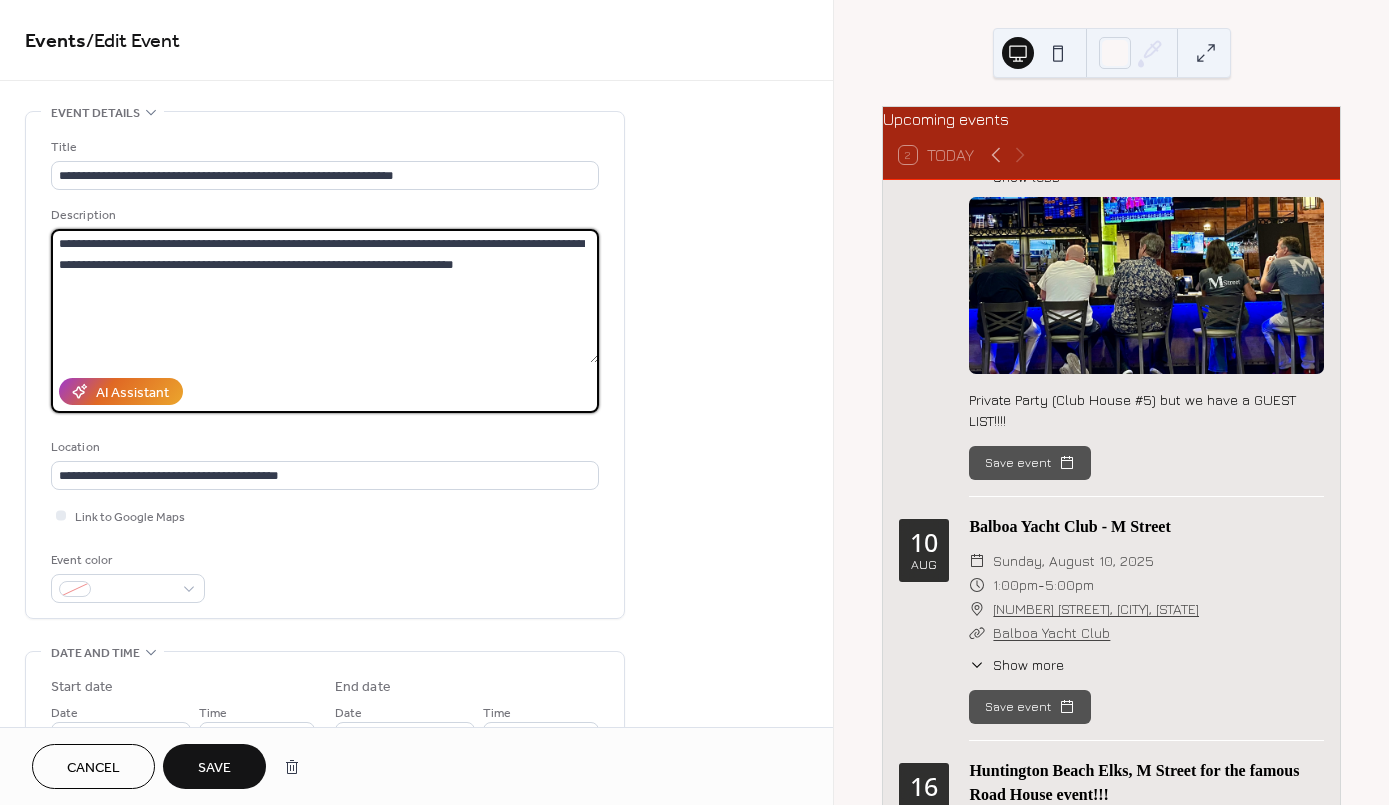 paste 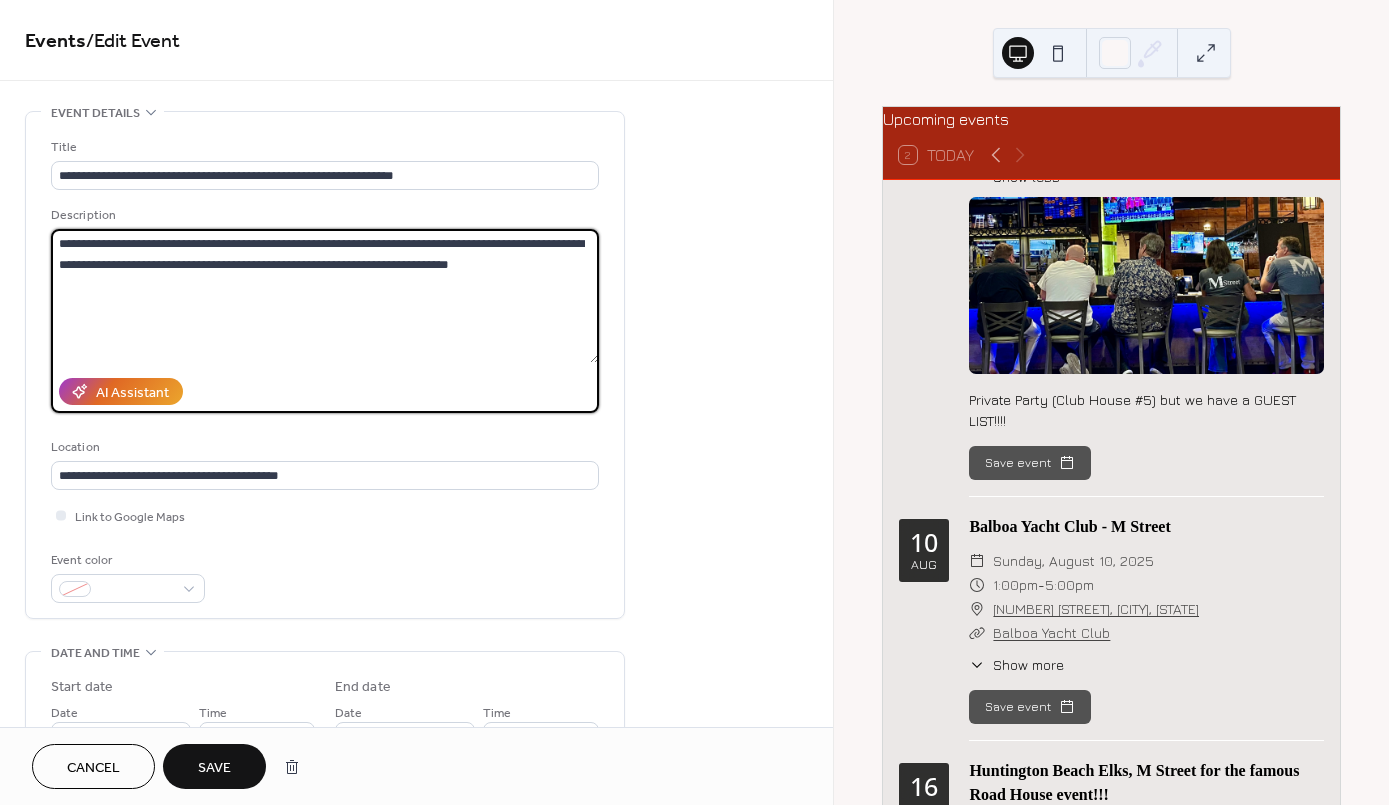click on "**********" at bounding box center [325, 296] 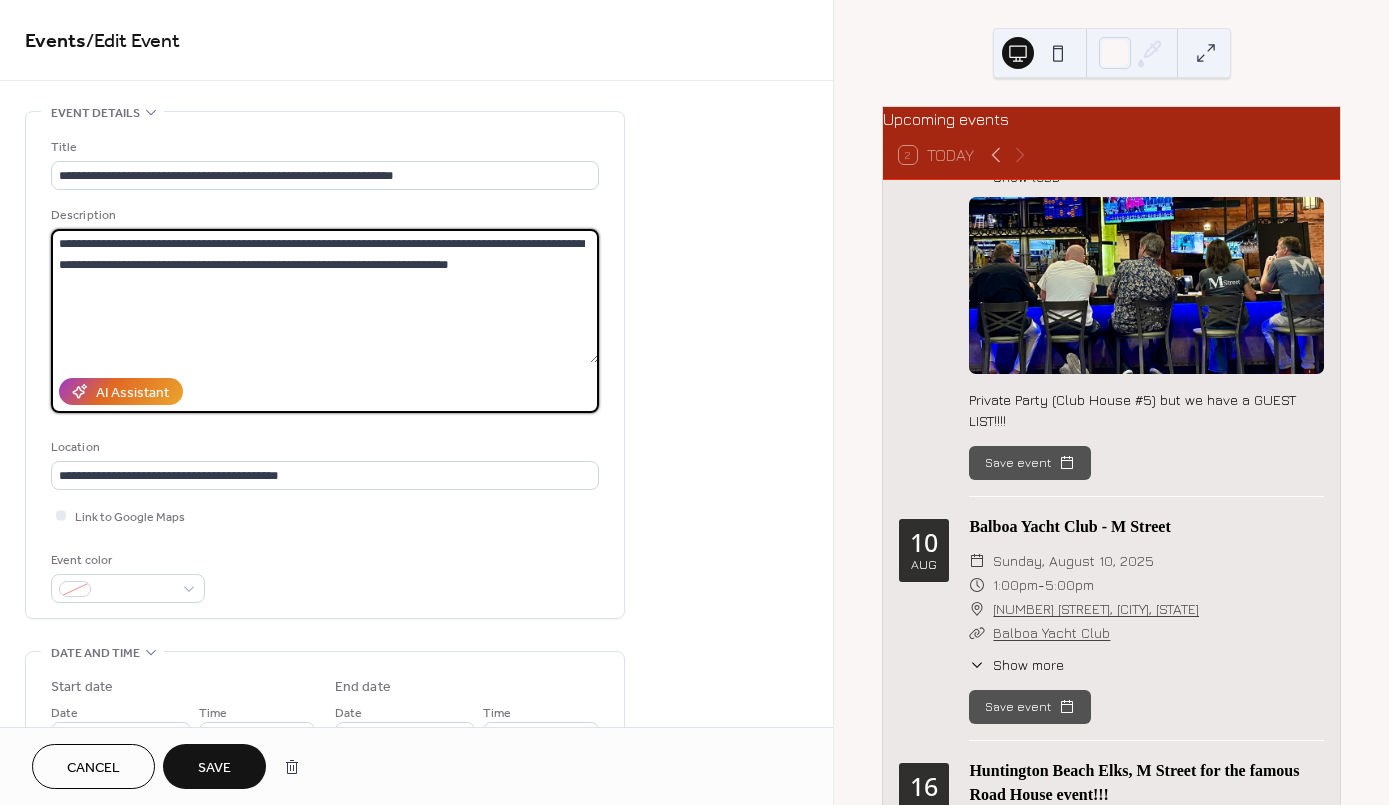 drag, startPoint x: 62, startPoint y: 290, endPoint x: 258, endPoint y: 344, distance: 203.30273 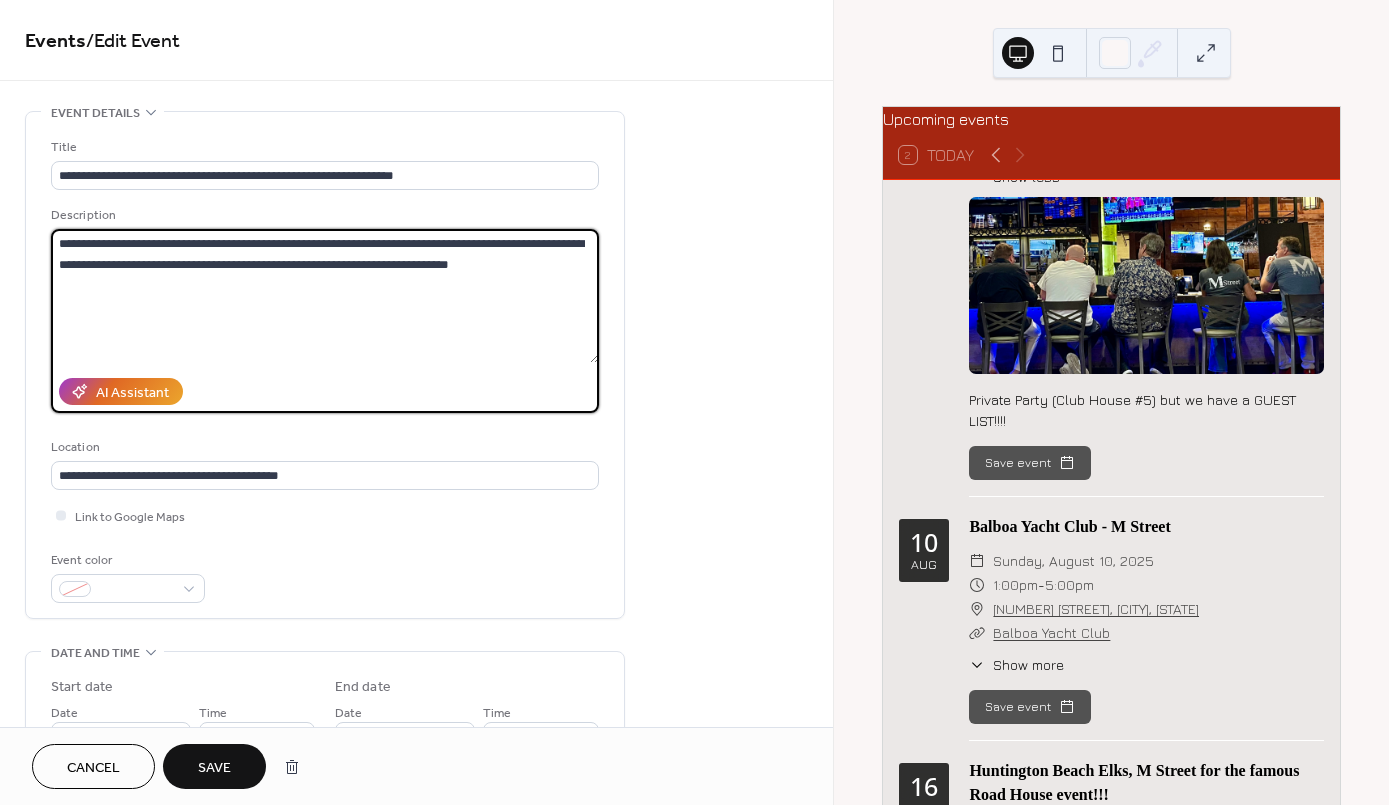 click on "**********" at bounding box center (325, 296) 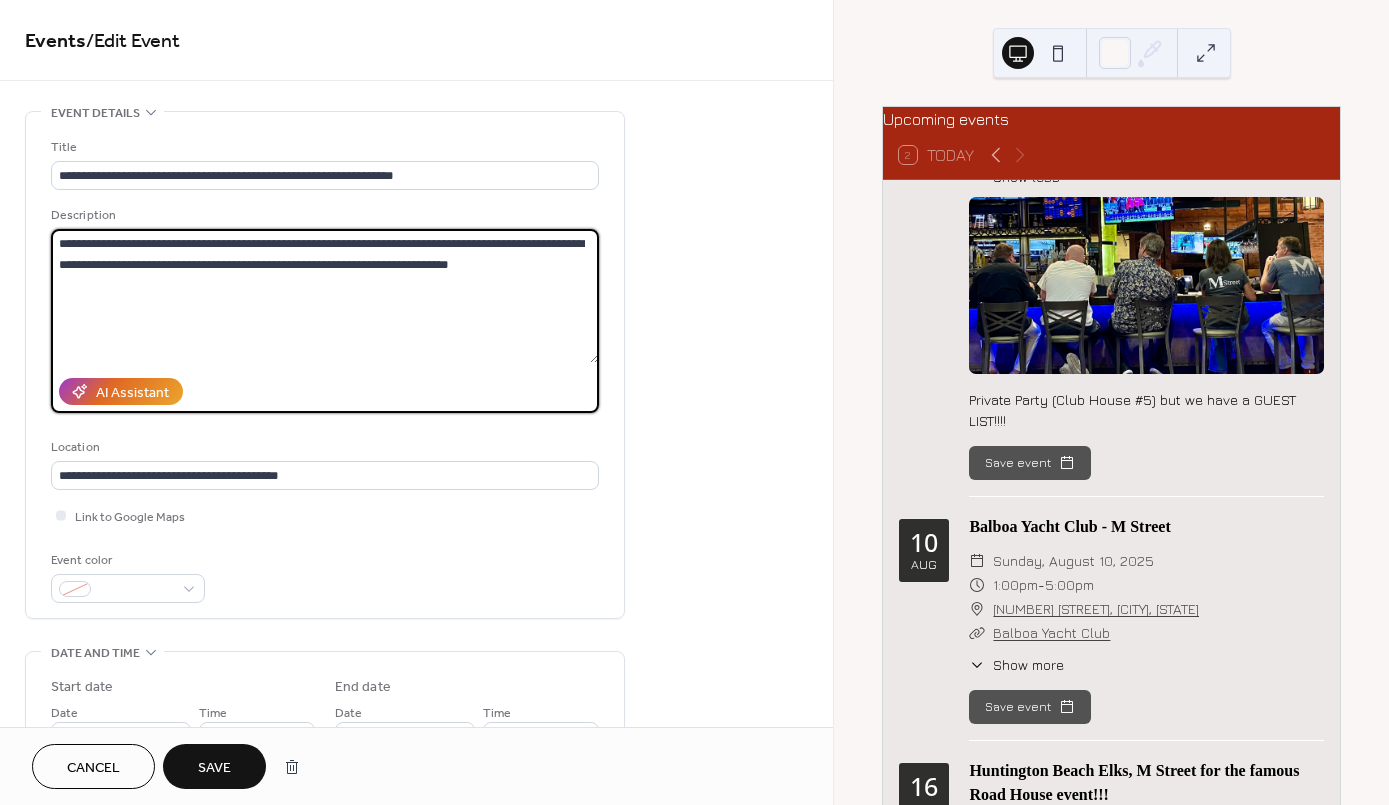 paste 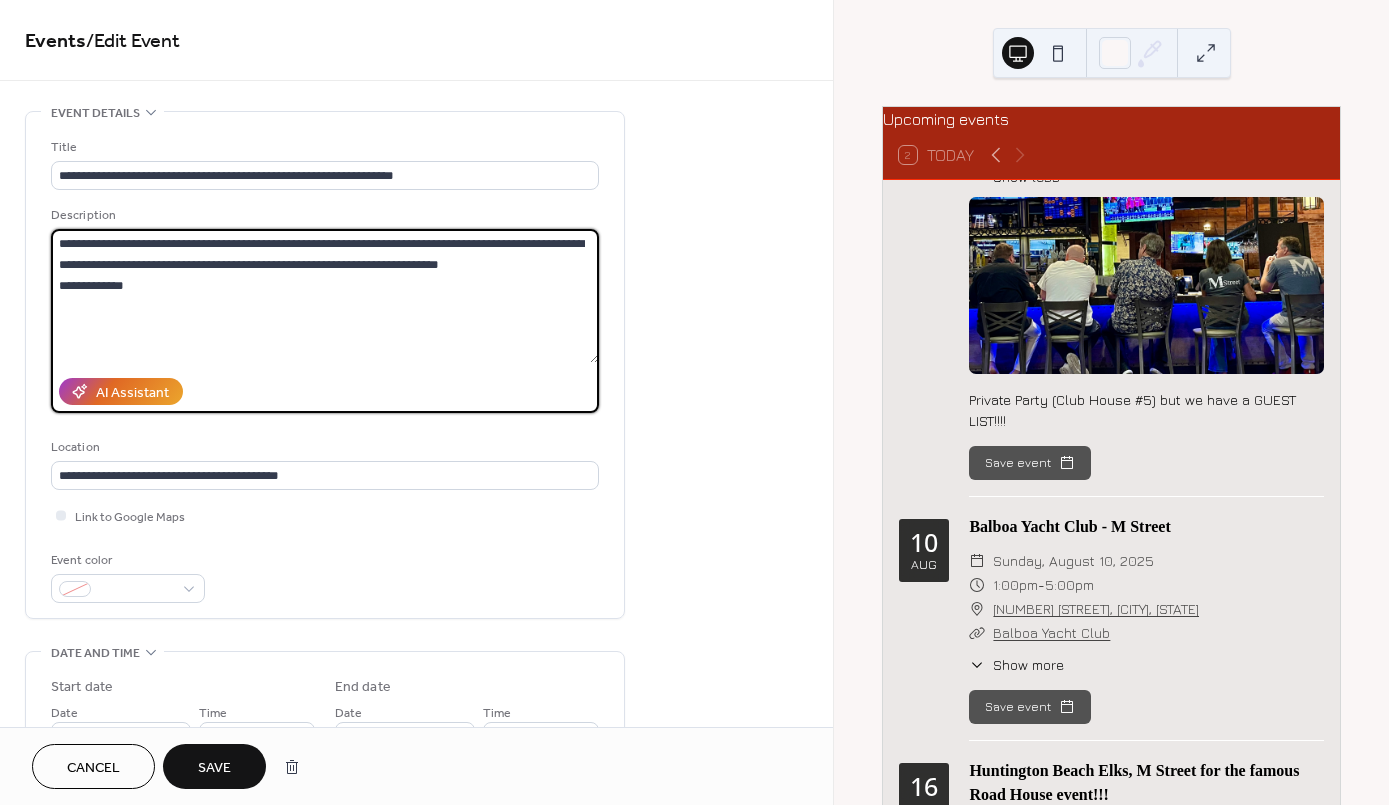 type on "**********" 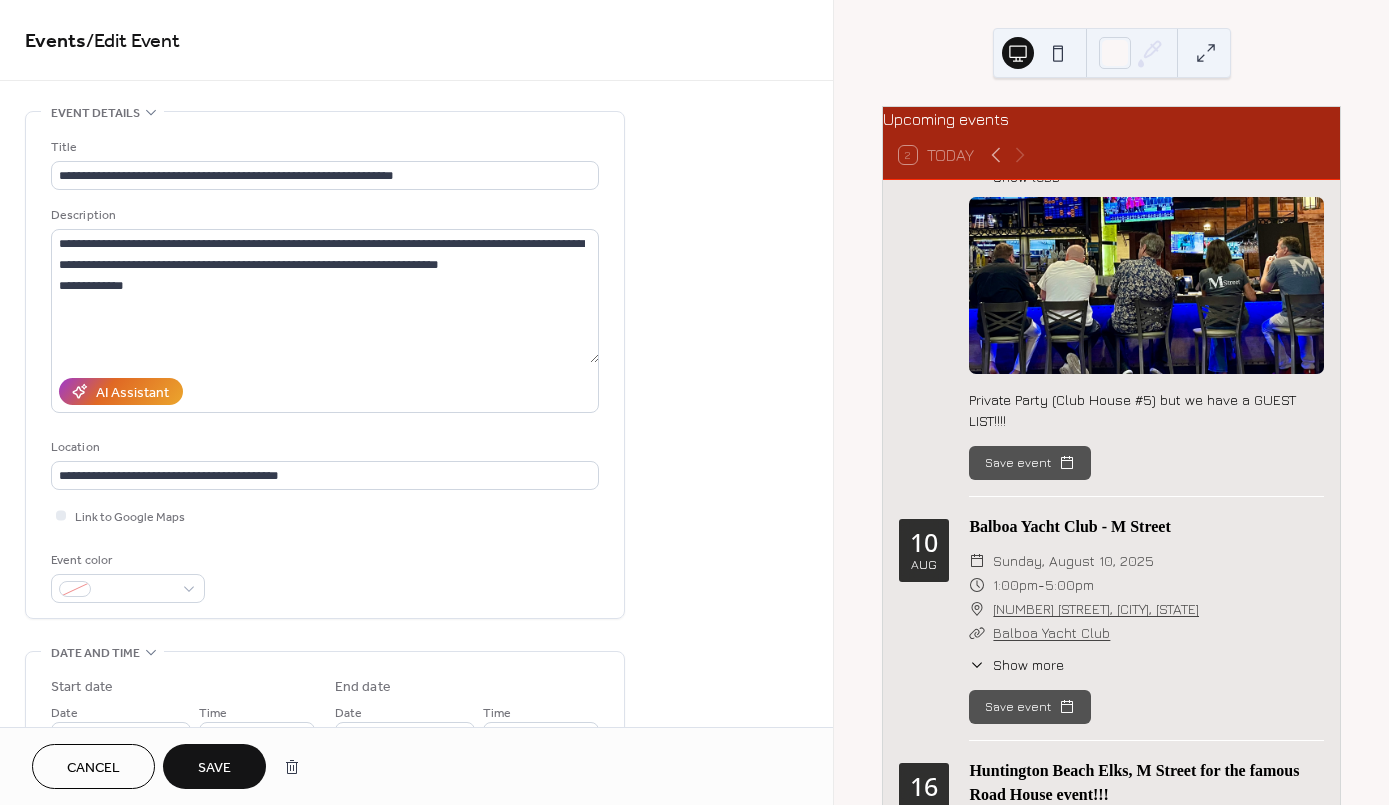 click on "Save" at bounding box center (214, 768) 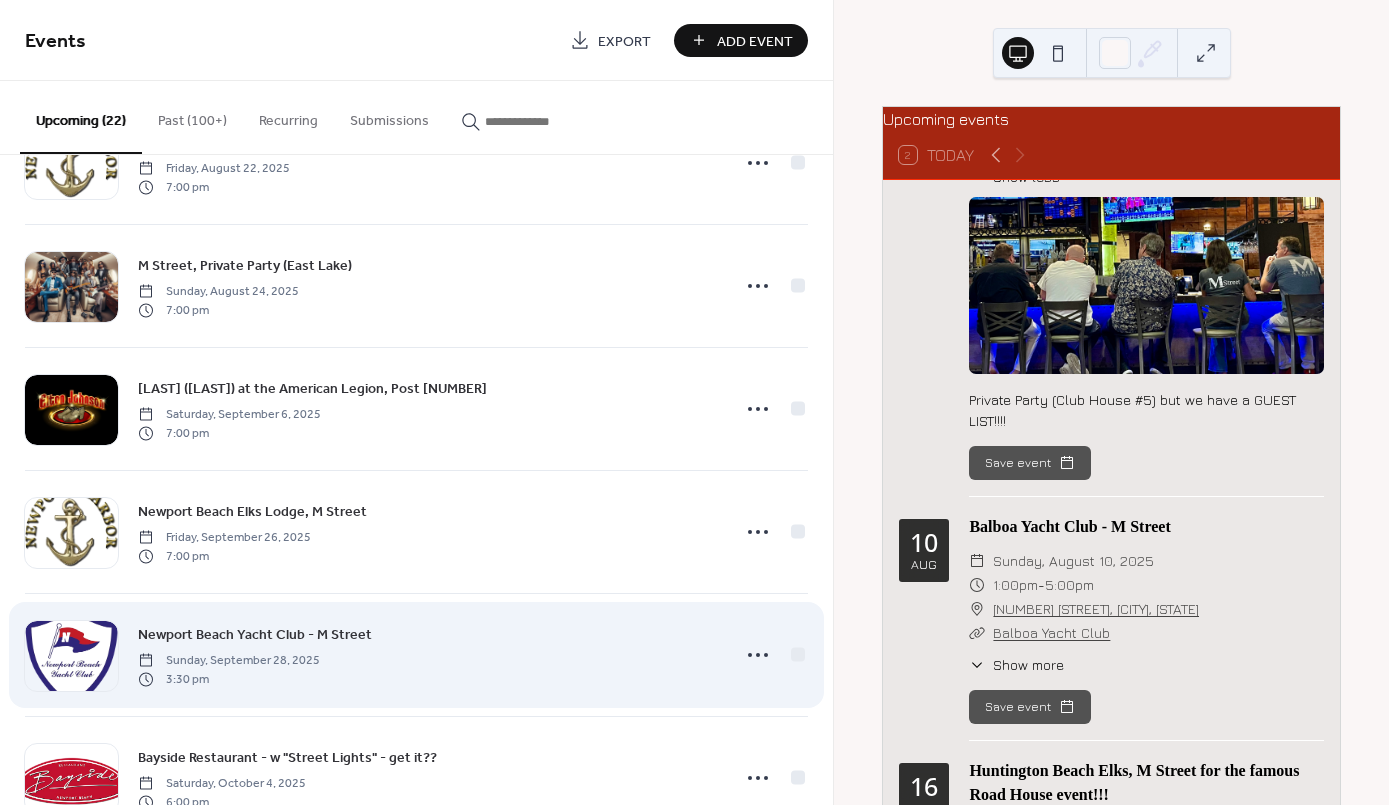 scroll, scrollTop: 576, scrollLeft: 0, axis: vertical 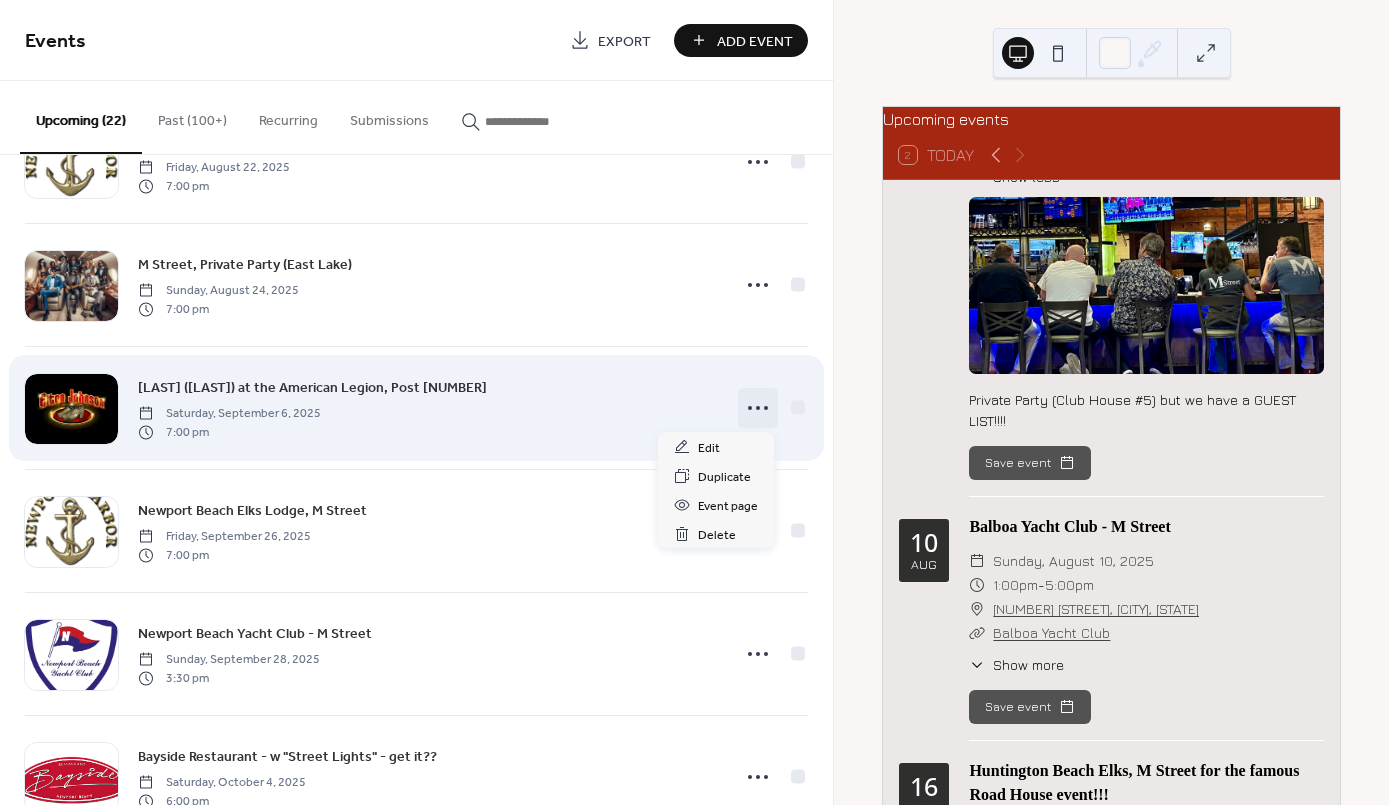 click 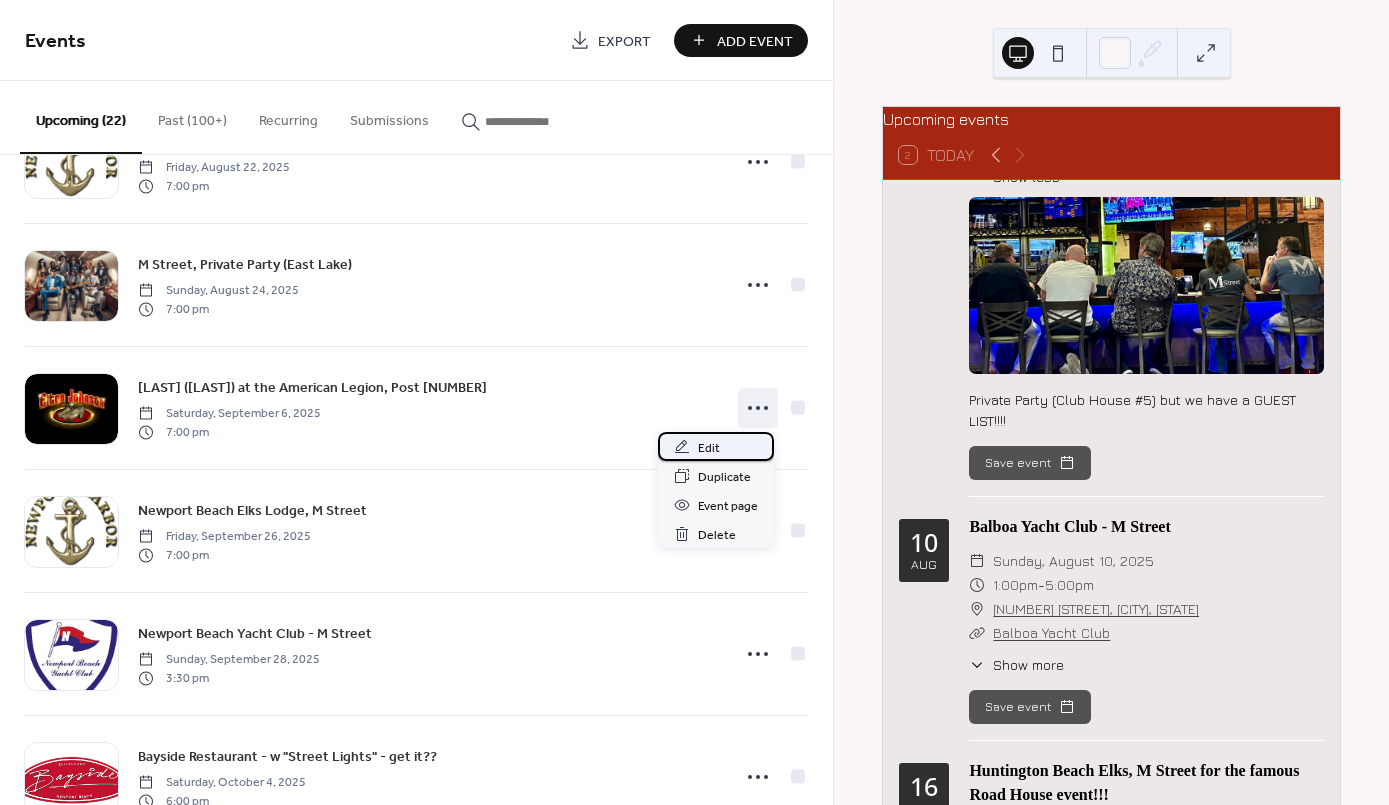 click on "Edit" at bounding box center (709, 448) 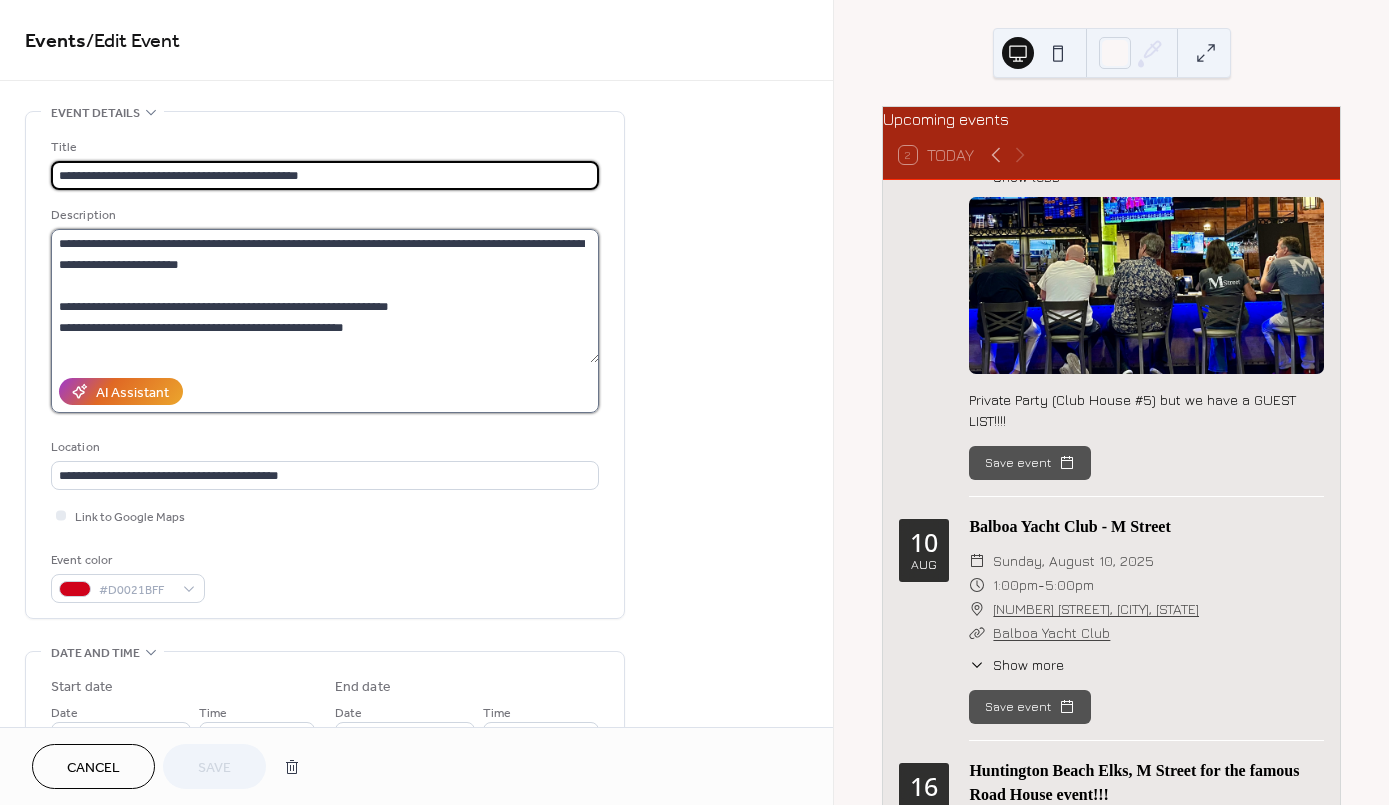click on "**********" at bounding box center [325, 296] 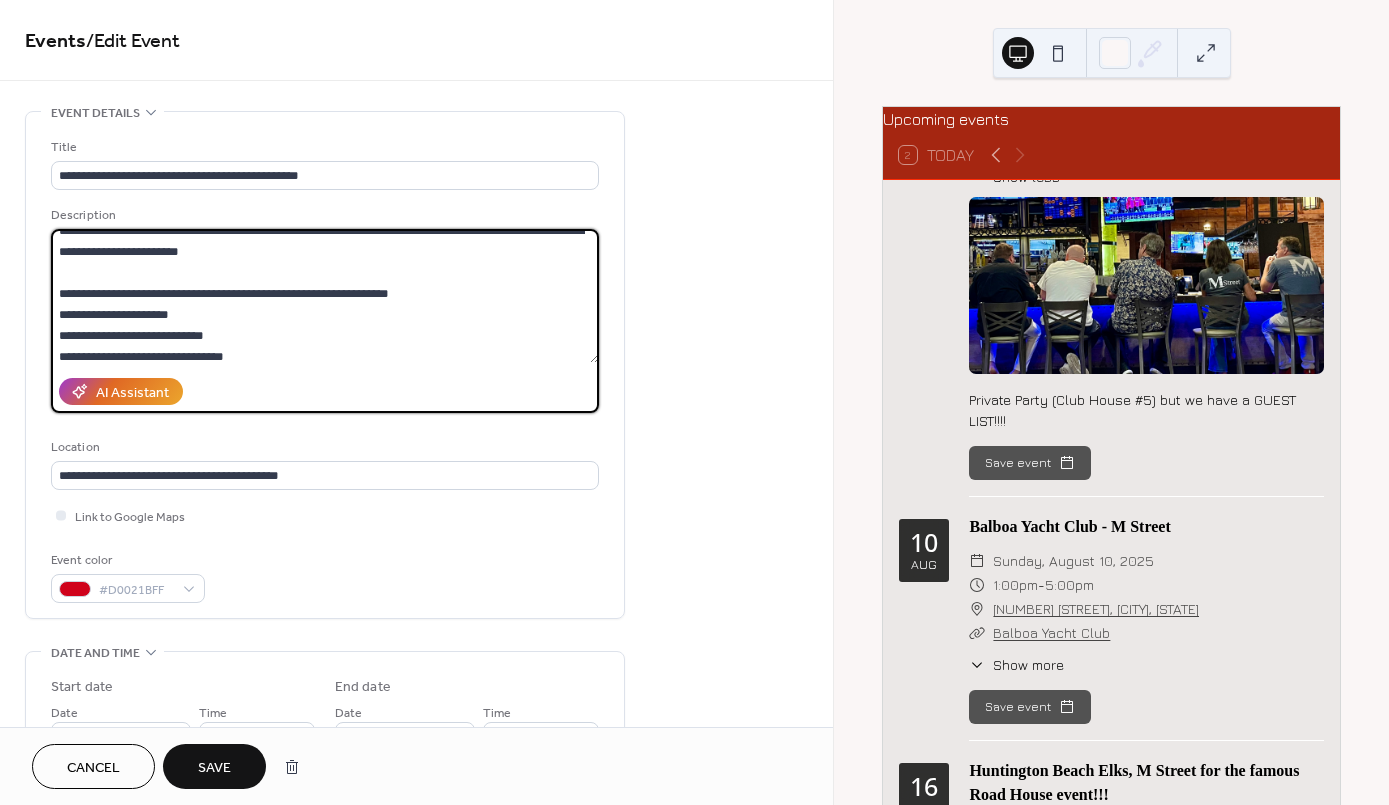 scroll, scrollTop: 0, scrollLeft: 0, axis: both 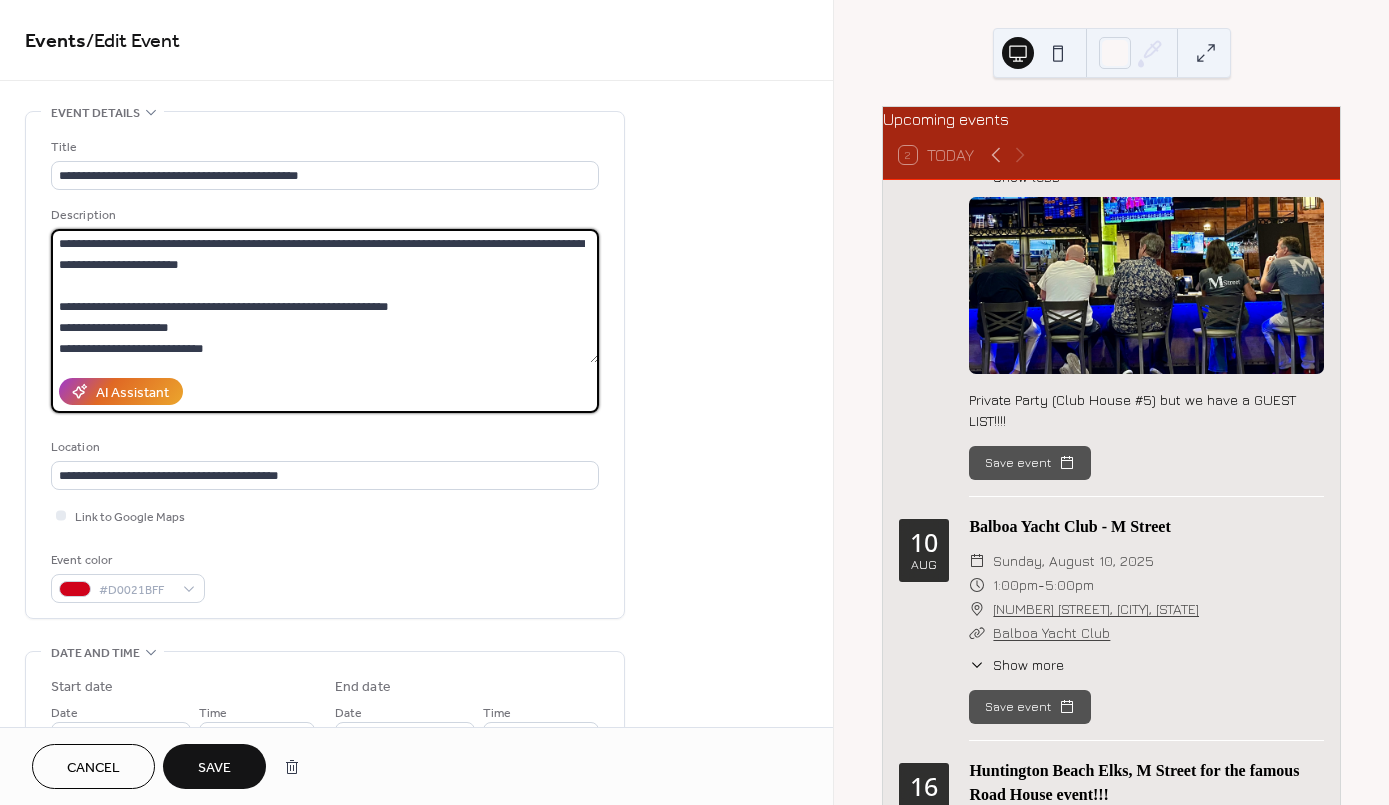 click on "**********" at bounding box center (325, 296) 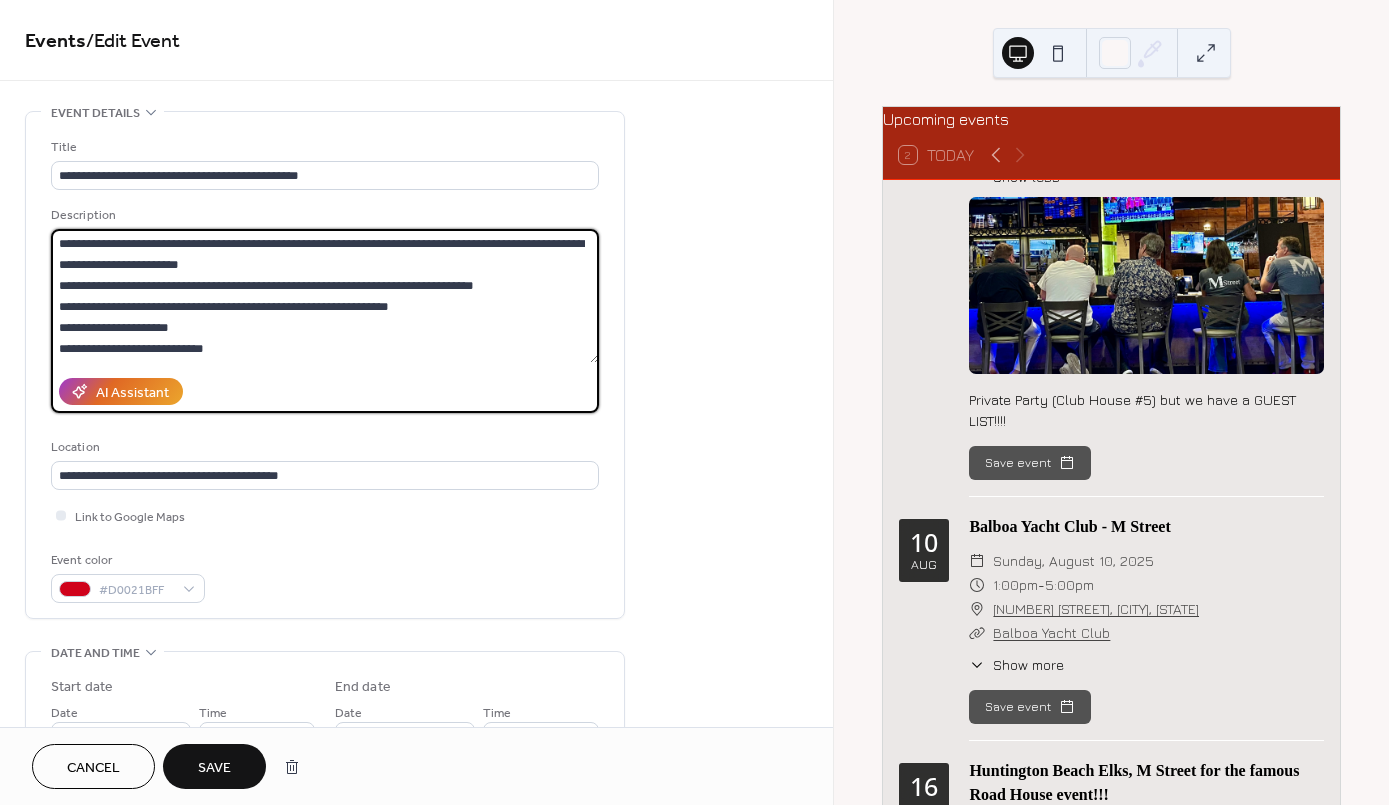 drag, startPoint x: 419, startPoint y: 308, endPoint x: 53, endPoint y: 312, distance: 366.02185 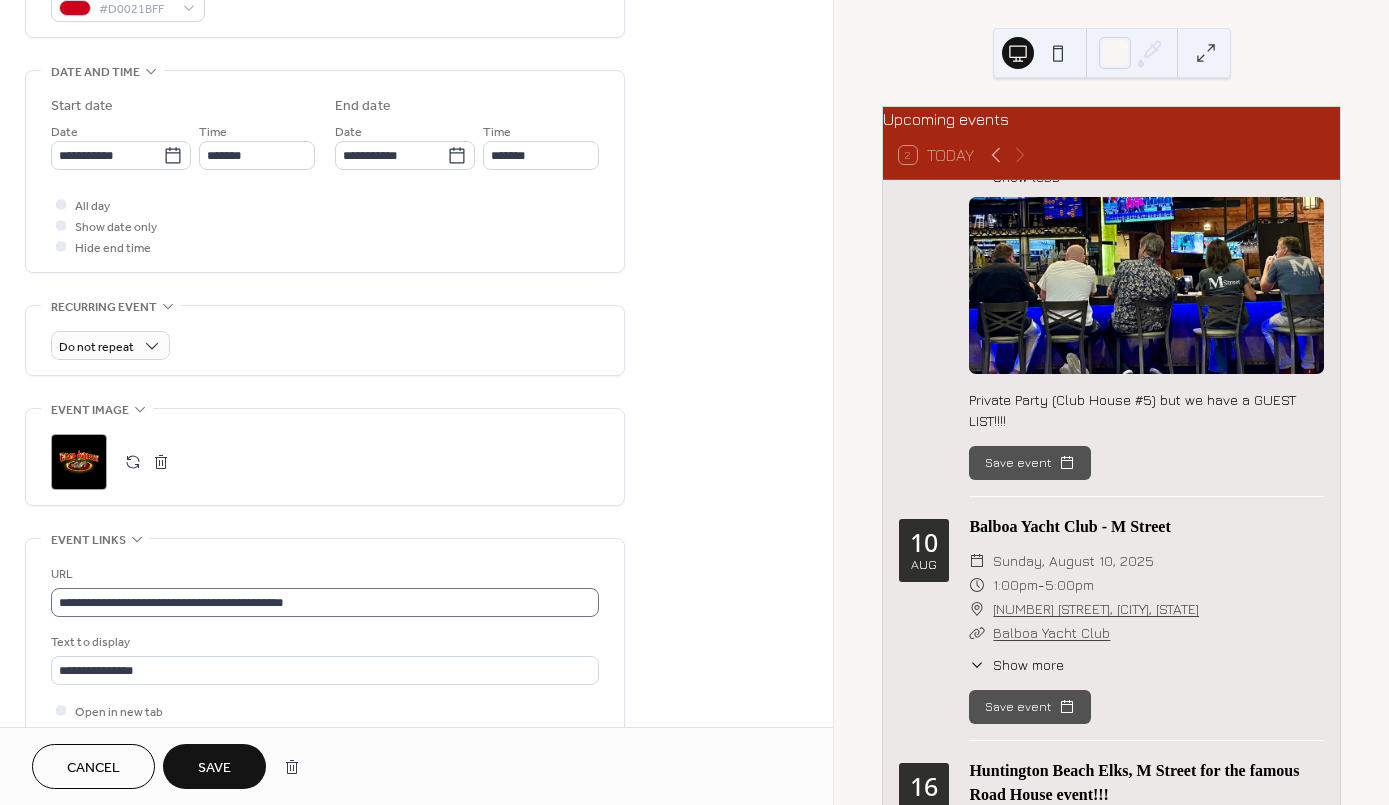scroll, scrollTop: 622, scrollLeft: 0, axis: vertical 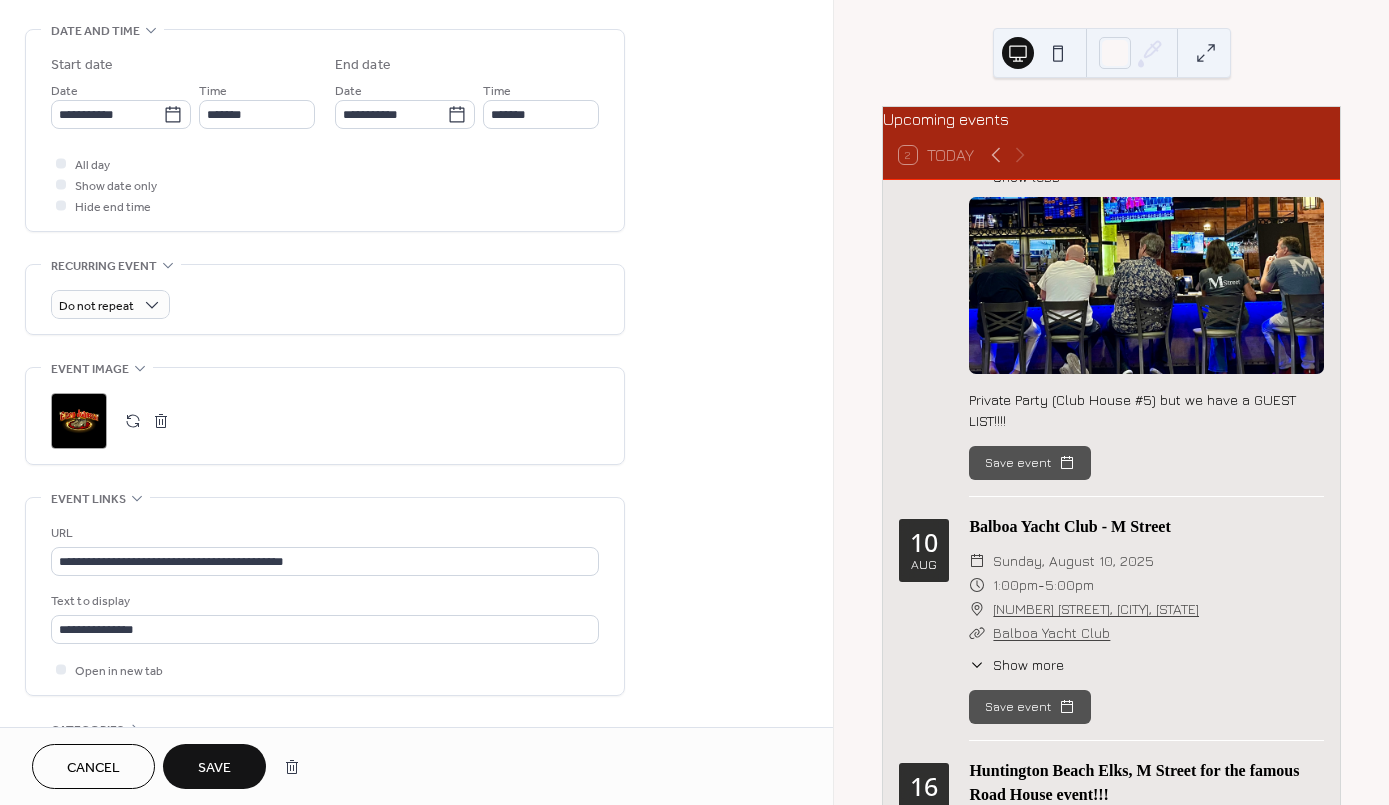 type on "**********" 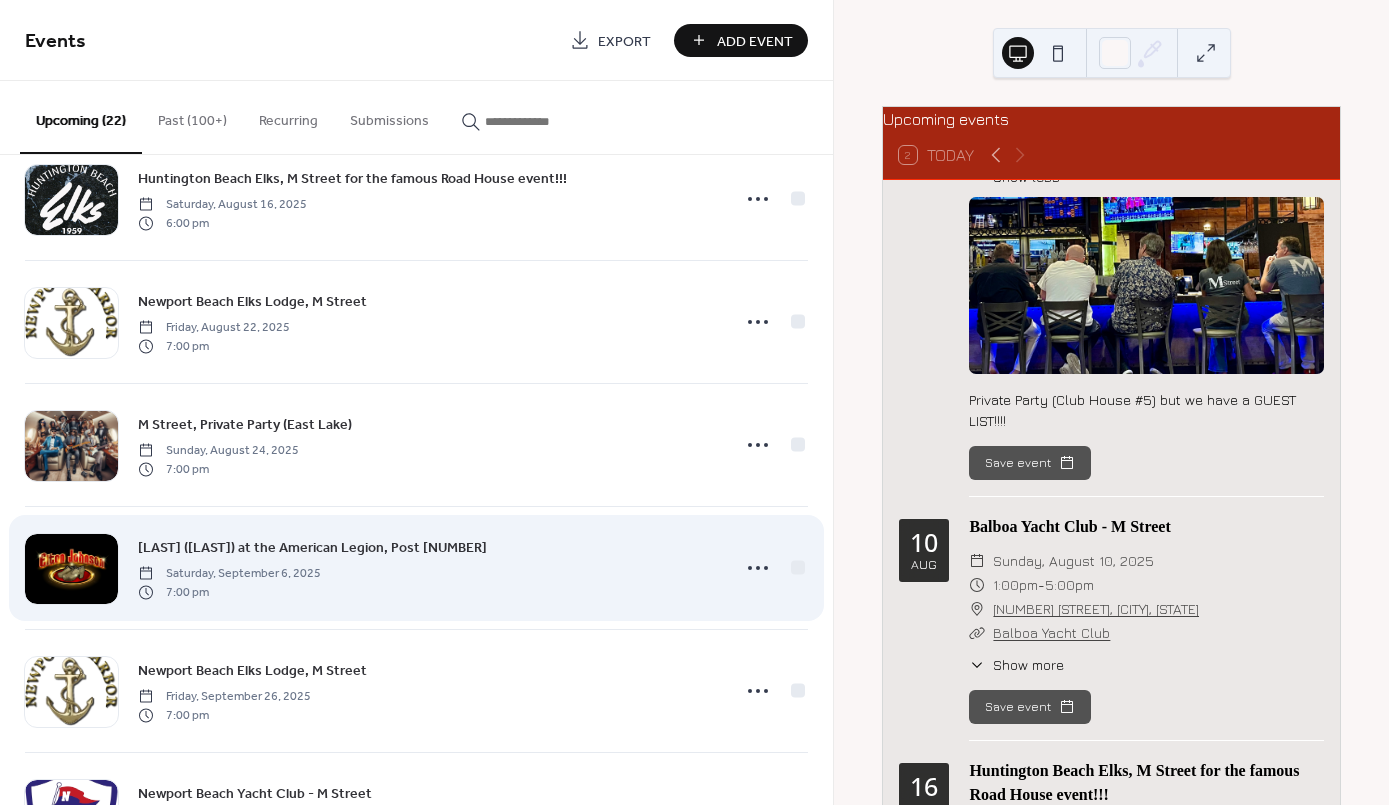 scroll, scrollTop: 422, scrollLeft: 0, axis: vertical 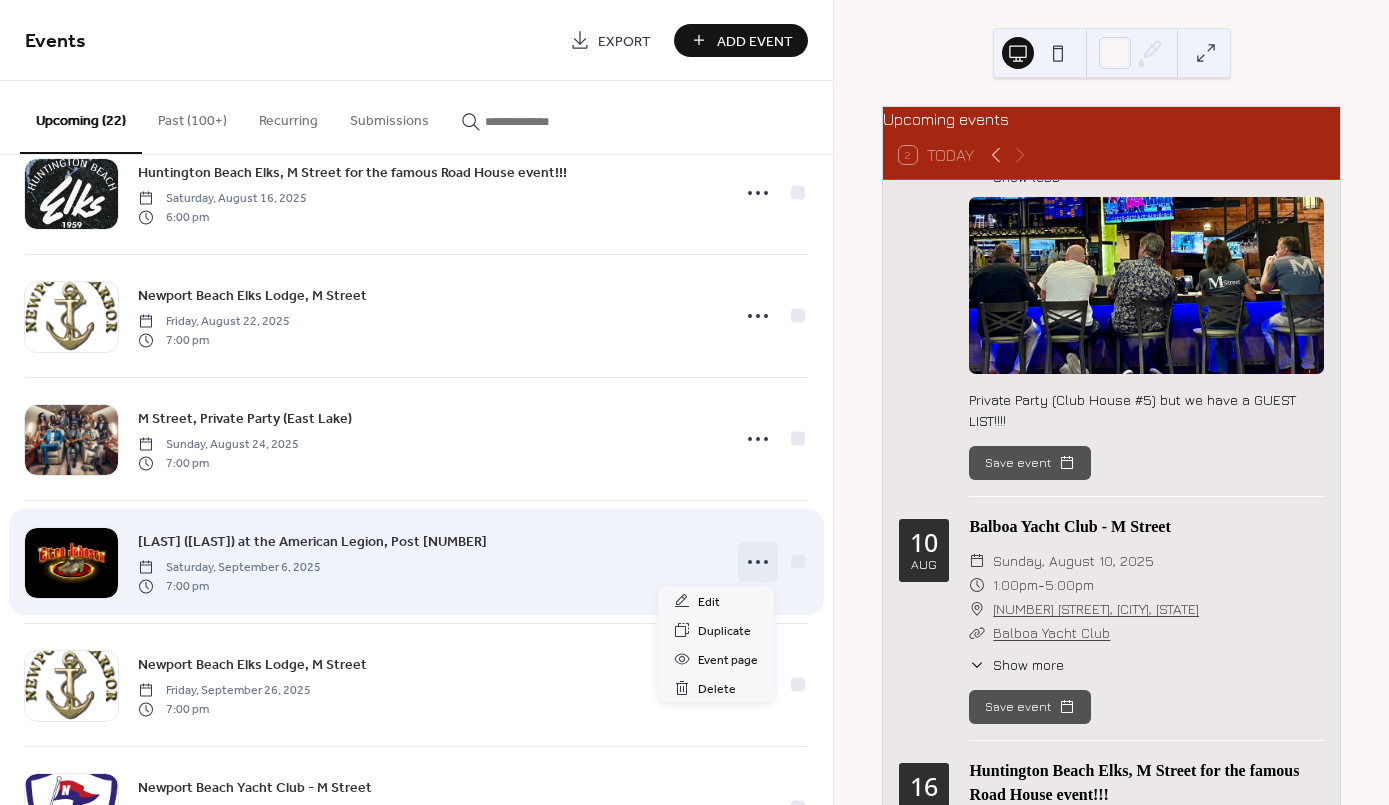 click 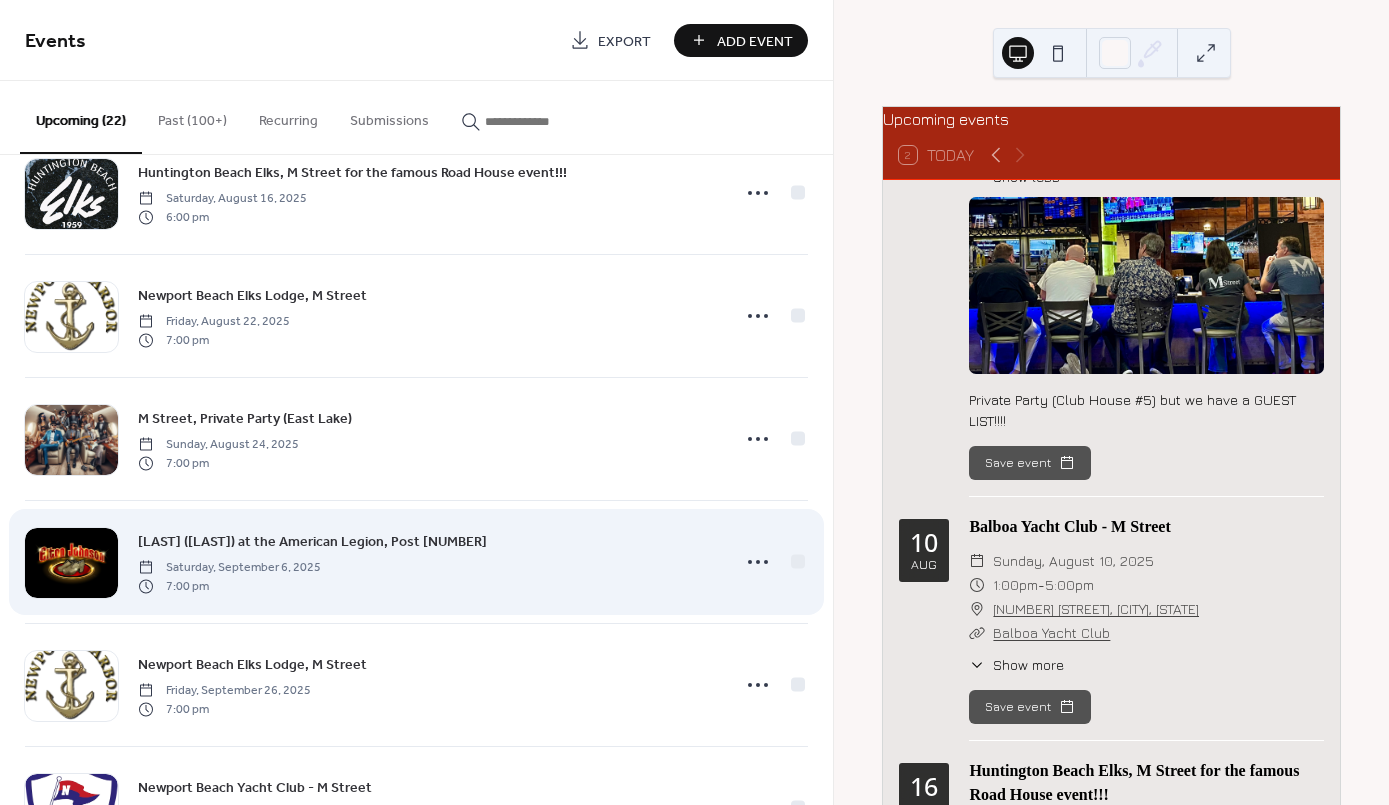 click on "Elton John(son) at the American Legion, Post 291 Saturday, September 6, 2025 7:00 pm" at bounding box center (428, 562) 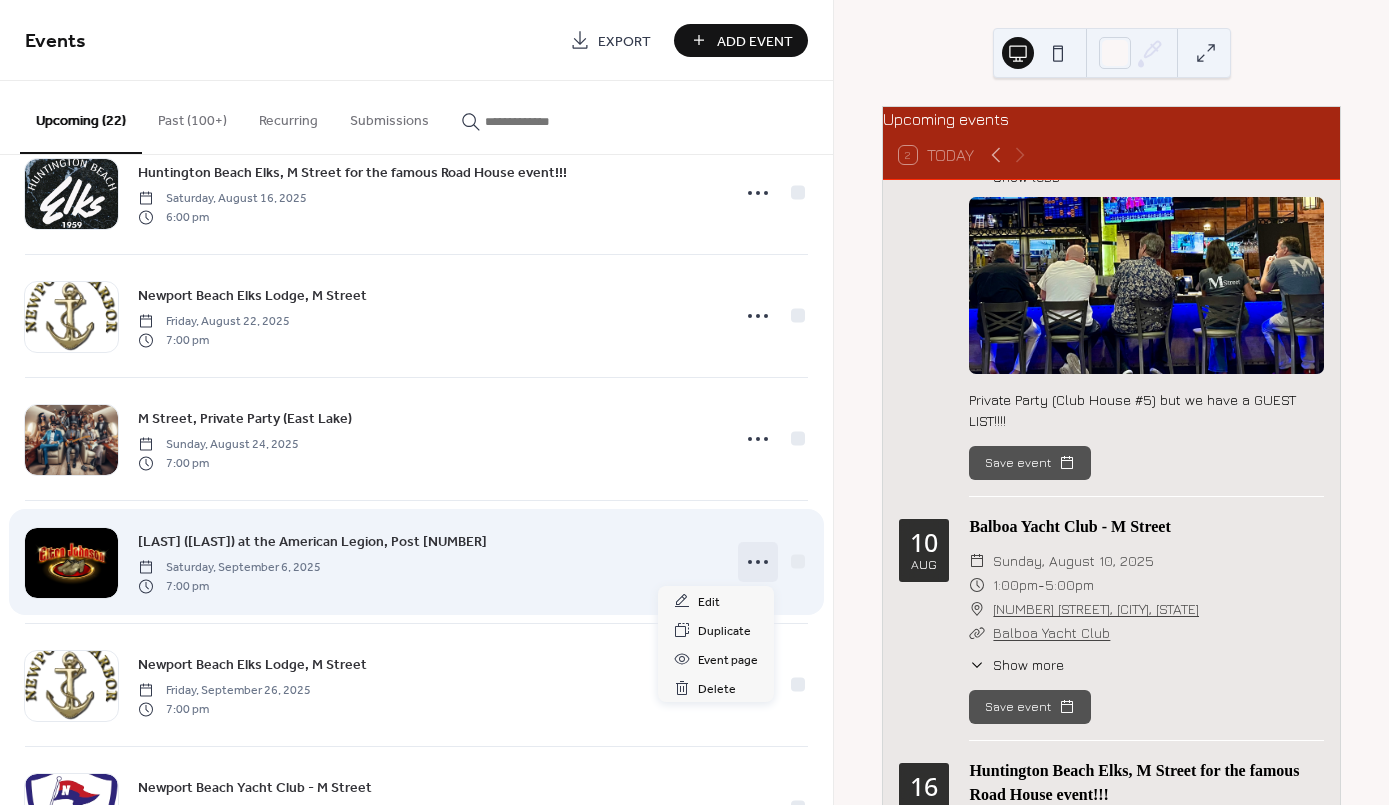 click 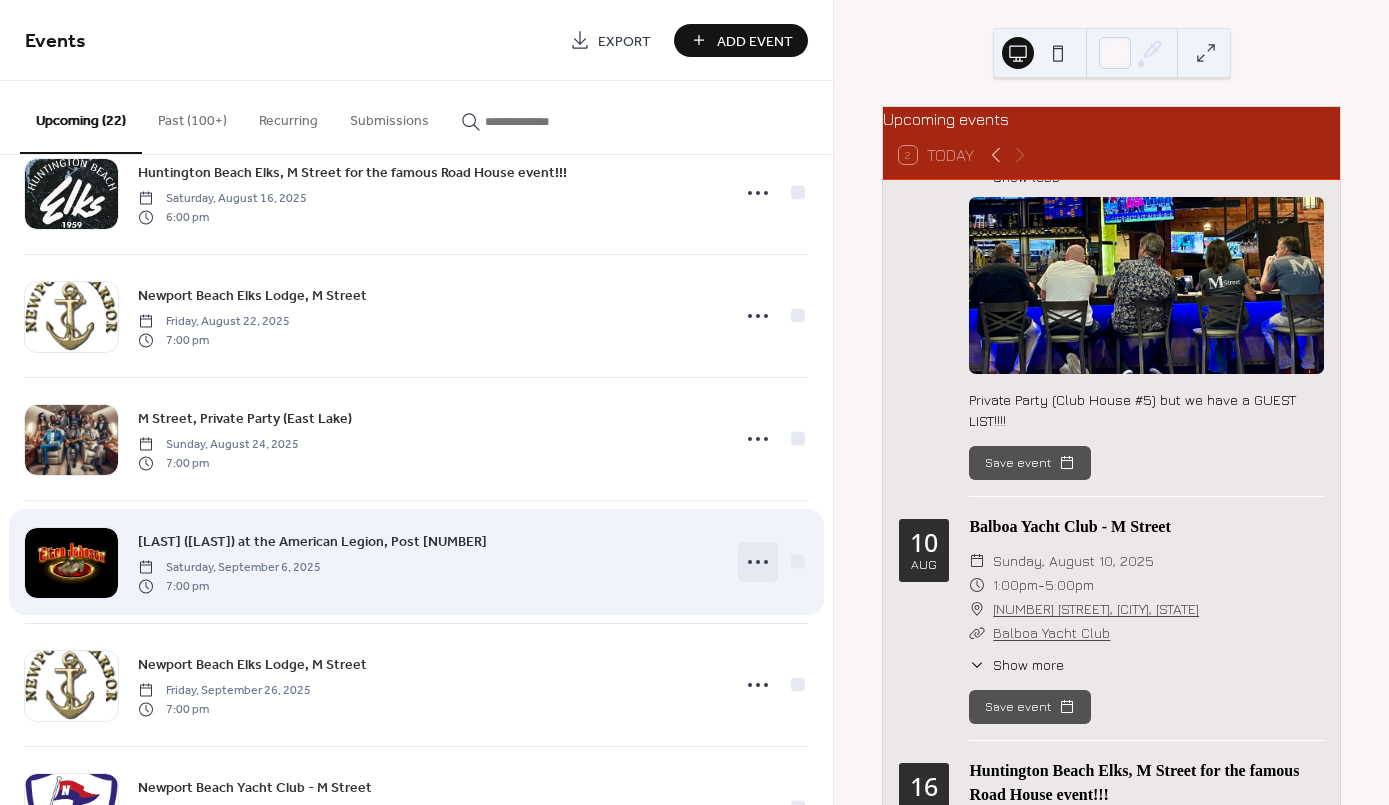 click 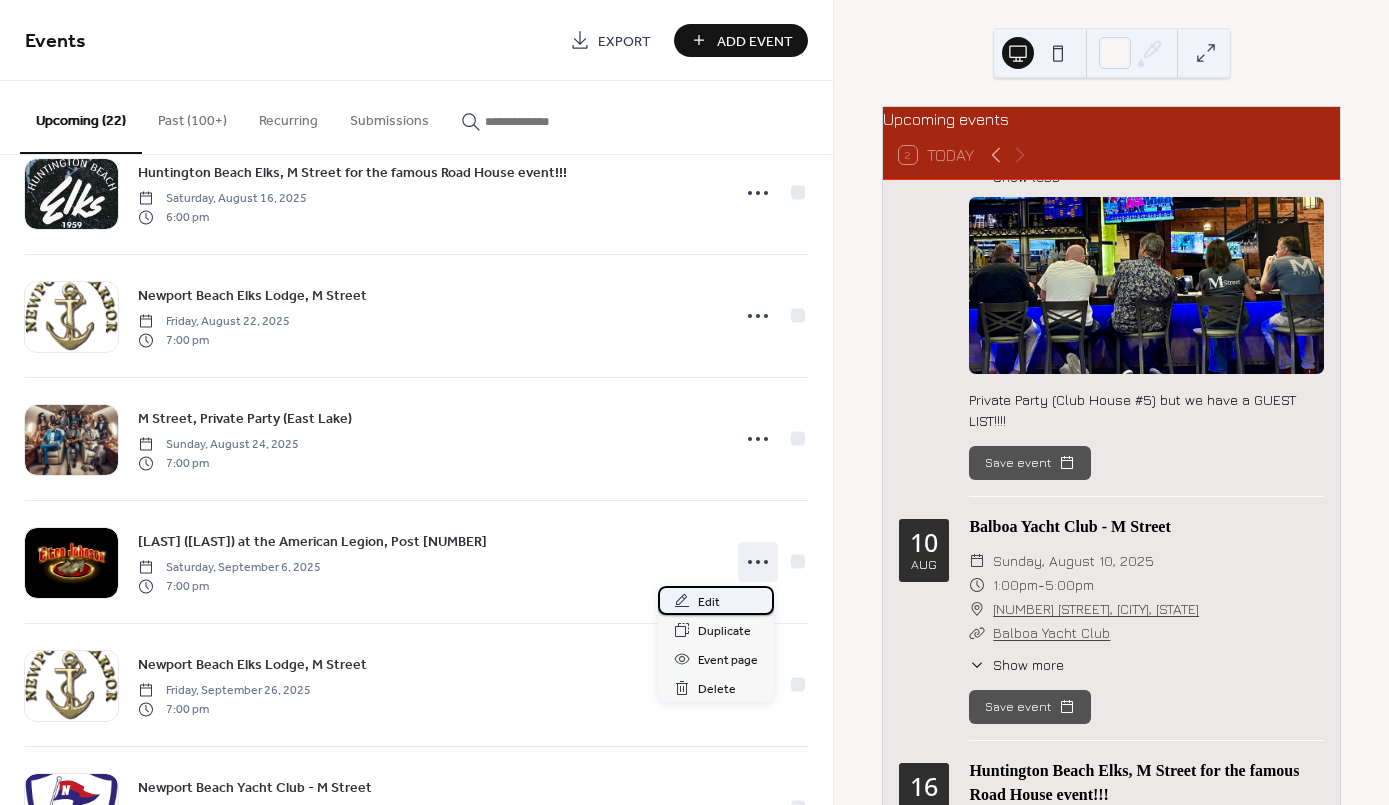 click on "Edit" at bounding box center [709, 602] 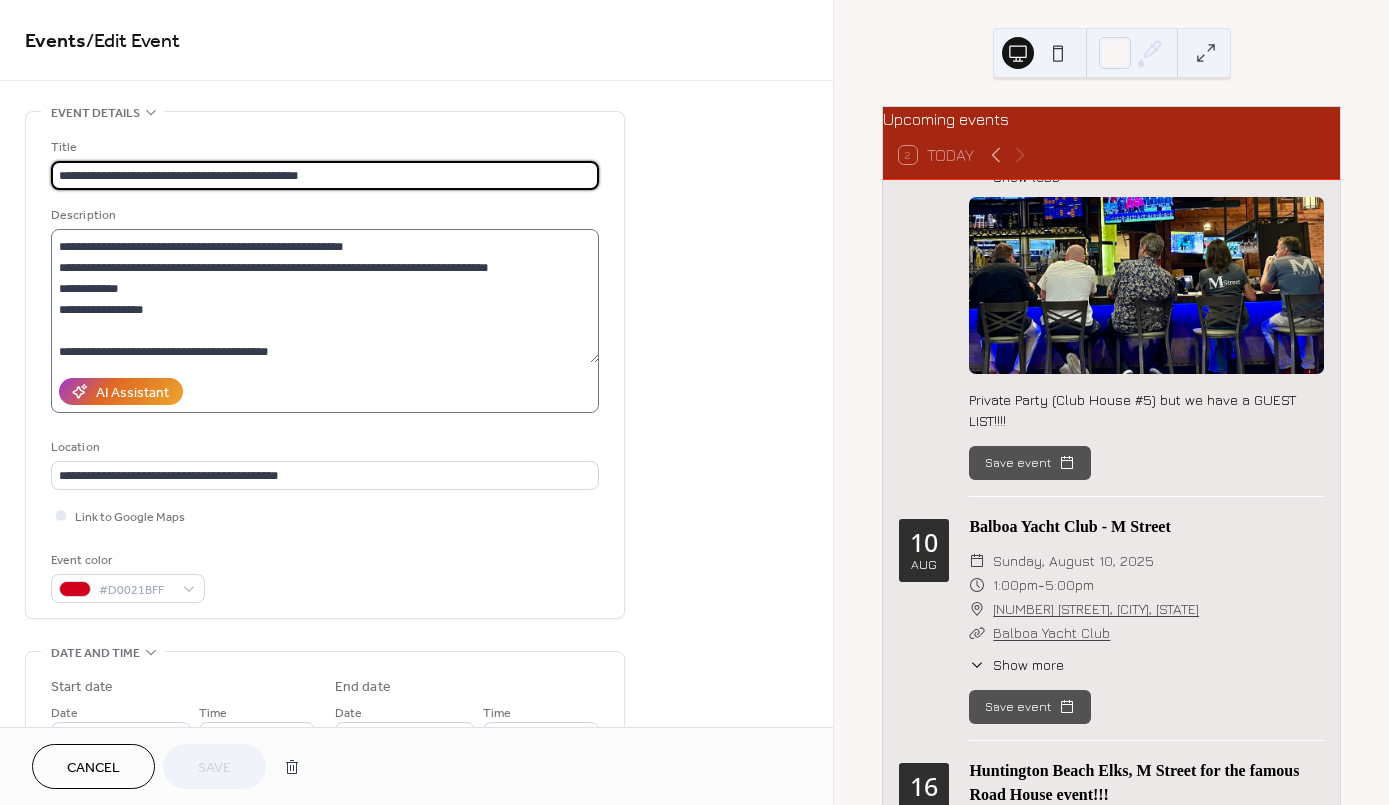 scroll, scrollTop: 169, scrollLeft: 0, axis: vertical 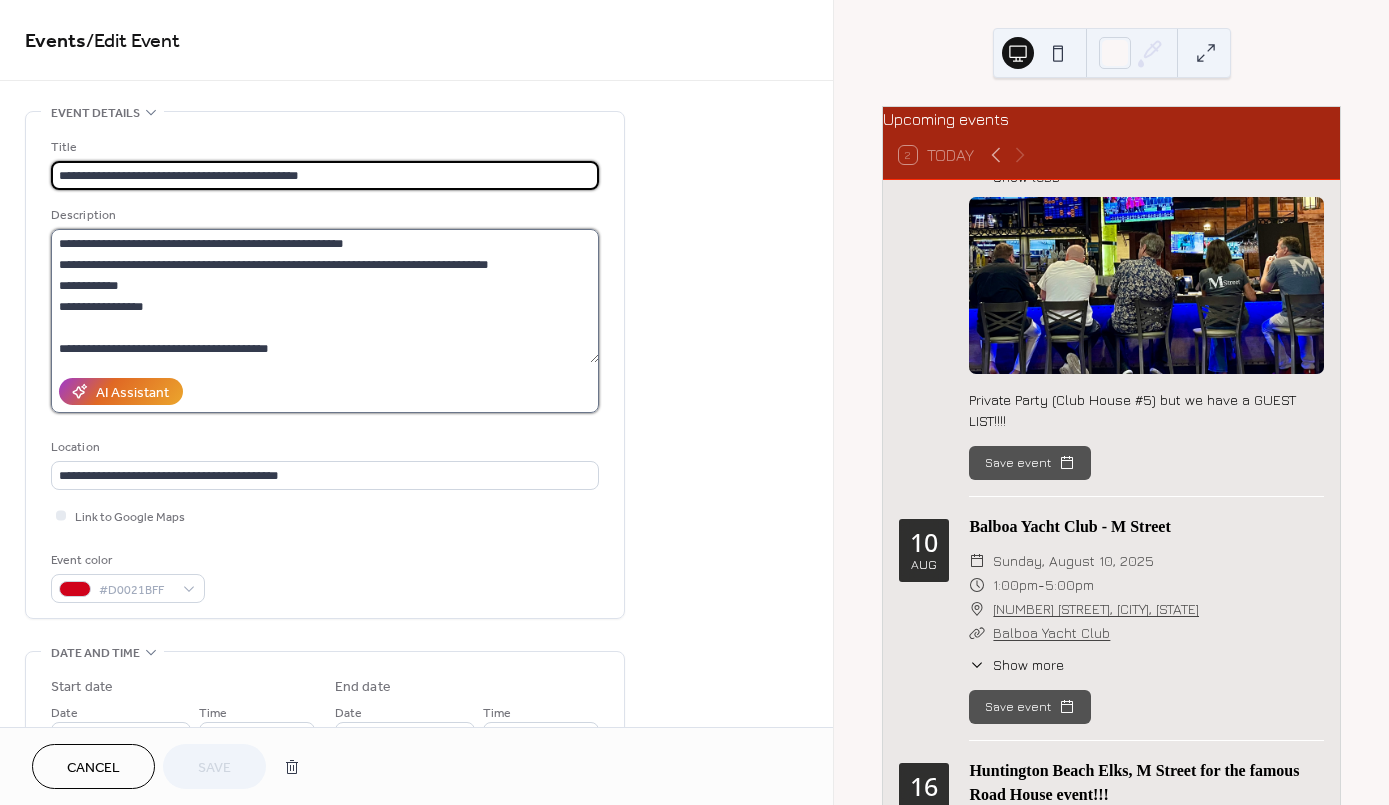 click on "**********" at bounding box center [325, 296] 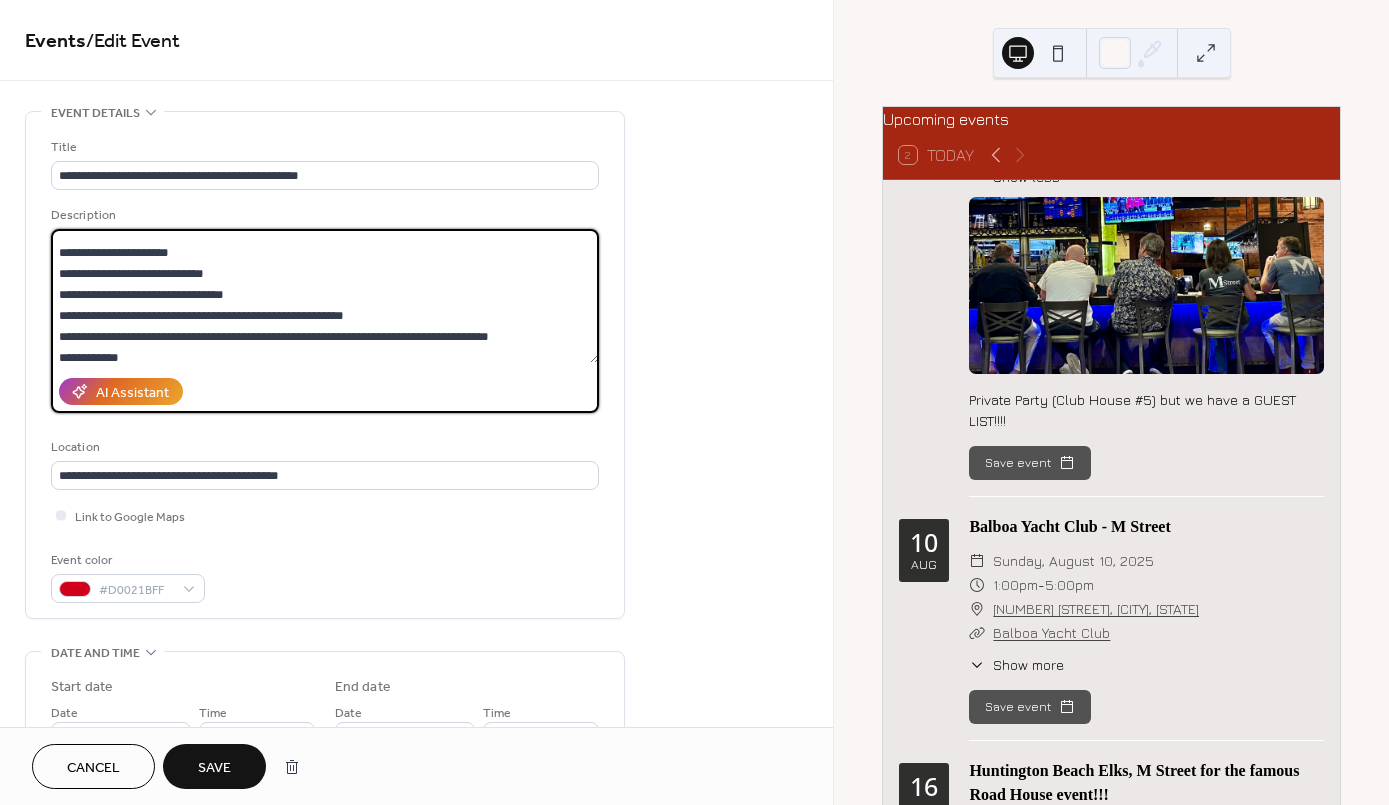 scroll, scrollTop: 0, scrollLeft: 0, axis: both 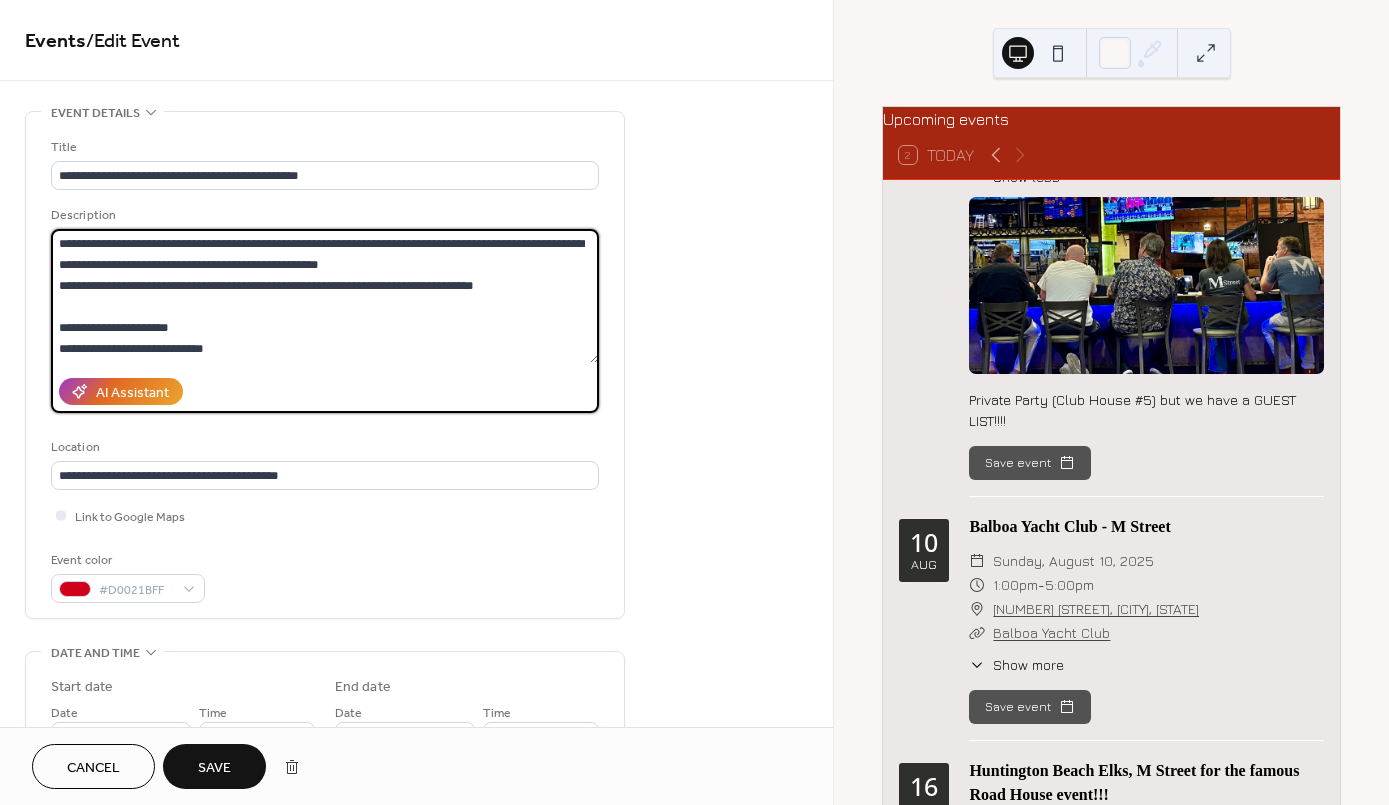 type on "**********" 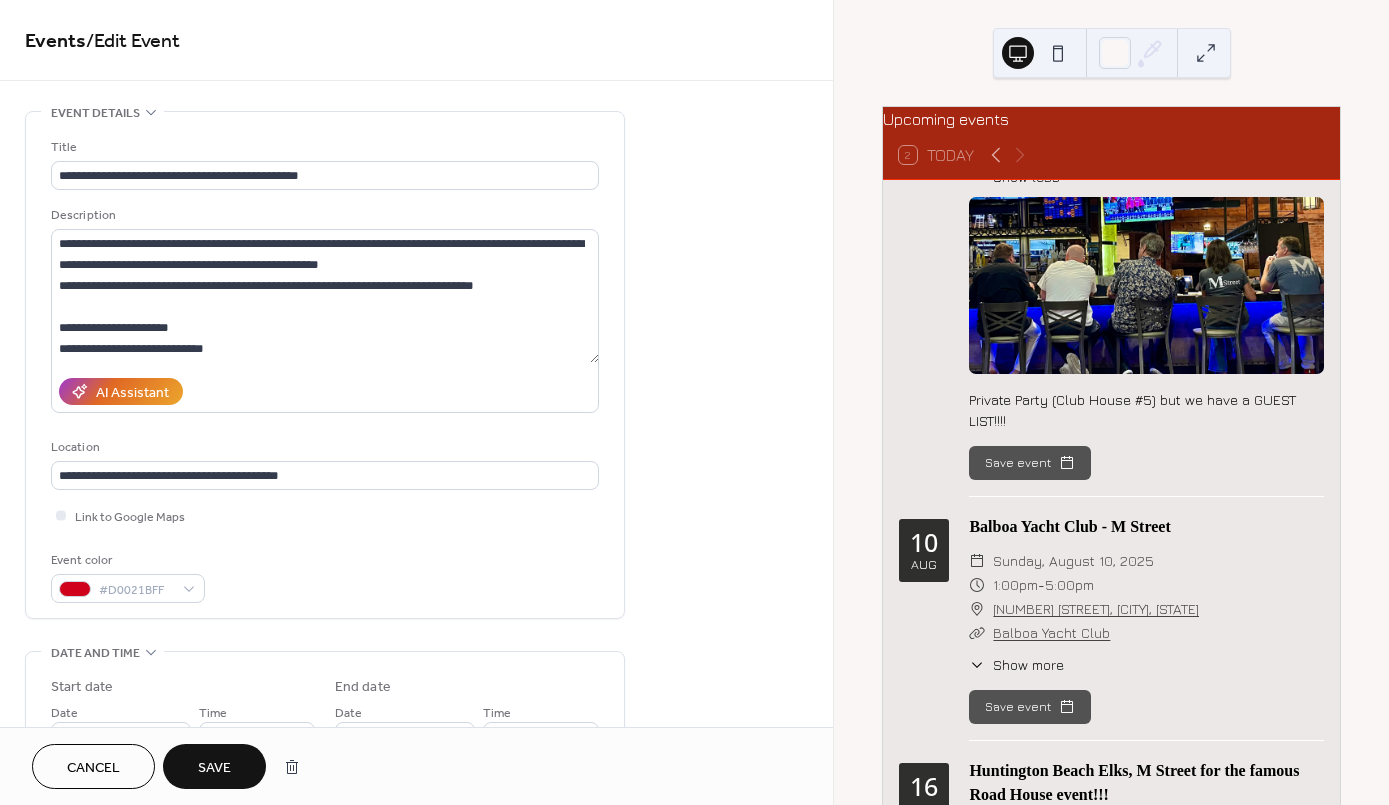 click on "Save" at bounding box center [214, 768] 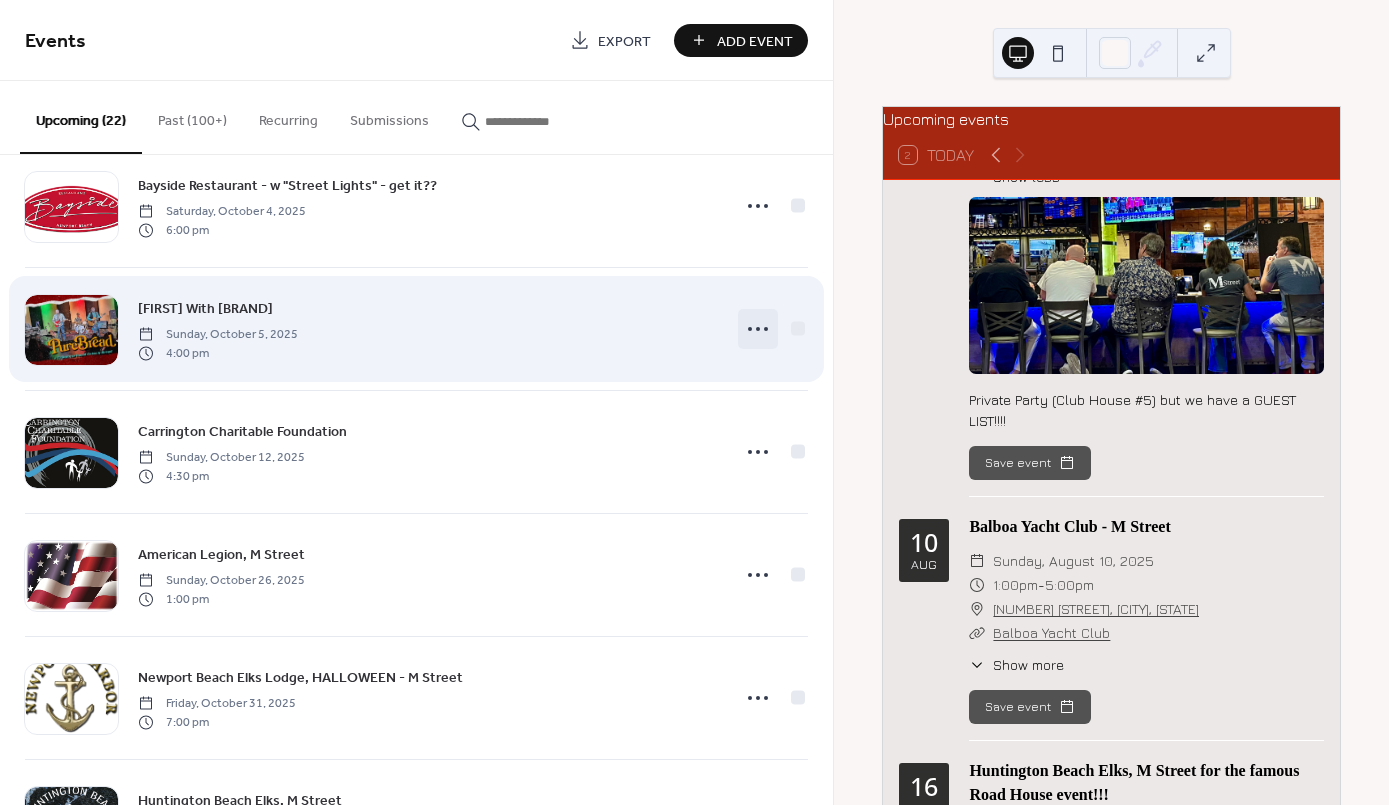 scroll, scrollTop: 1146, scrollLeft: 0, axis: vertical 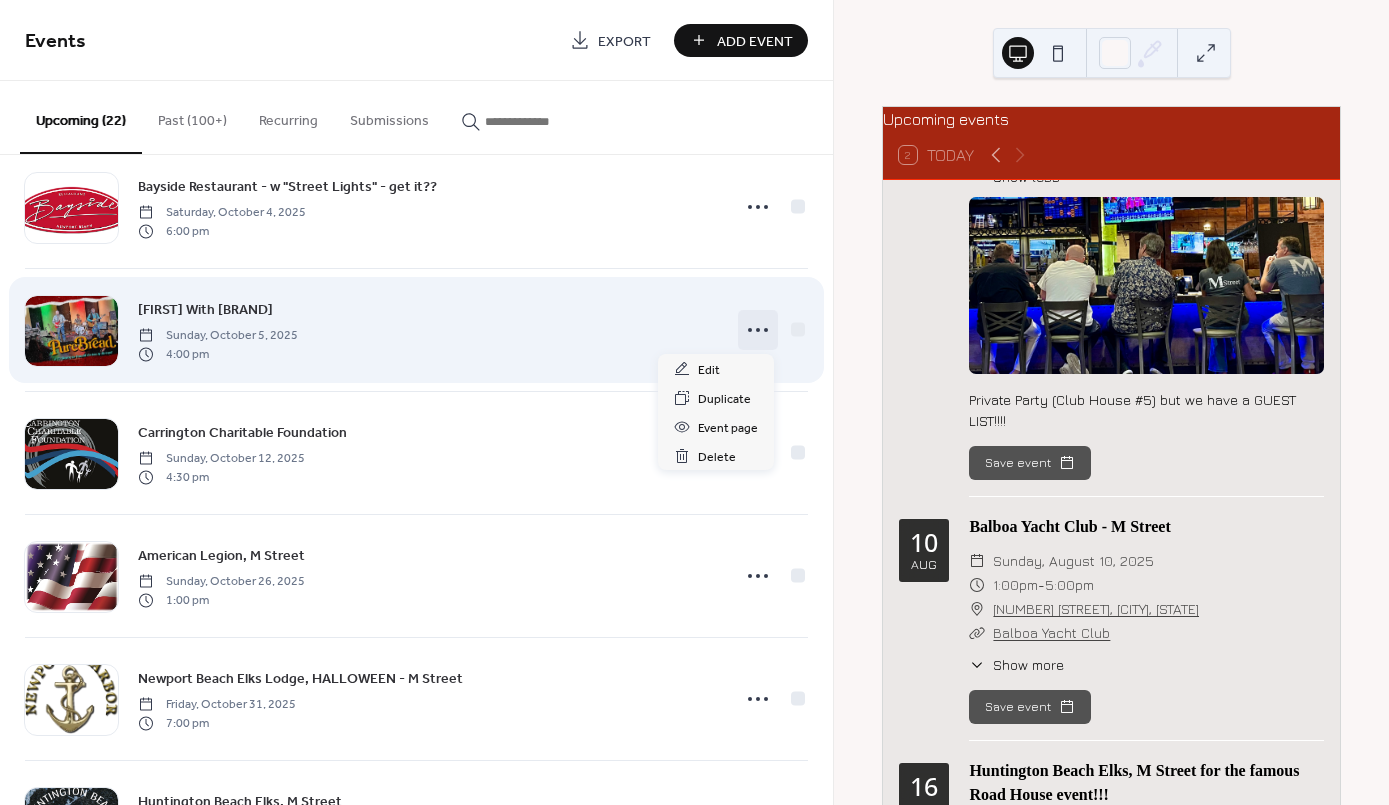 click 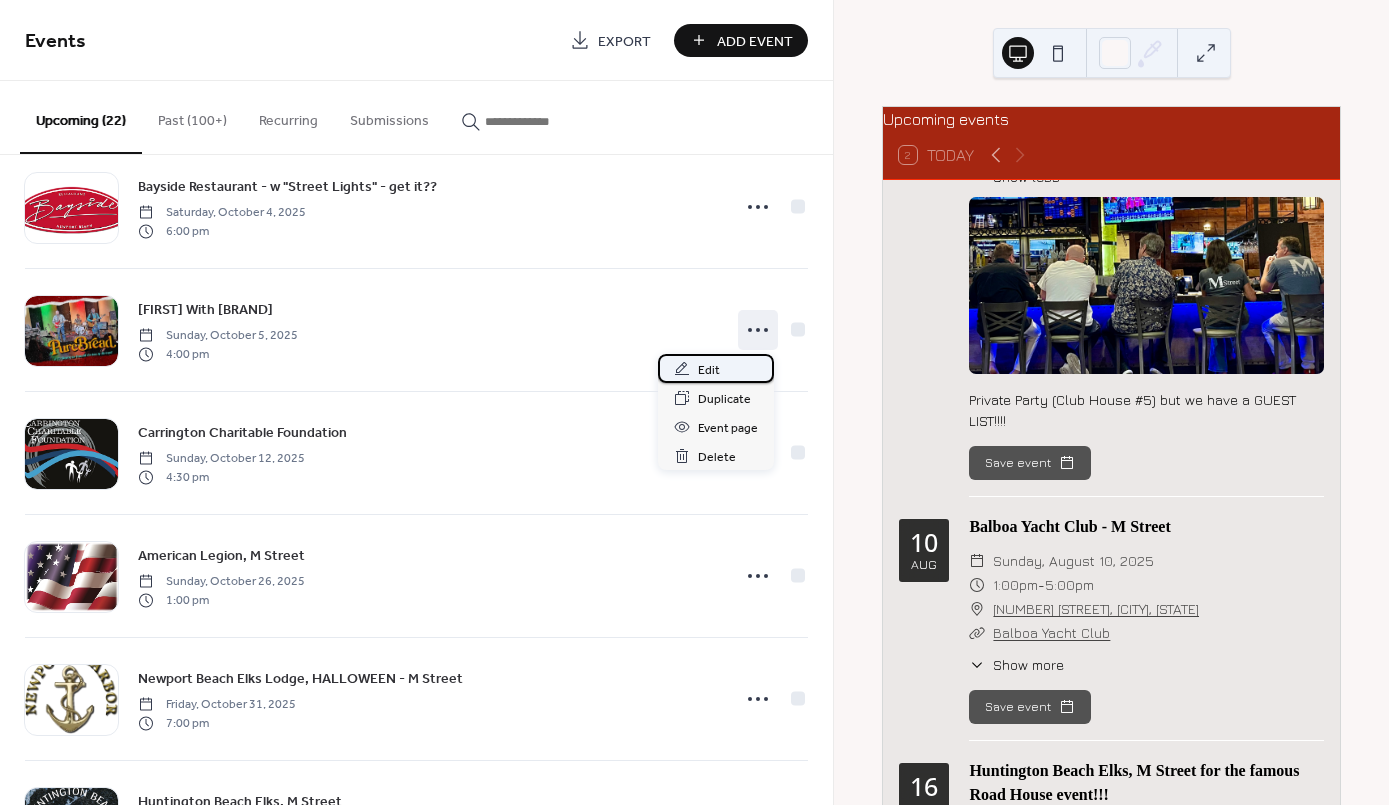 click on "Edit" at bounding box center [709, 370] 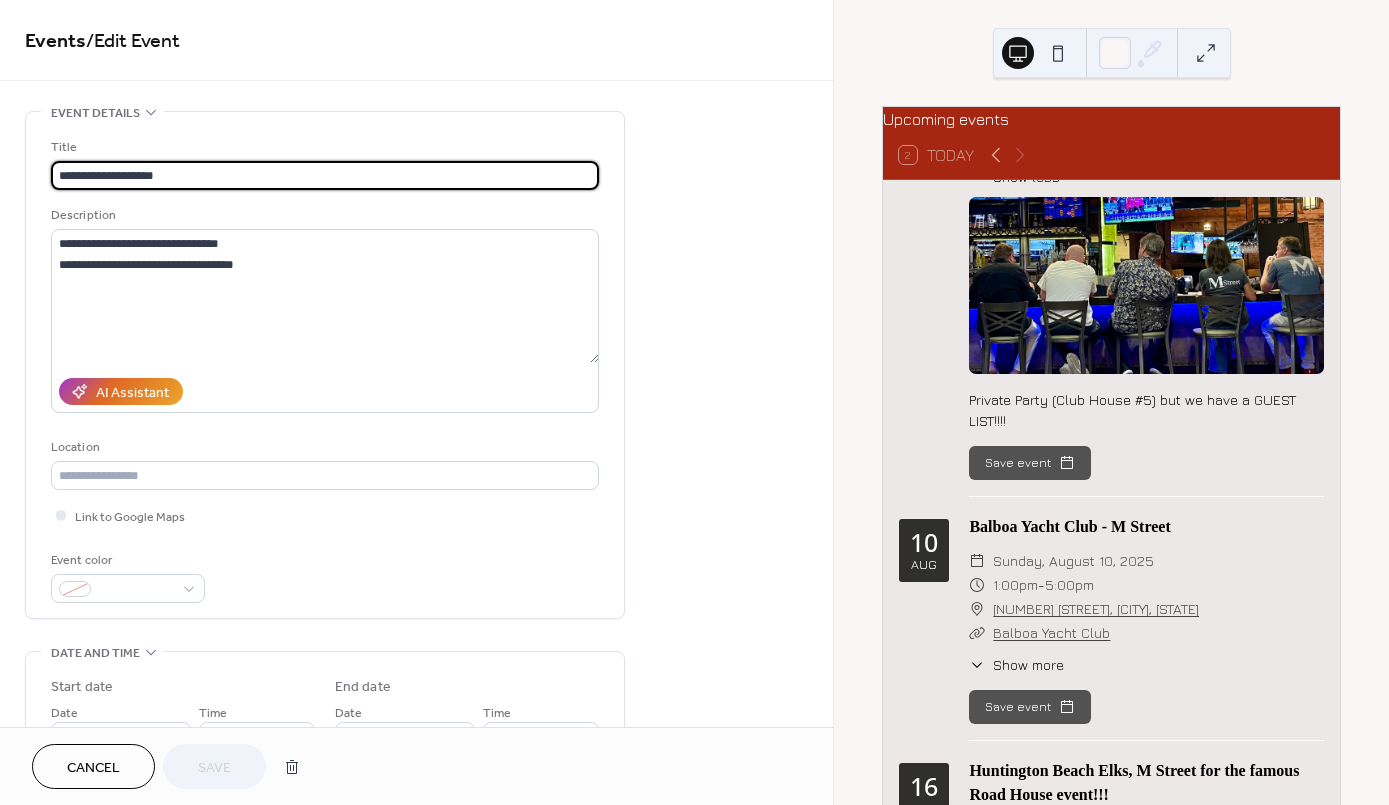 click on "**********" at bounding box center [325, 175] 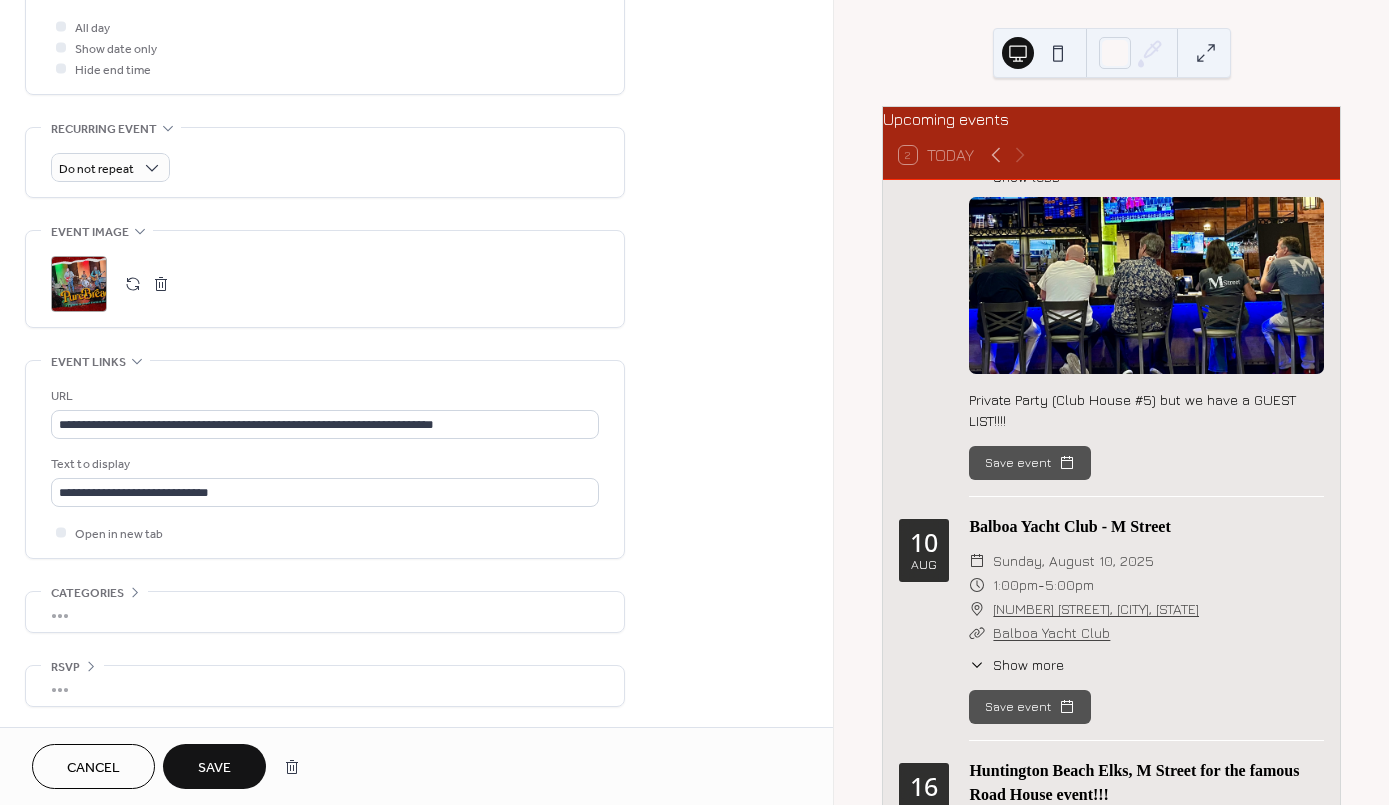 scroll, scrollTop: 769, scrollLeft: 0, axis: vertical 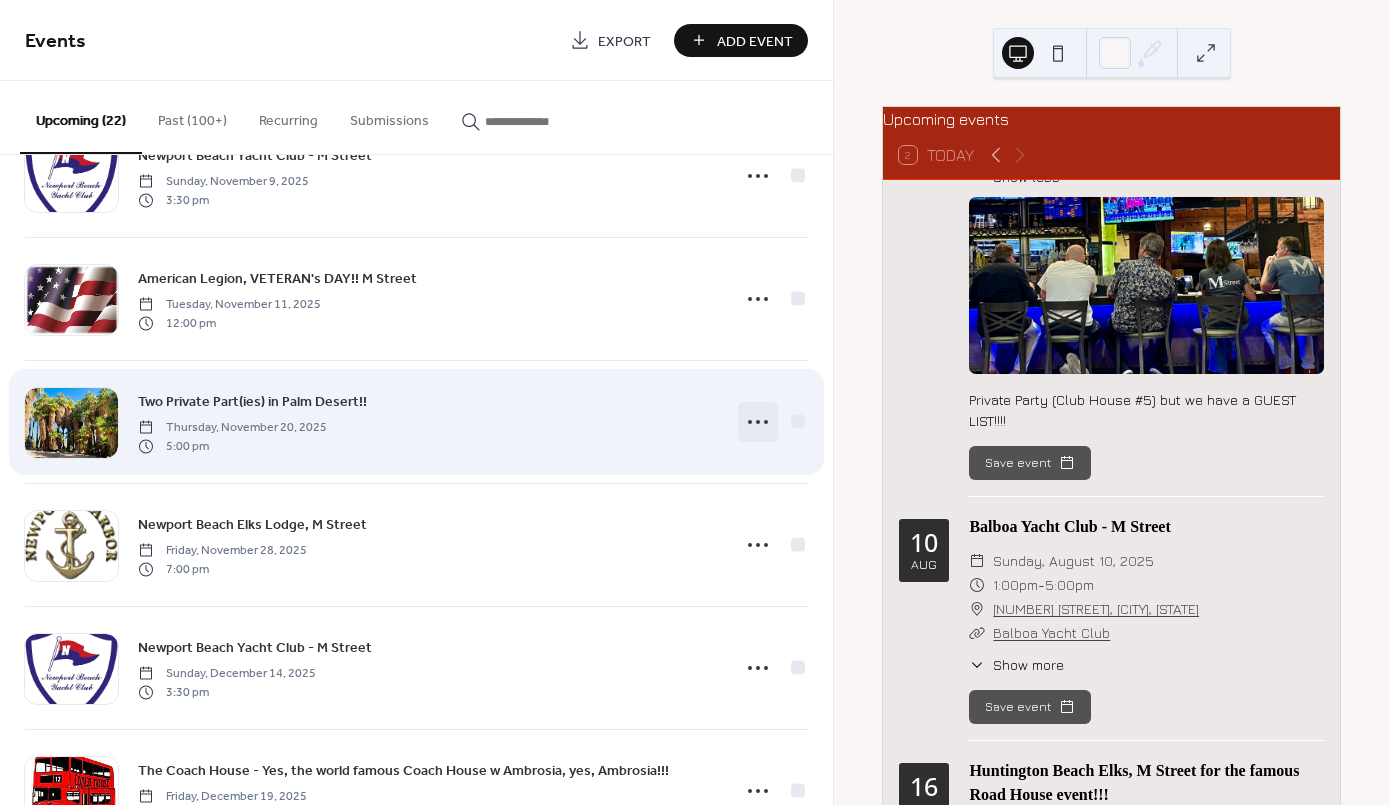 click 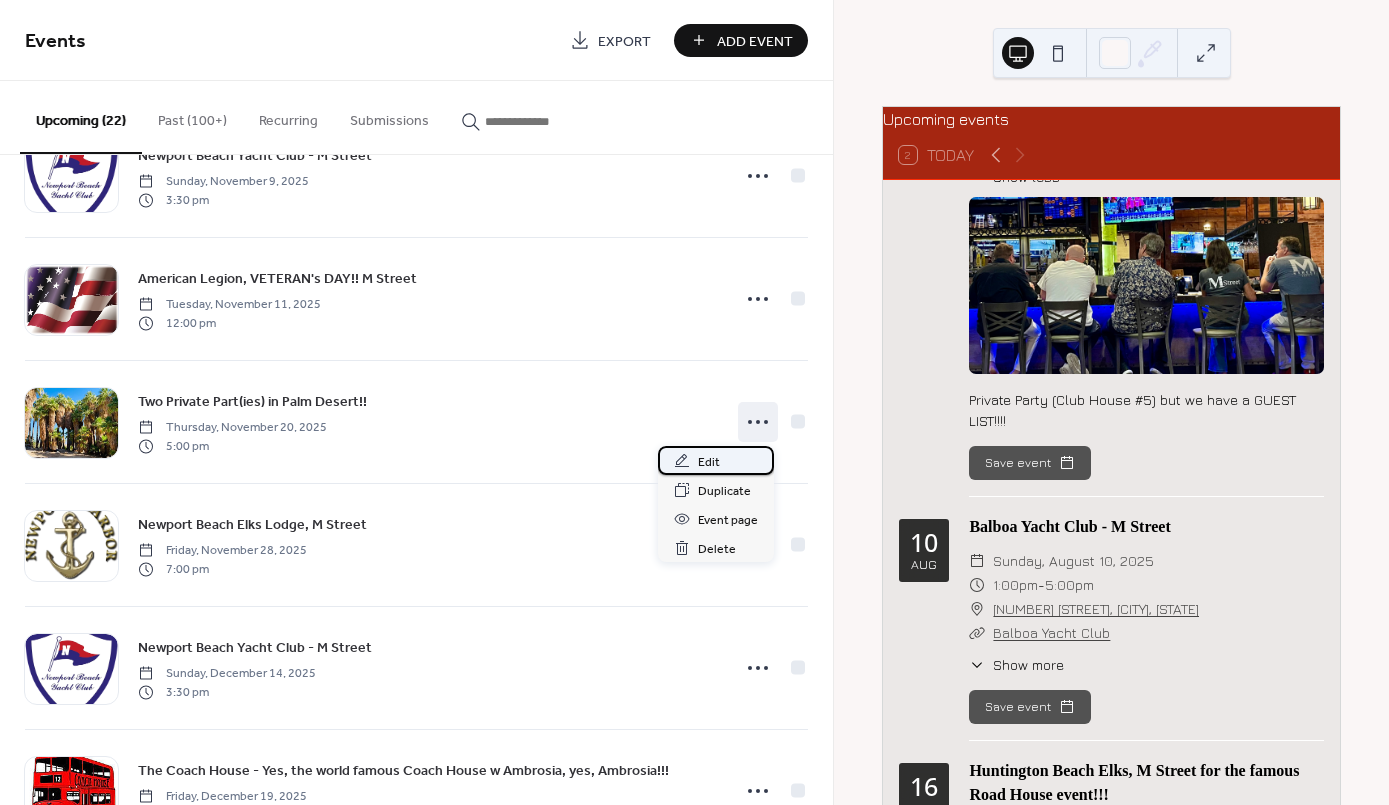 click on "Edit" at bounding box center (709, 462) 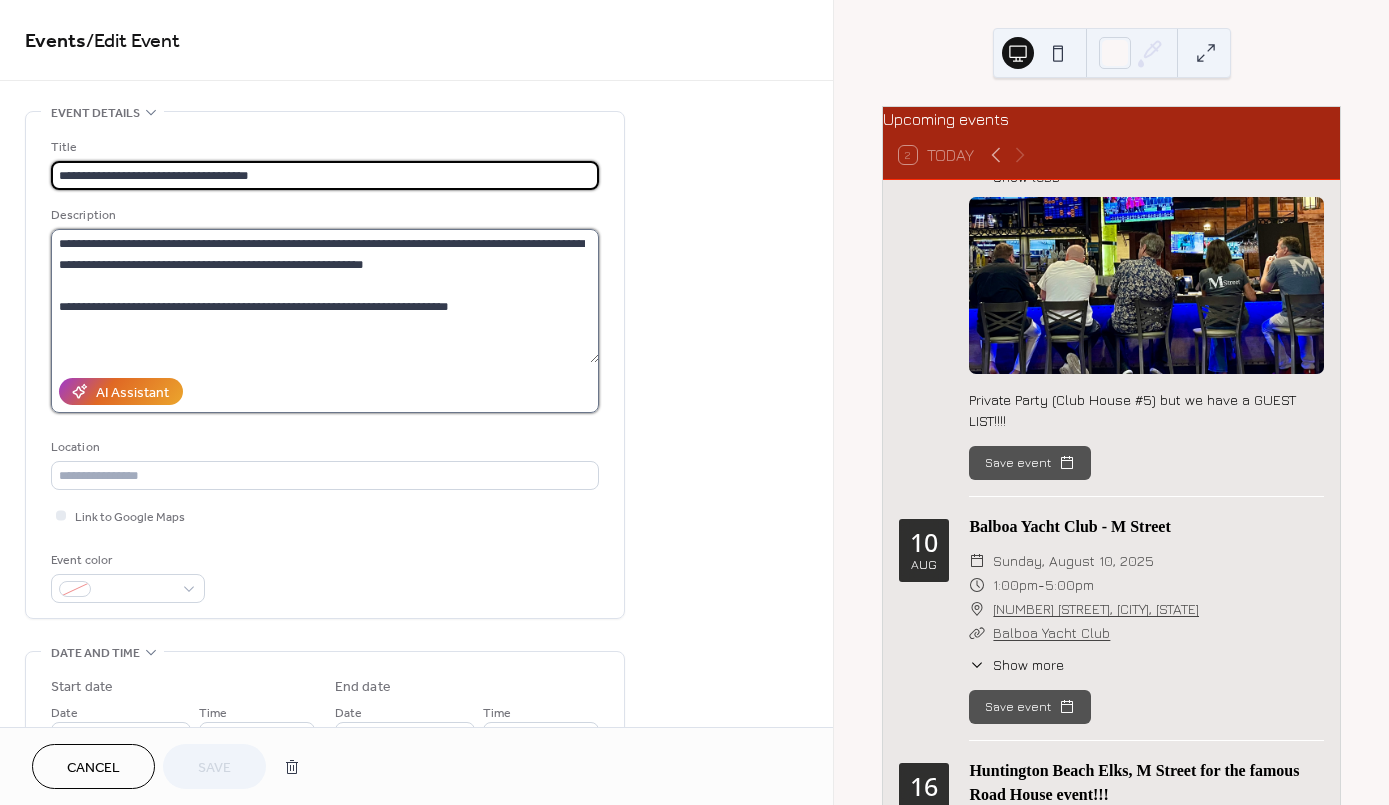 click on "**********" at bounding box center (325, 296) 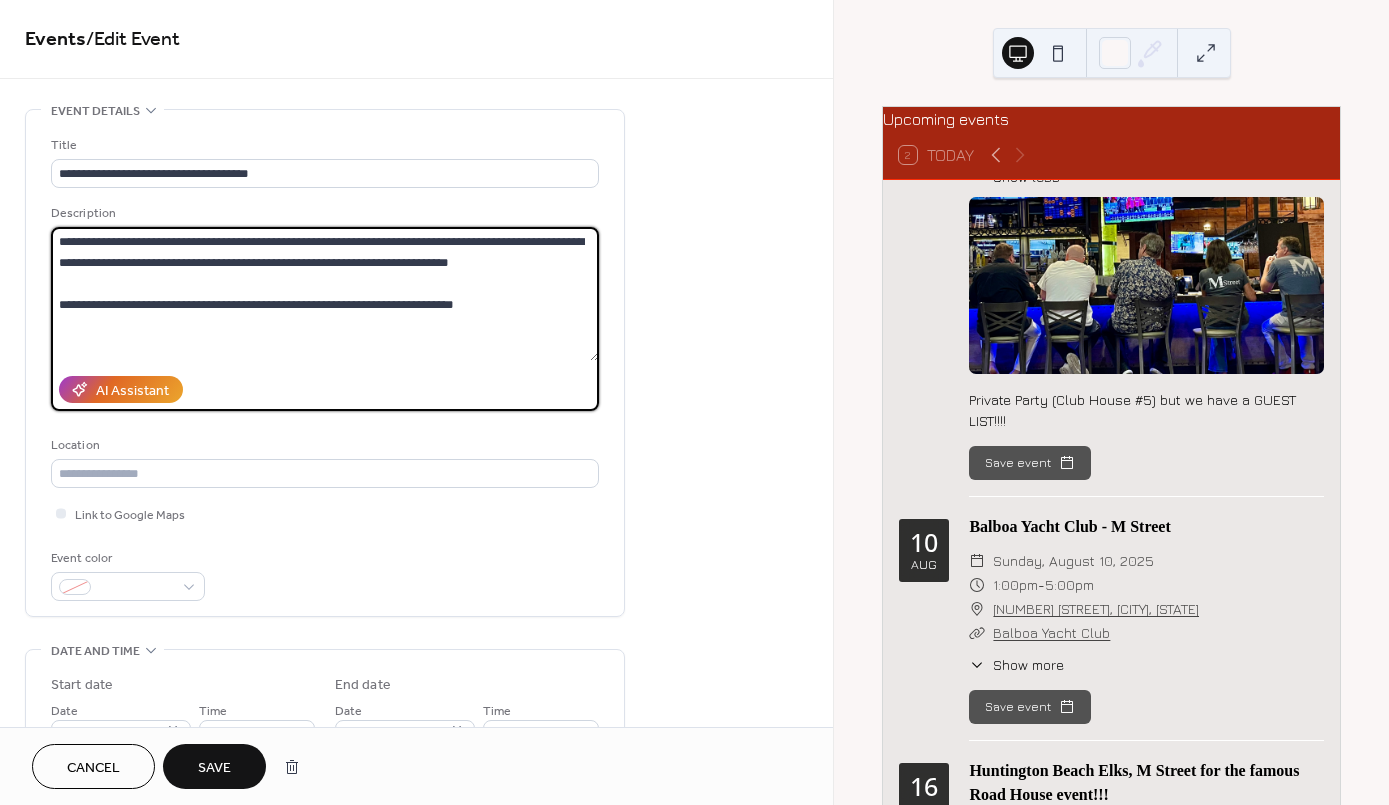 scroll, scrollTop: 0, scrollLeft: 0, axis: both 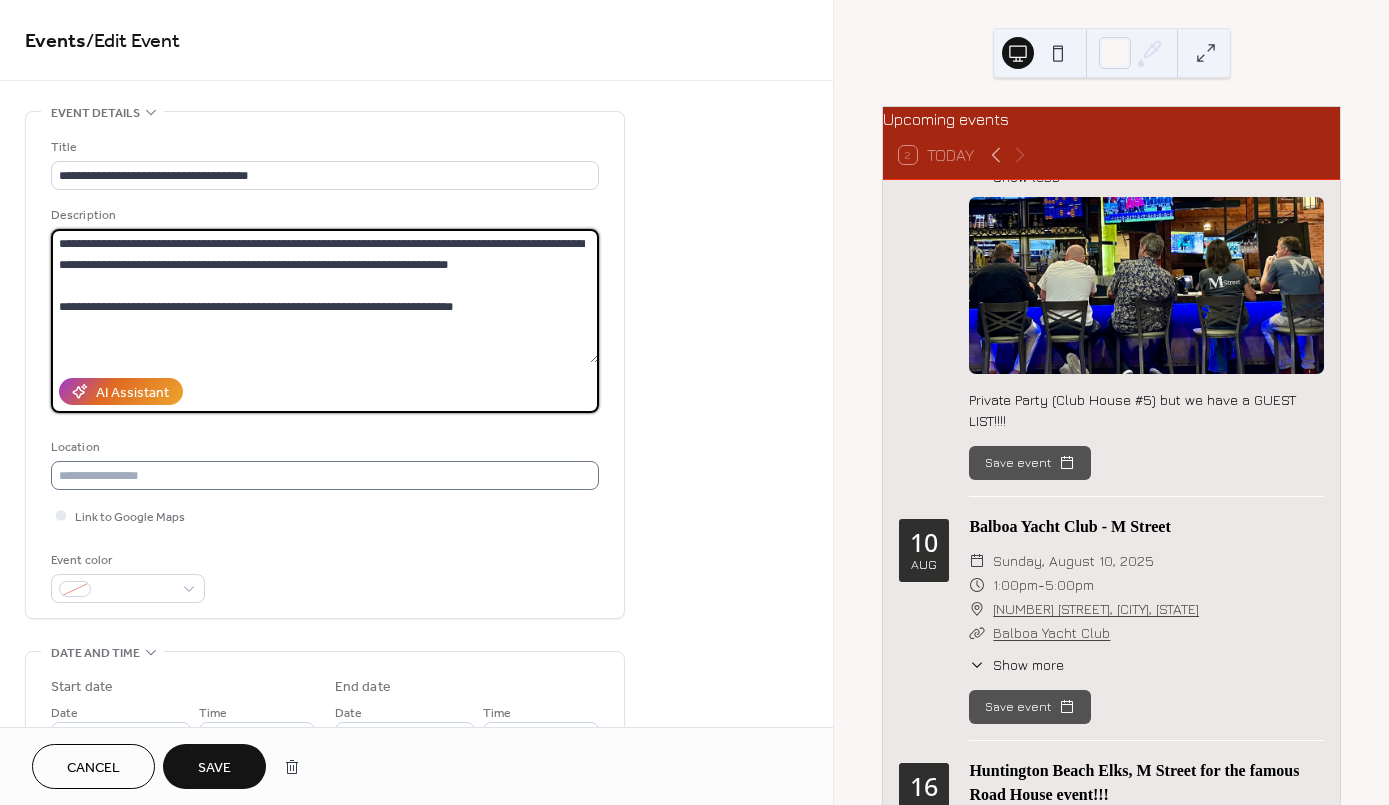 type on "**********" 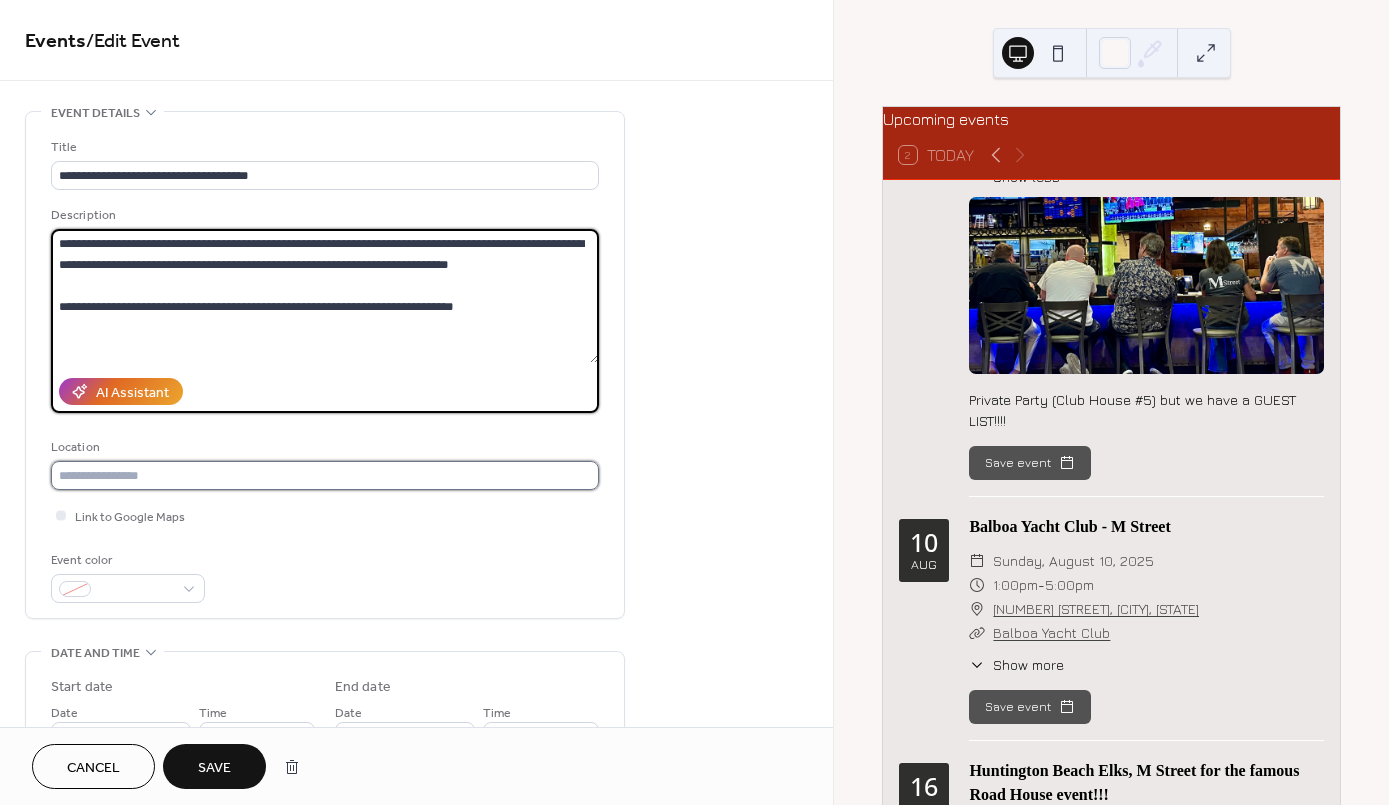 click at bounding box center (325, 475) 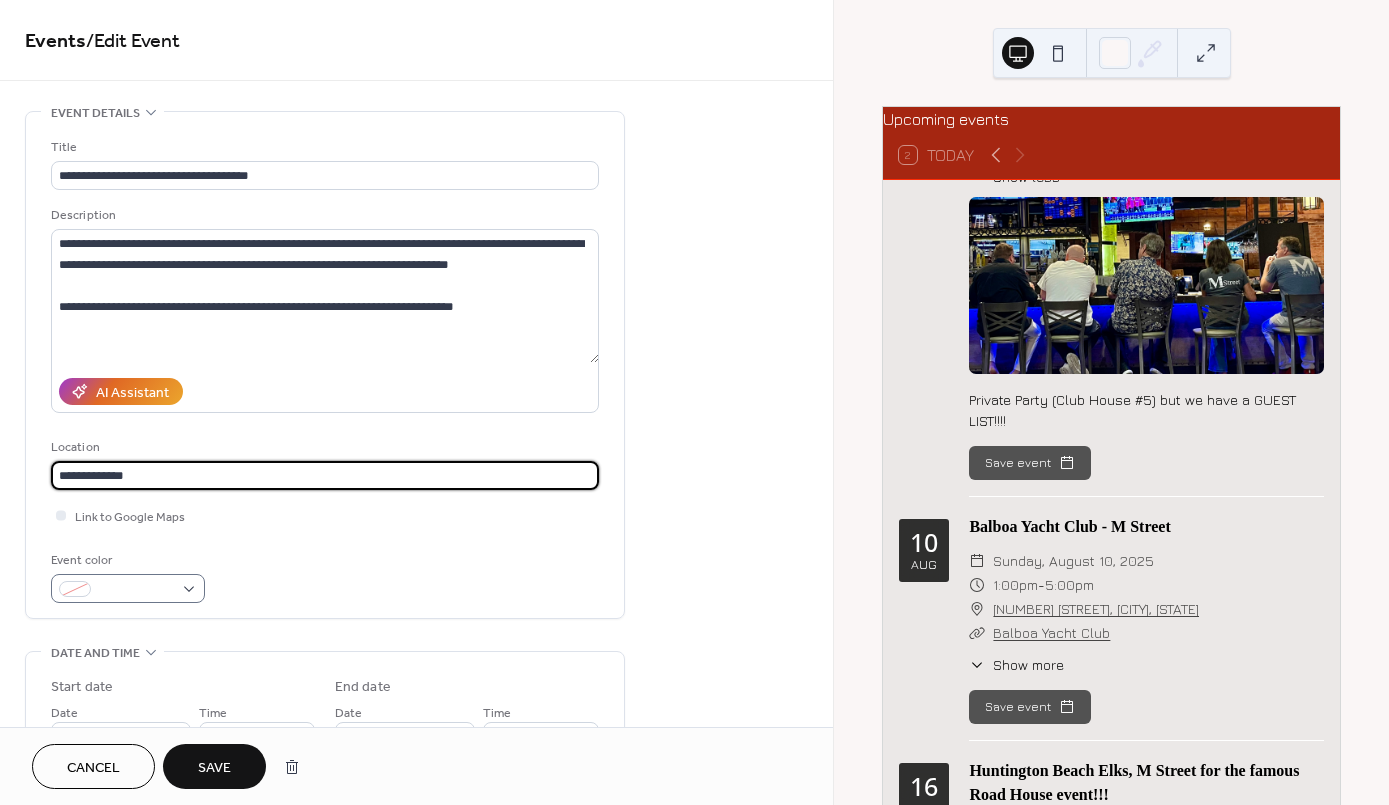 type on "**********" 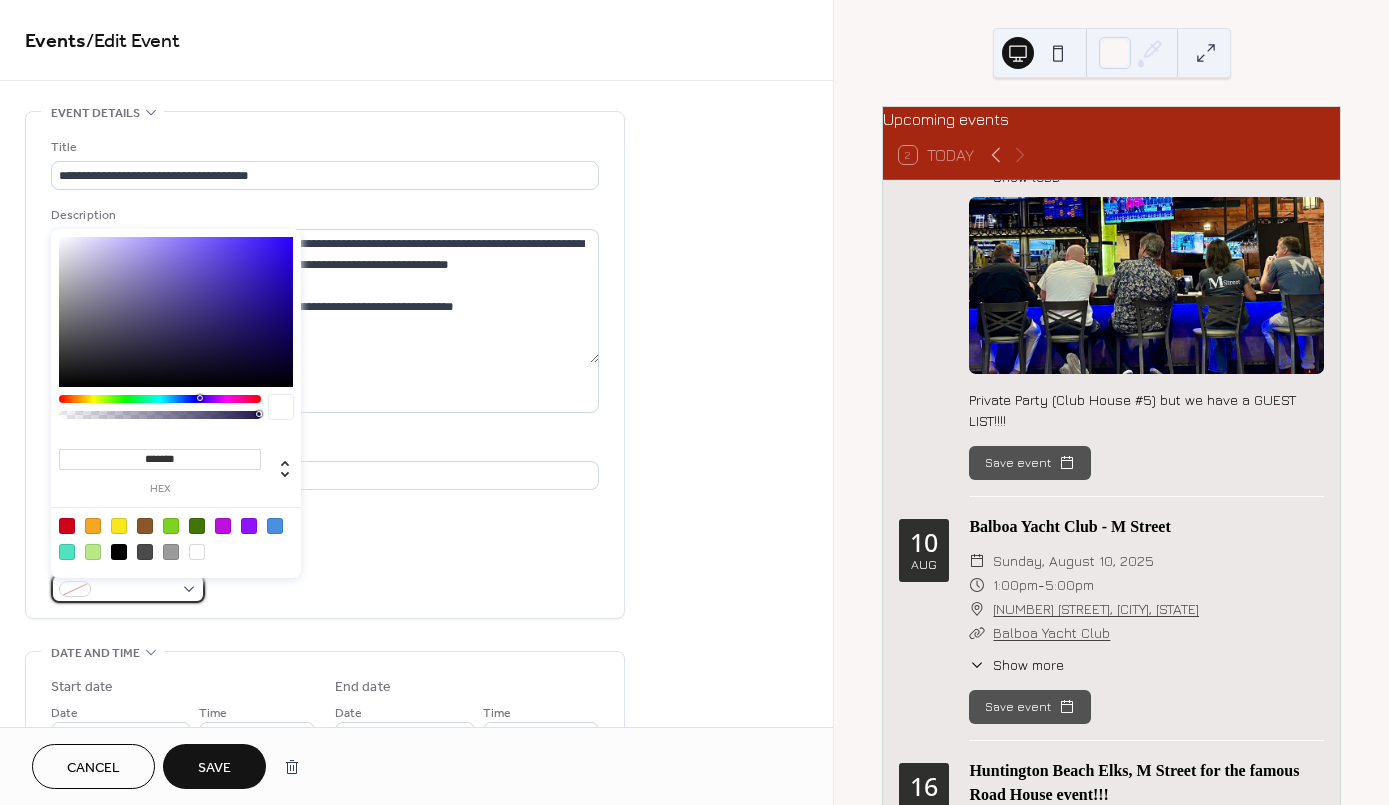 click at bounding box center (128, 588) 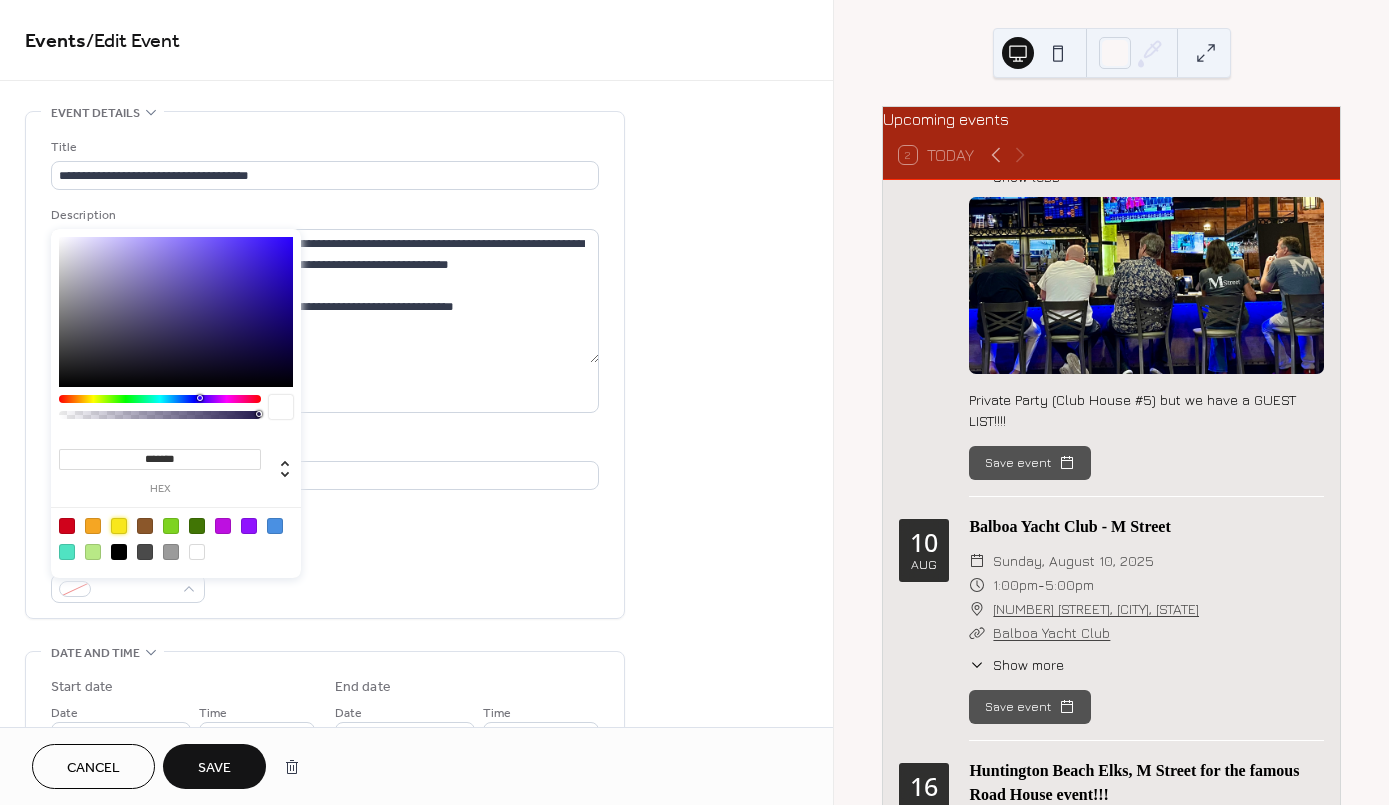 click at bounding box center [119, 526] 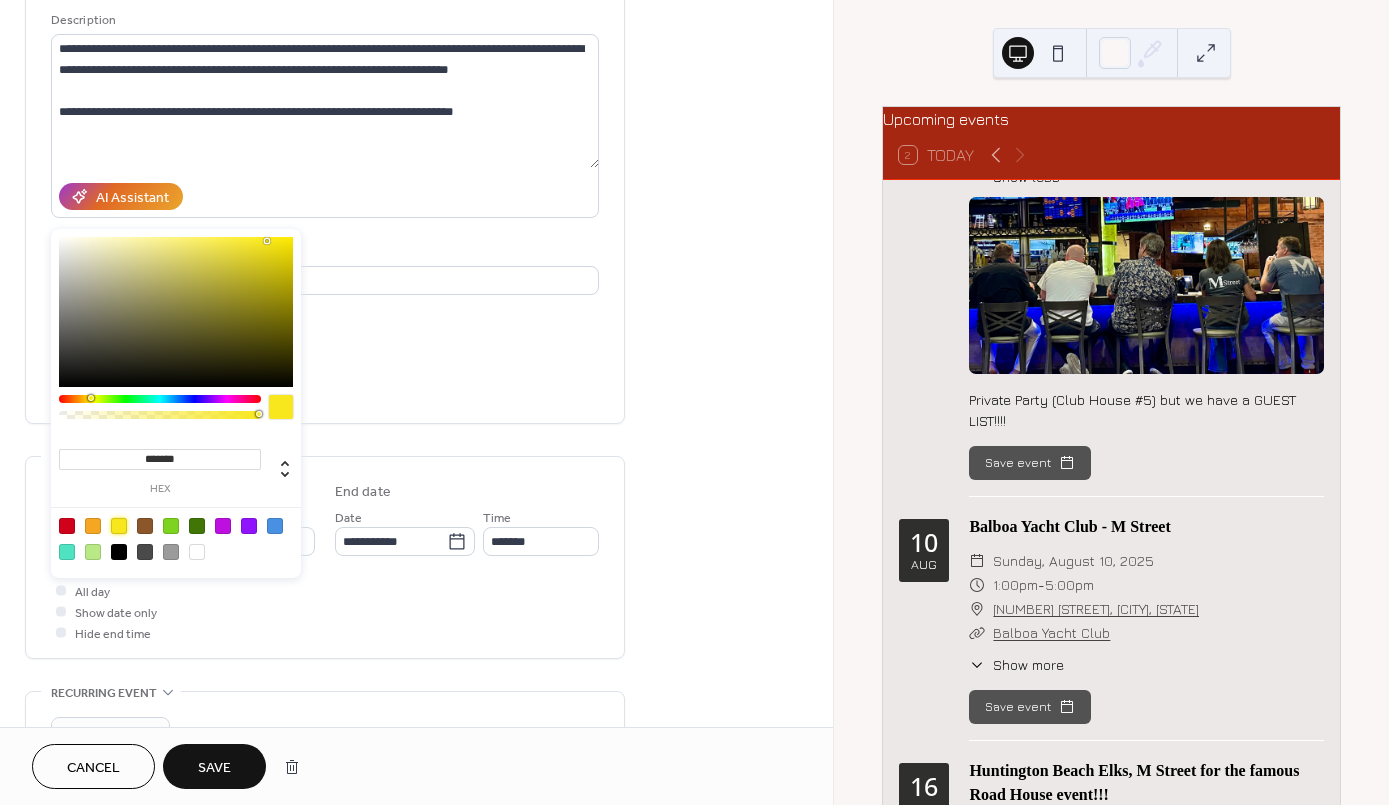 scroll, scrollTop: 206, scrollLeft: 0, axis: vertical 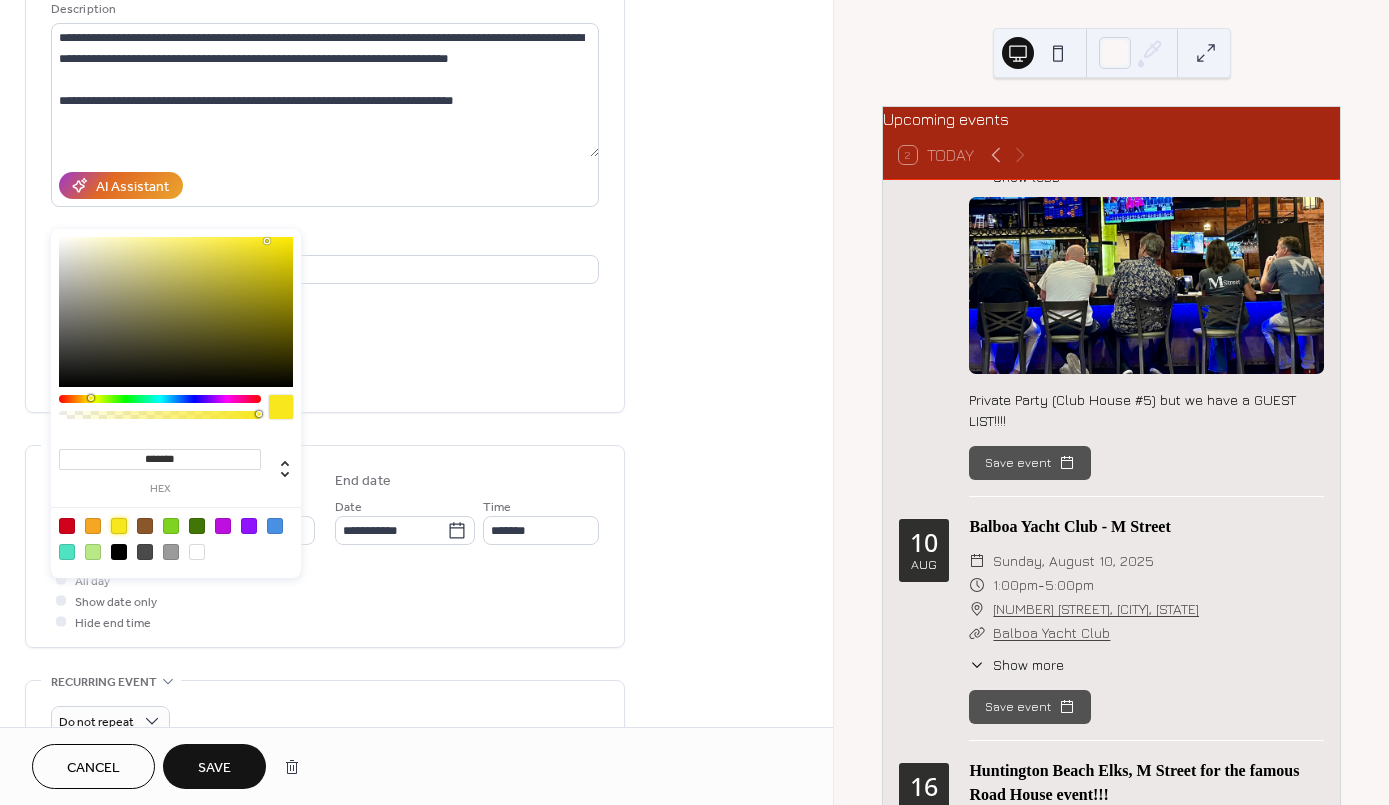click on "Save" at bounding box center (214, 768) 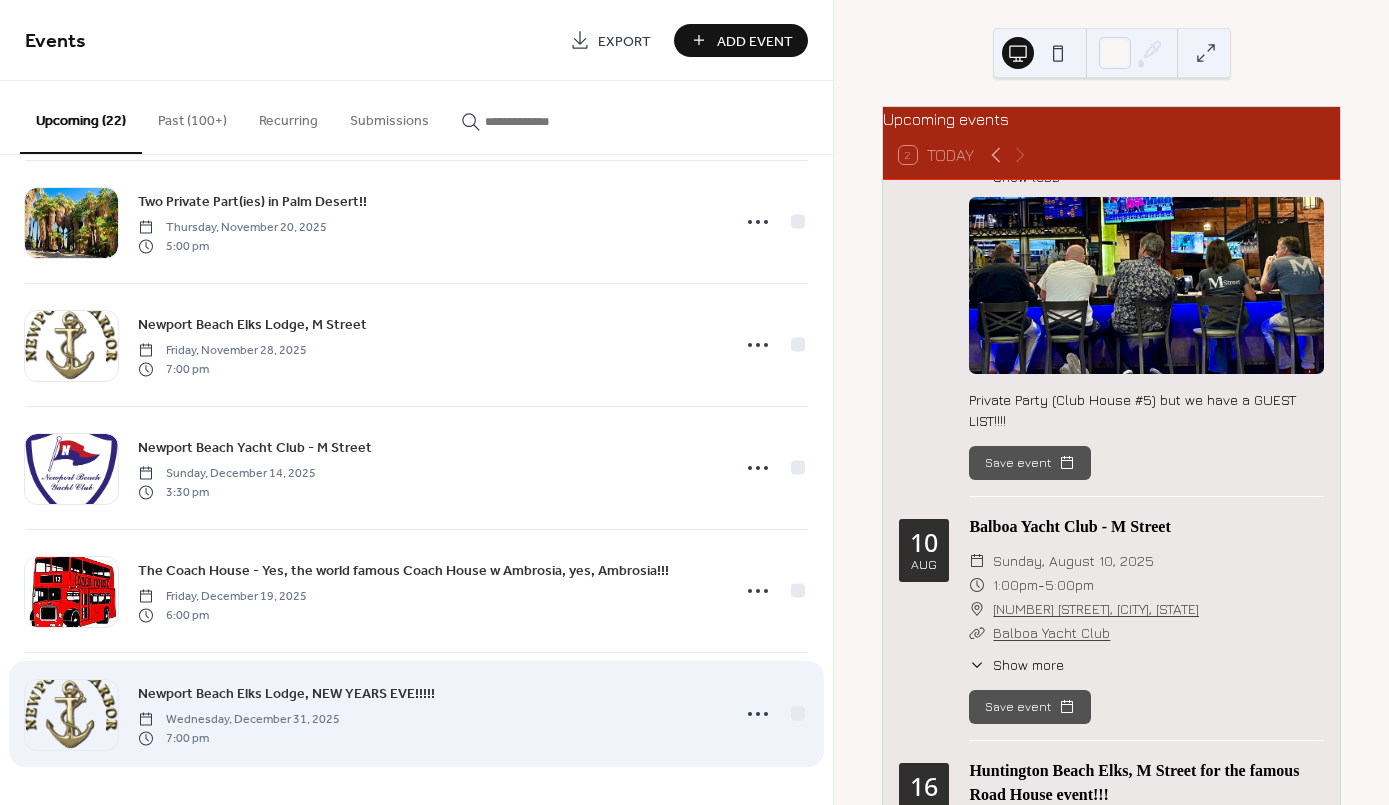 scroll, scrollTop: 2115, scrollLeft: 0, axis: vertical 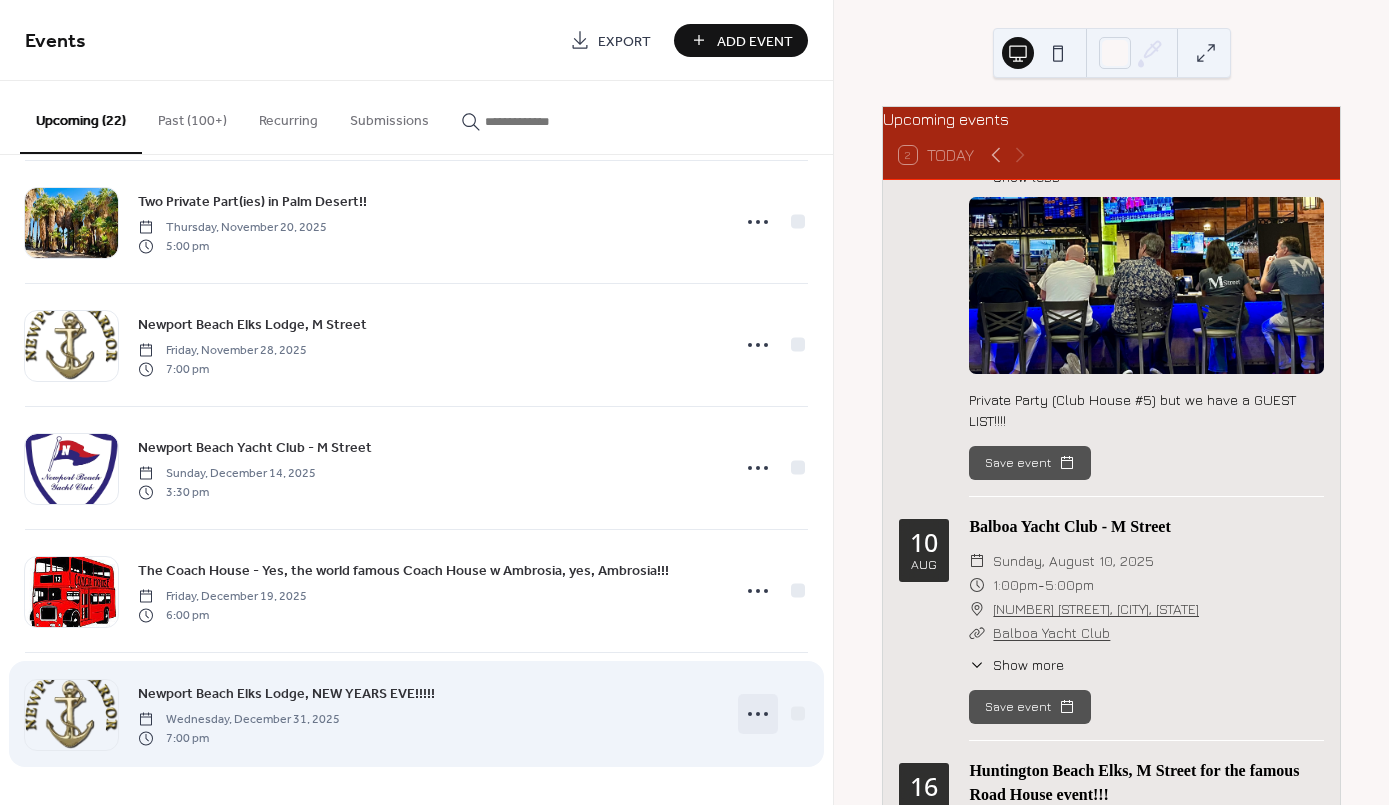 click 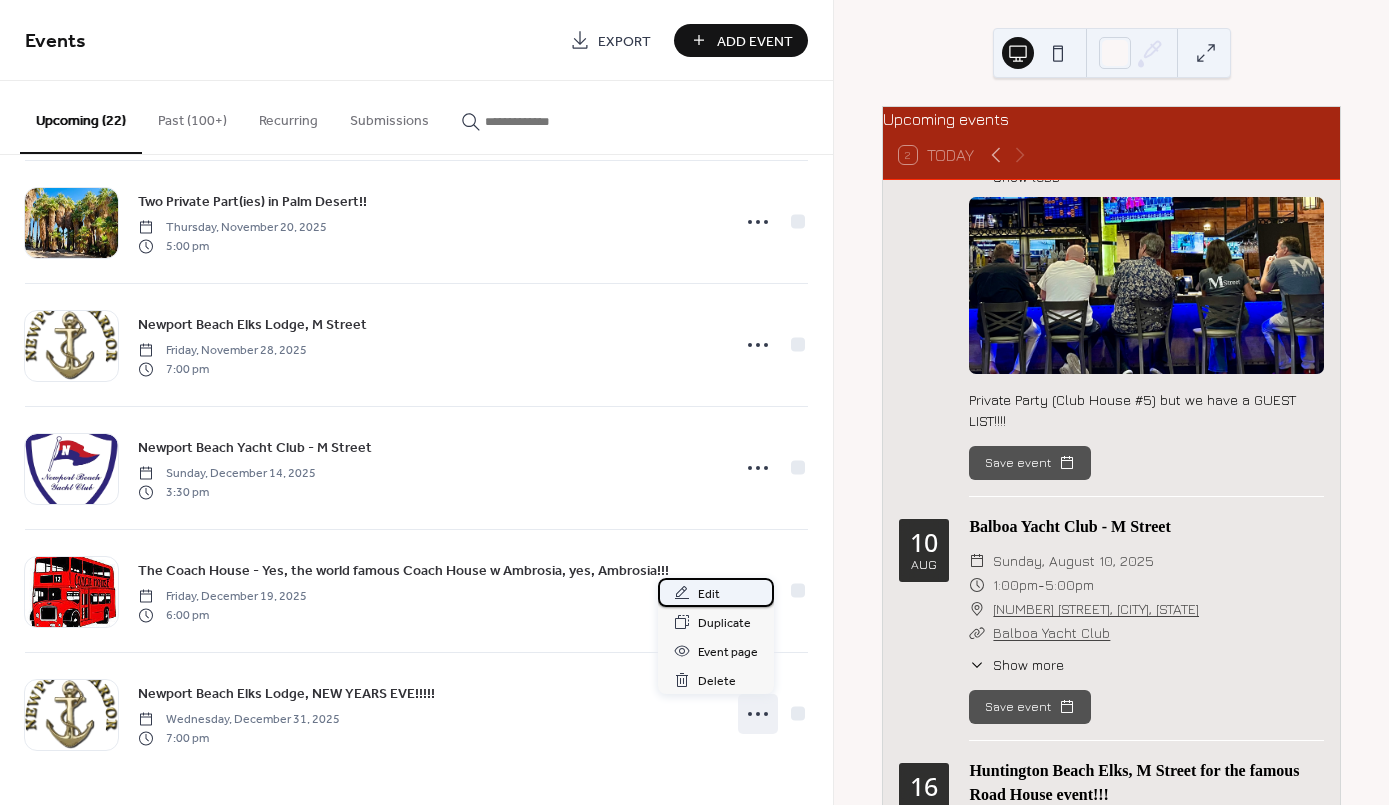 click on "Edit" at bounding box center [709, 594] 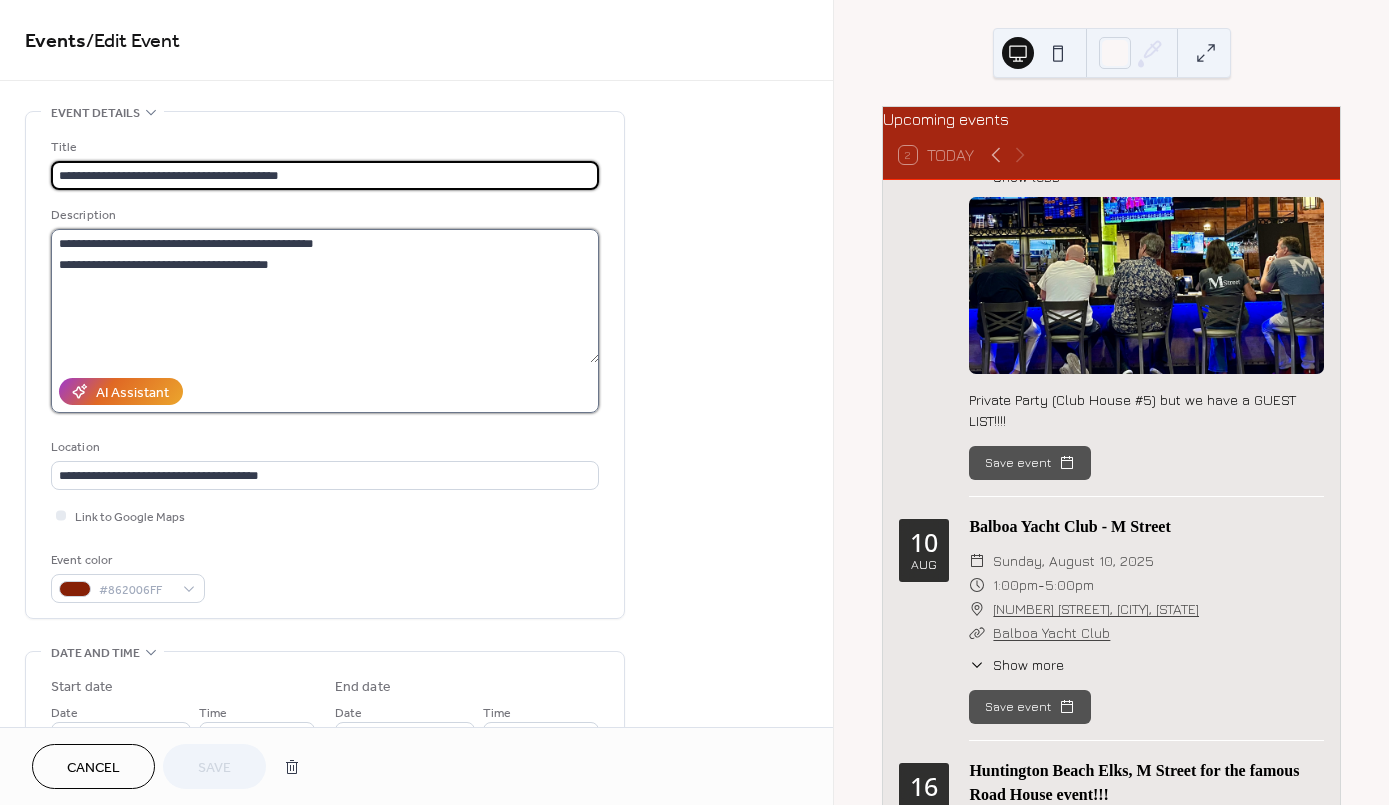 click on "**********" at bounding box center (325, 296) 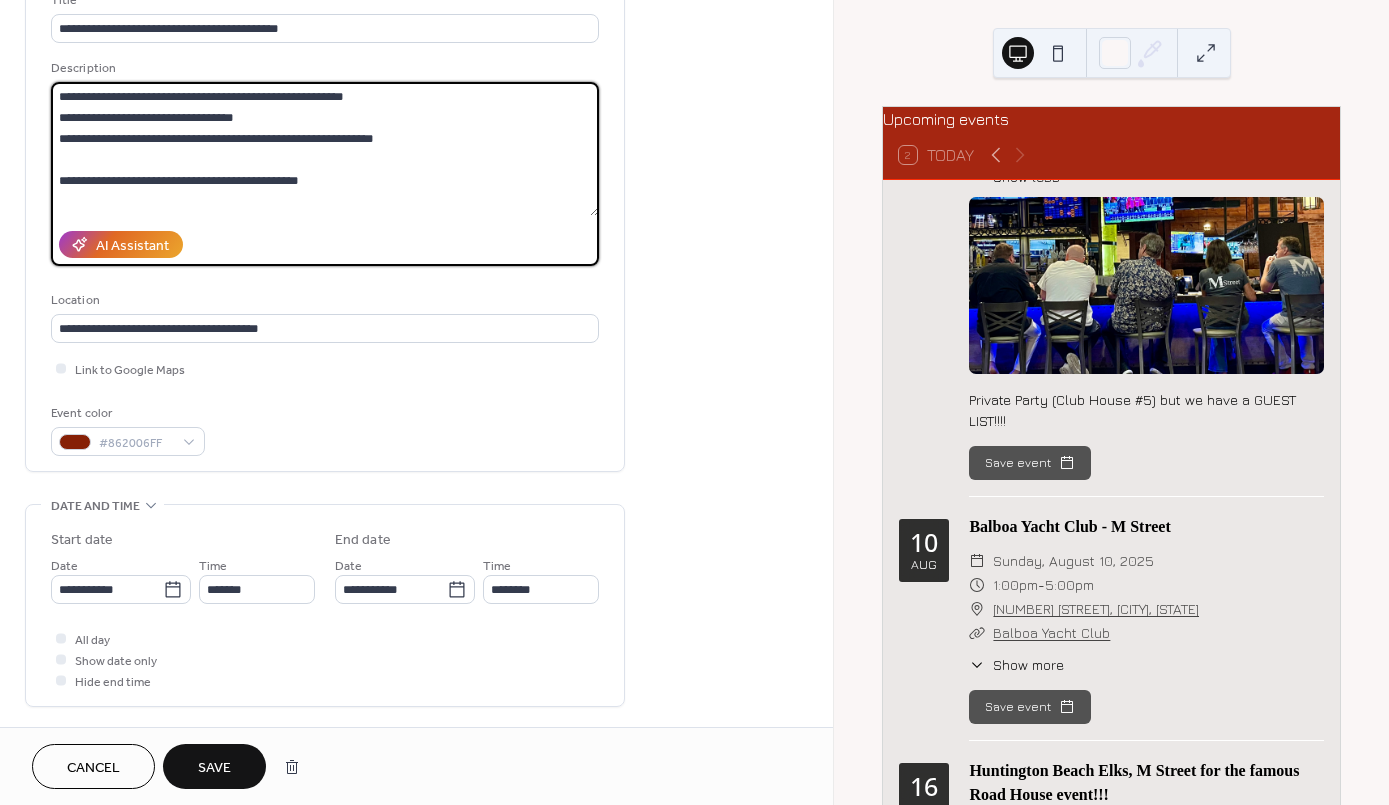 scroll, scrollTop: 150, scrollLeft: 0, axis: vertical 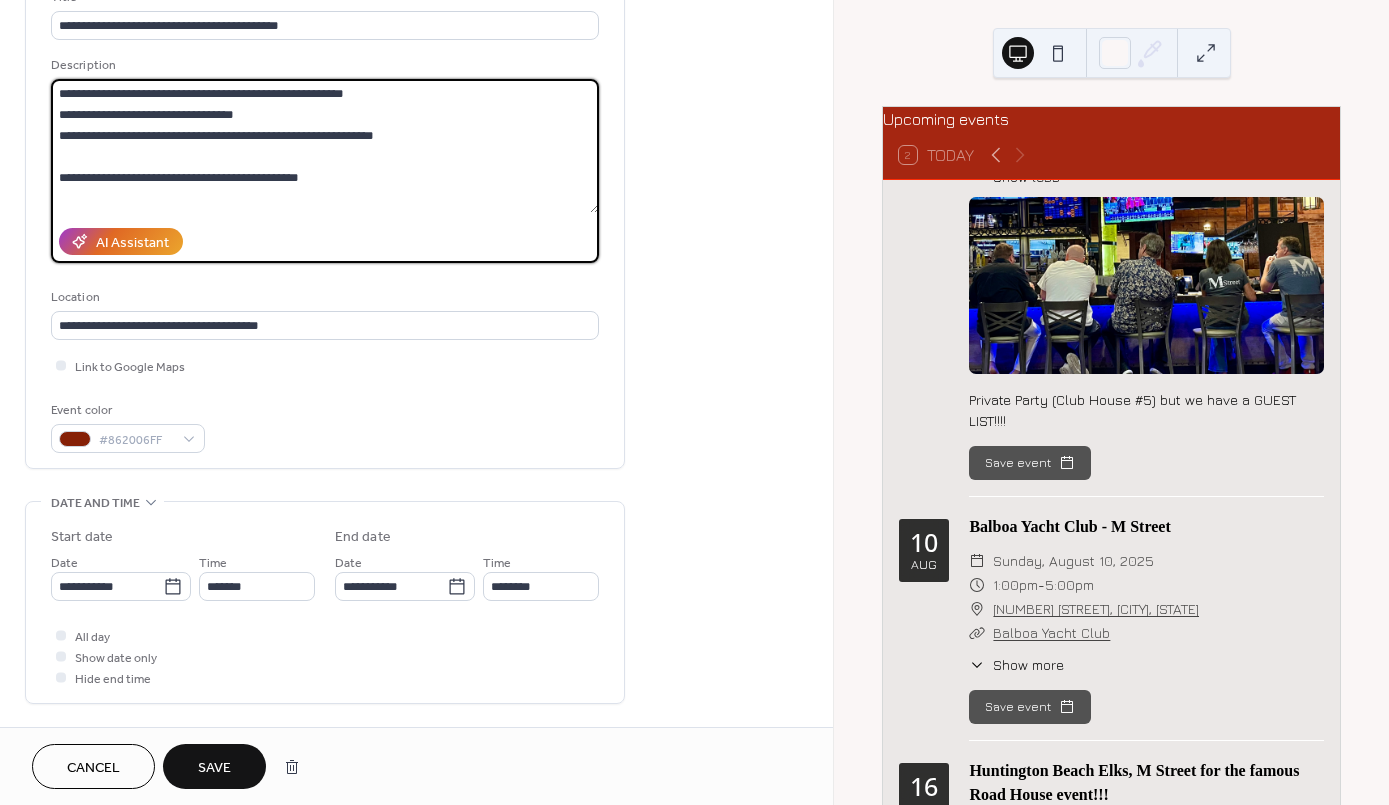 type on "**********" 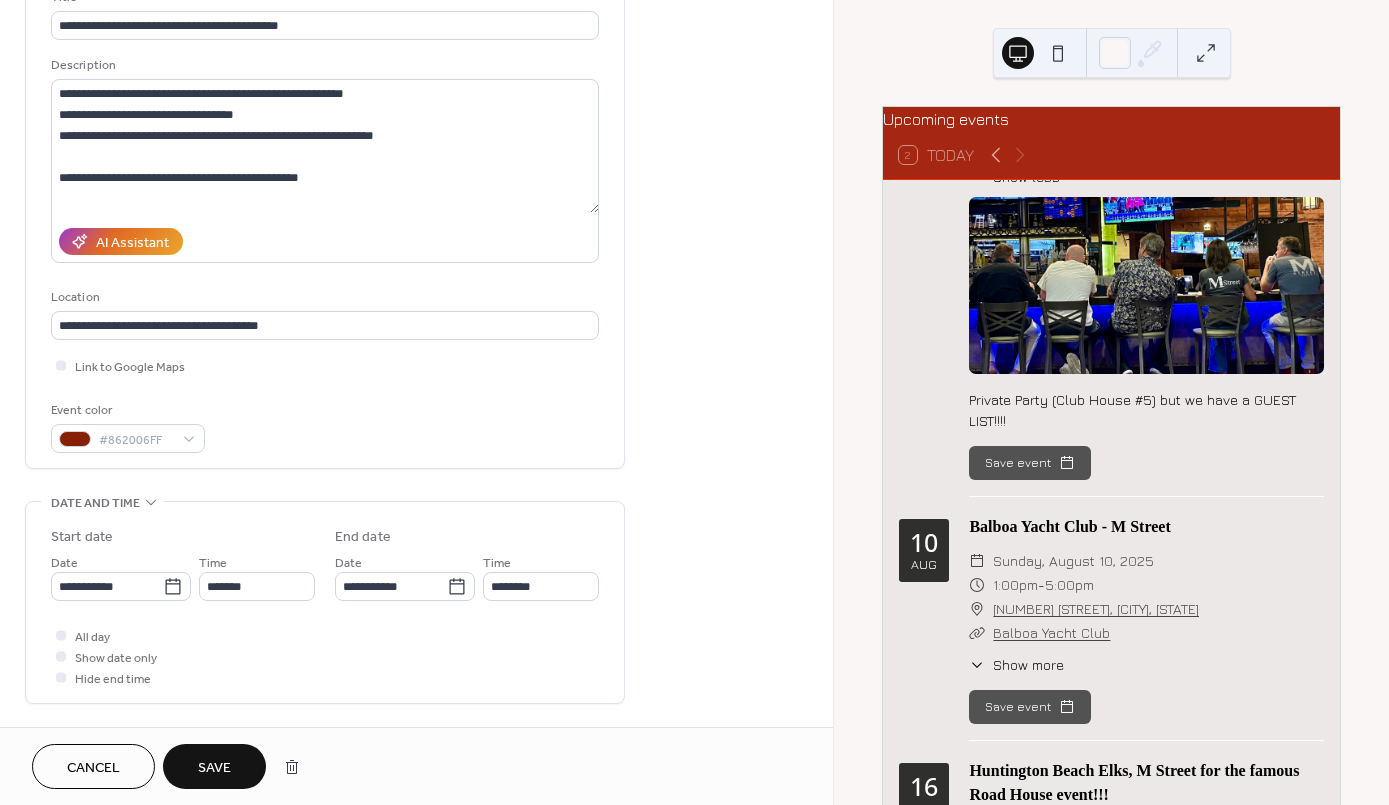 click on "Save" at bounding box center [214, 768] 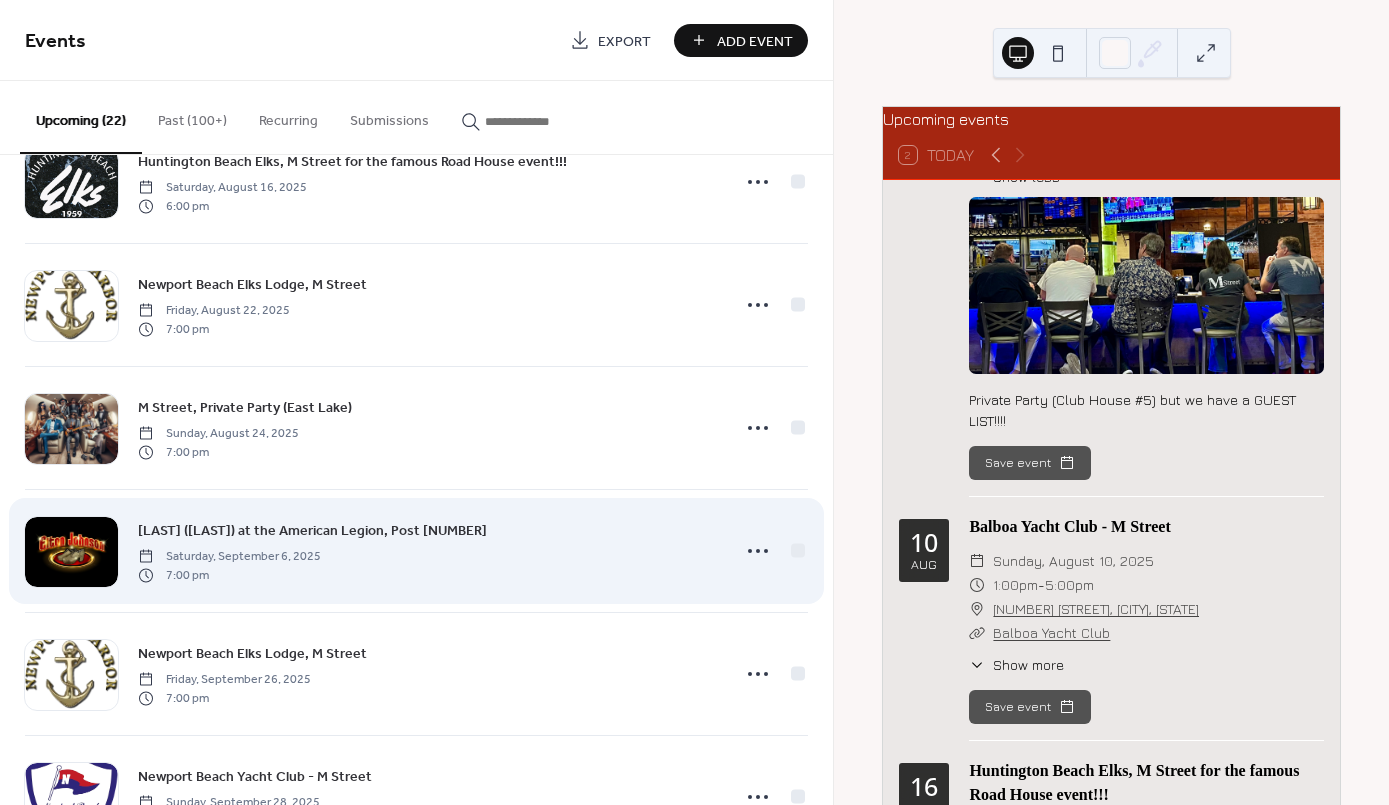 scroll, scrollTop: 436, scrollLeft: 0, axis: vertical 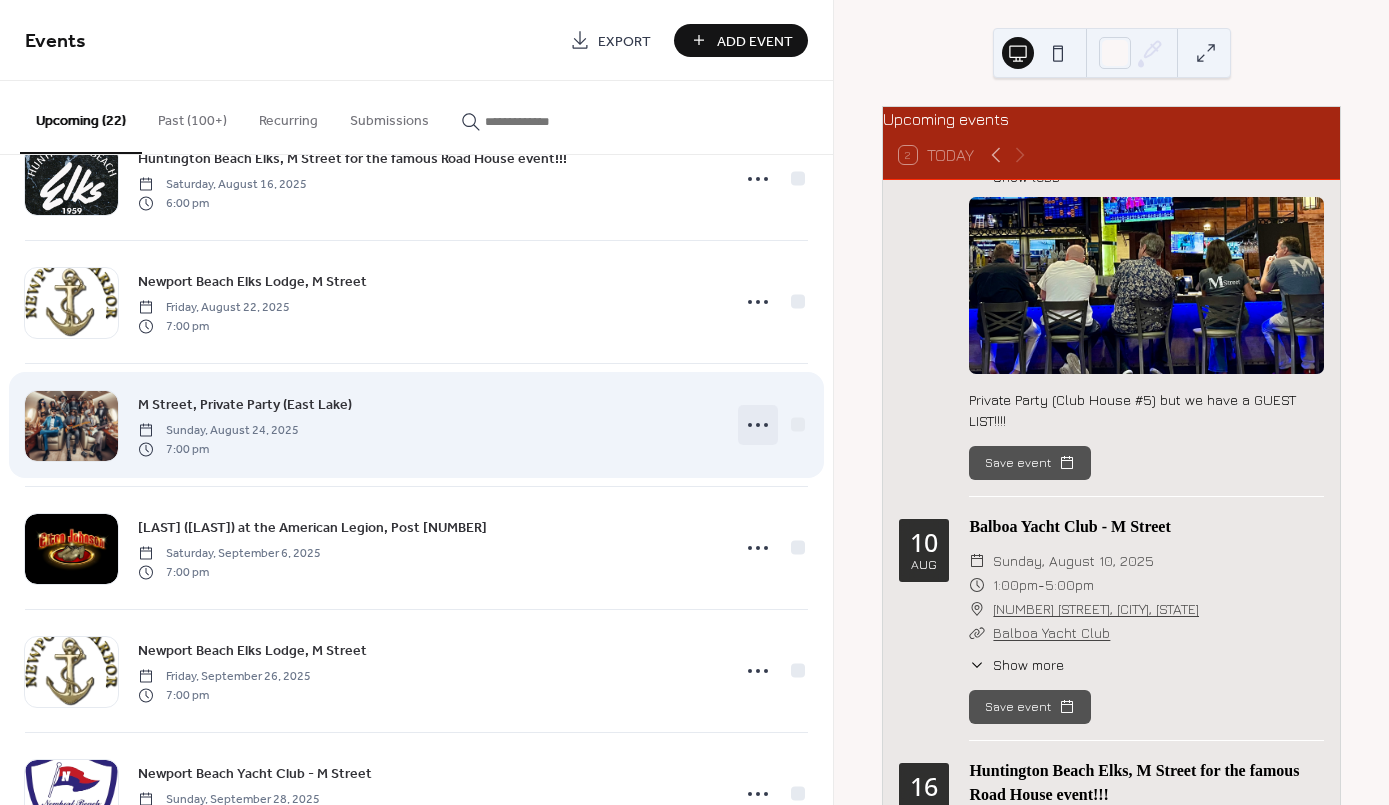 click 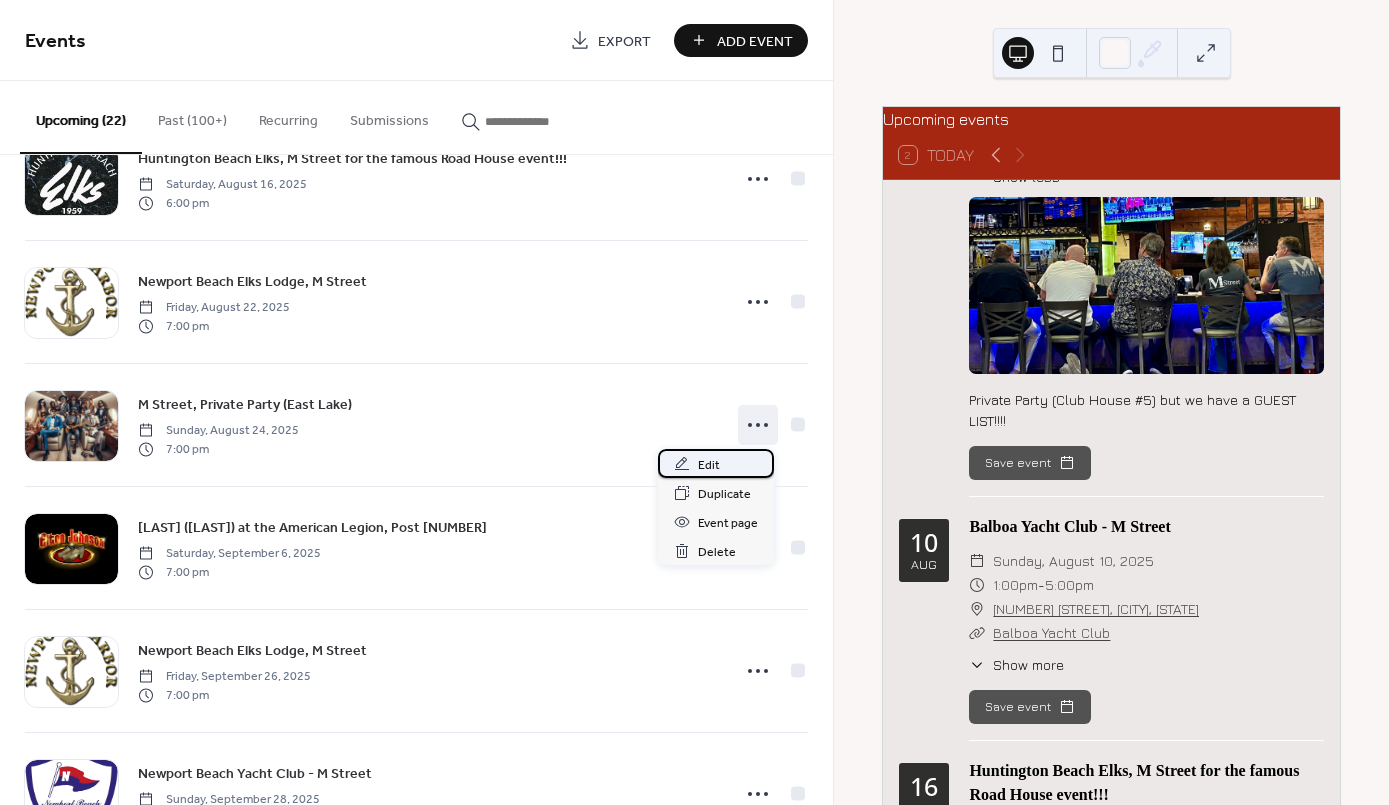 click on "Edit" at bounding box center (709, 465) 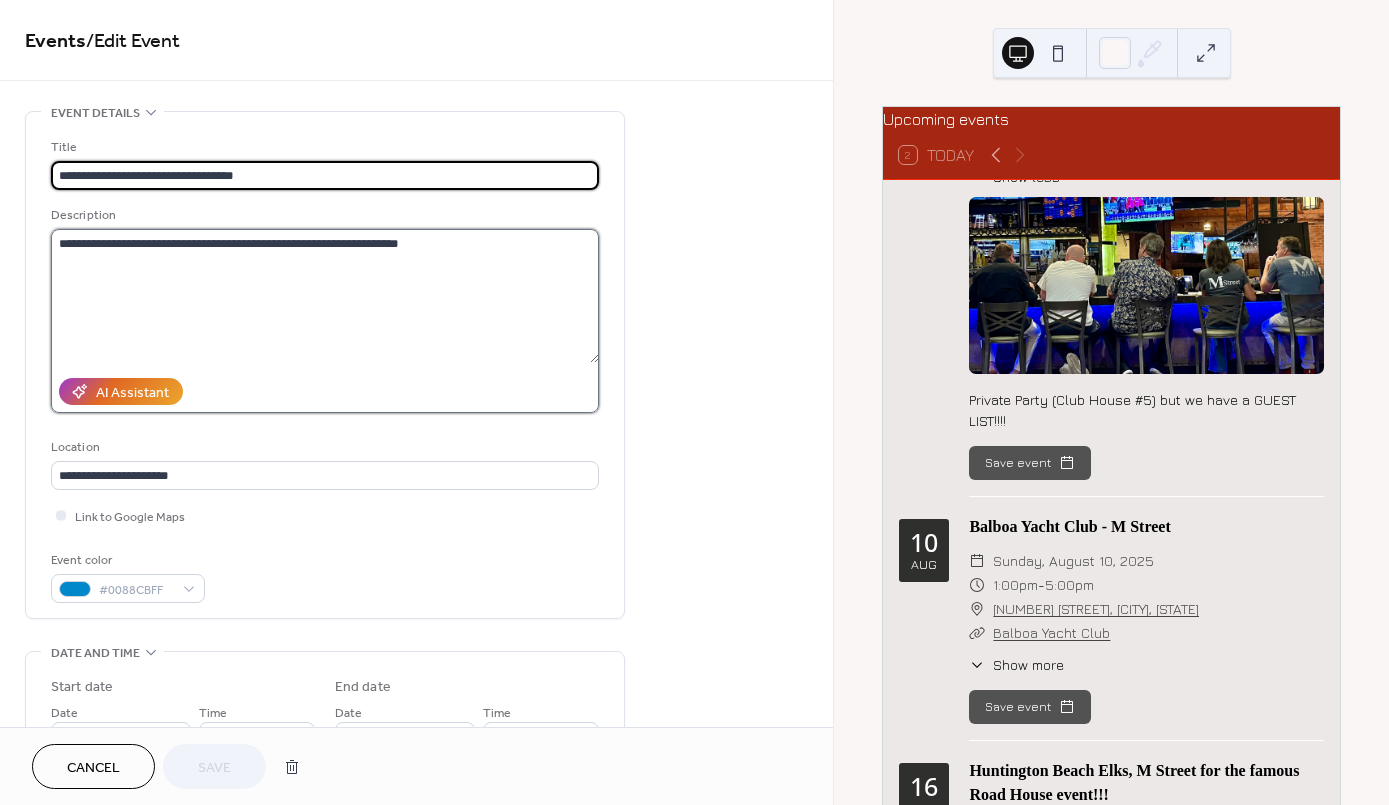click on "**********" at bounding box center (325, 296) 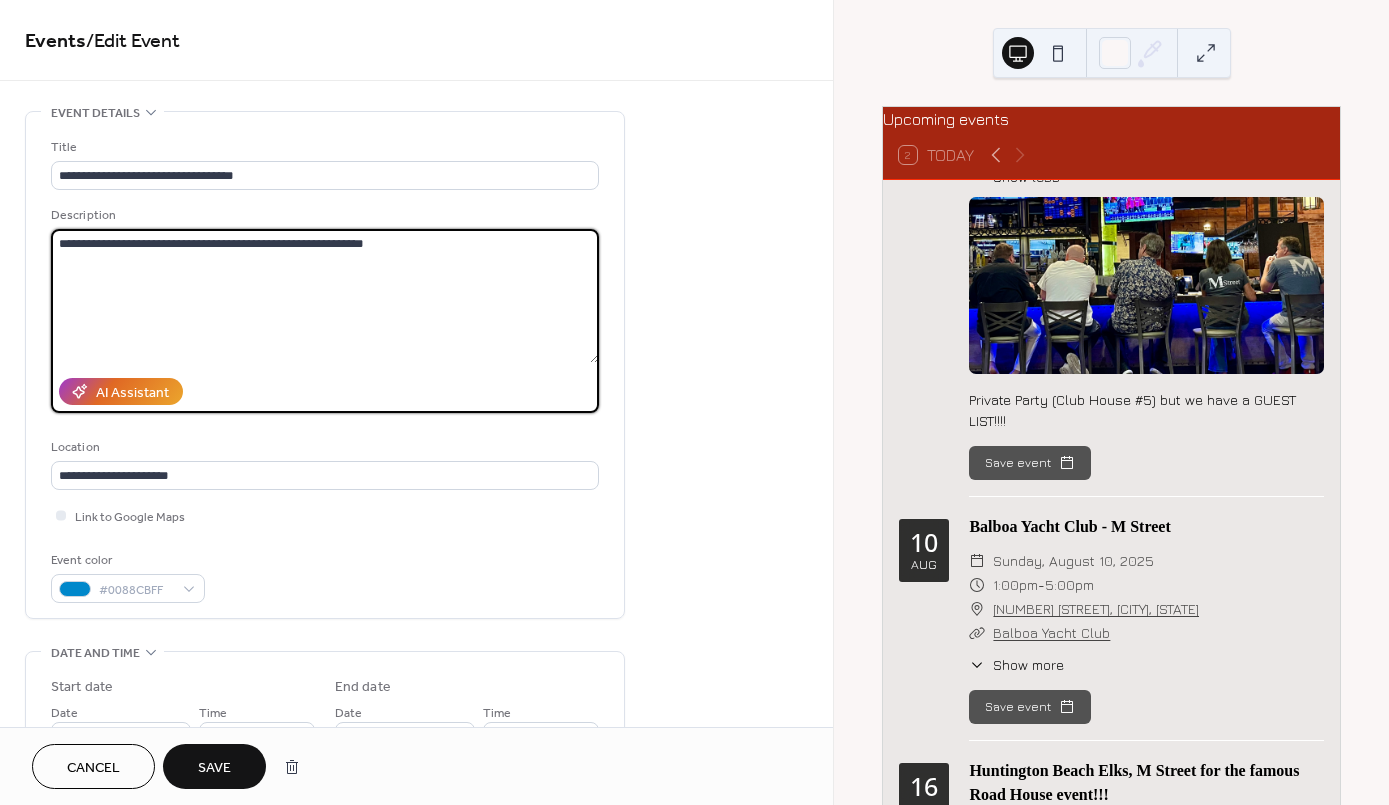 type on "**********" 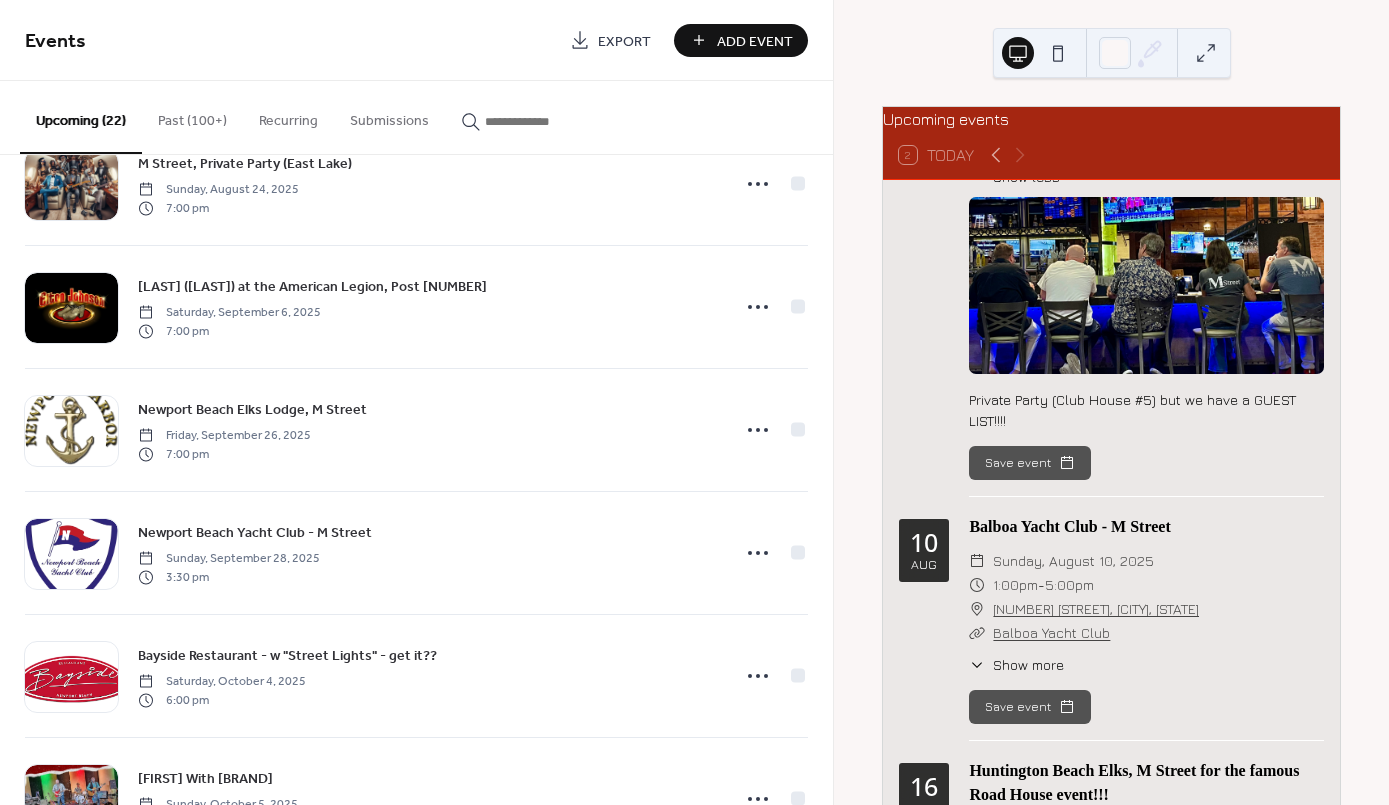 scroll, scrollTop: 621, scrollLeft: 0, axis: vertical 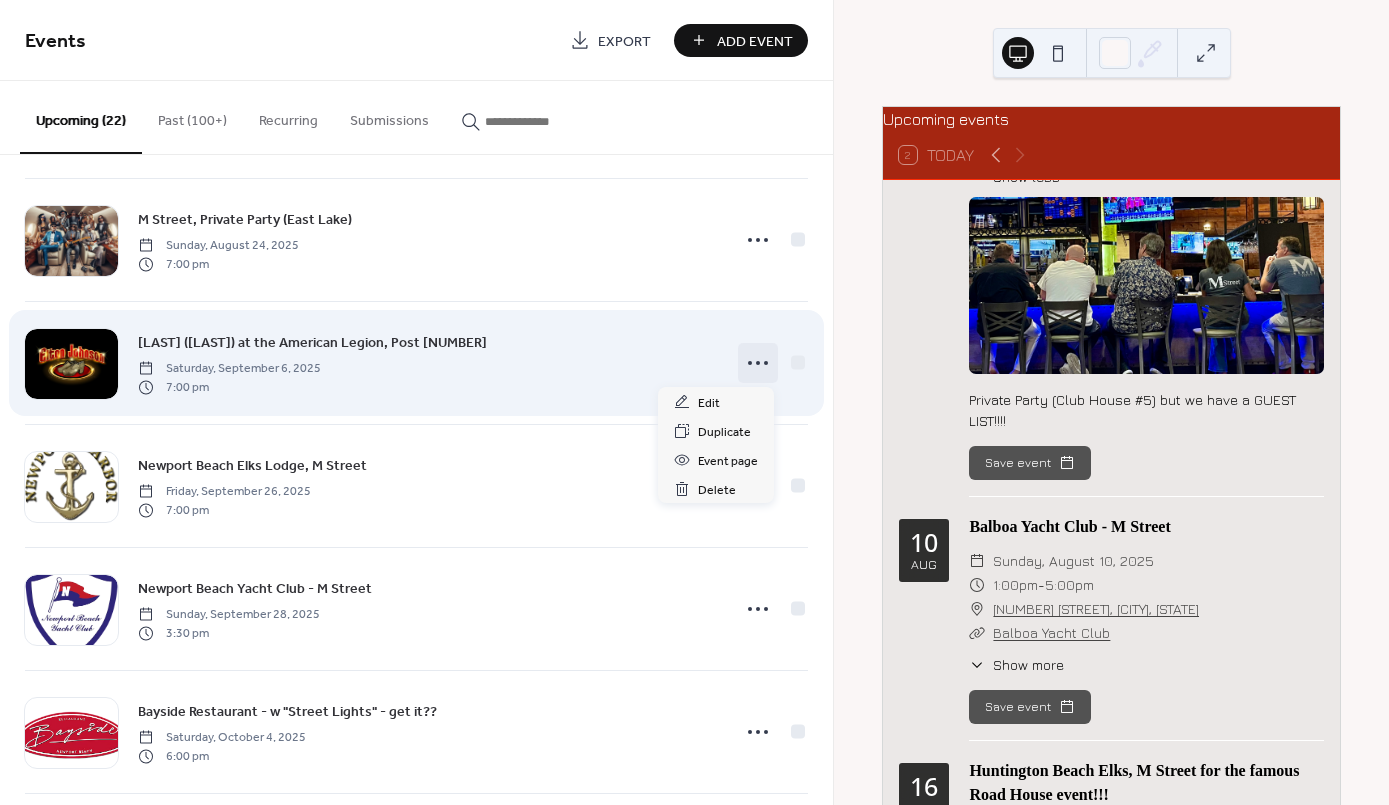 click 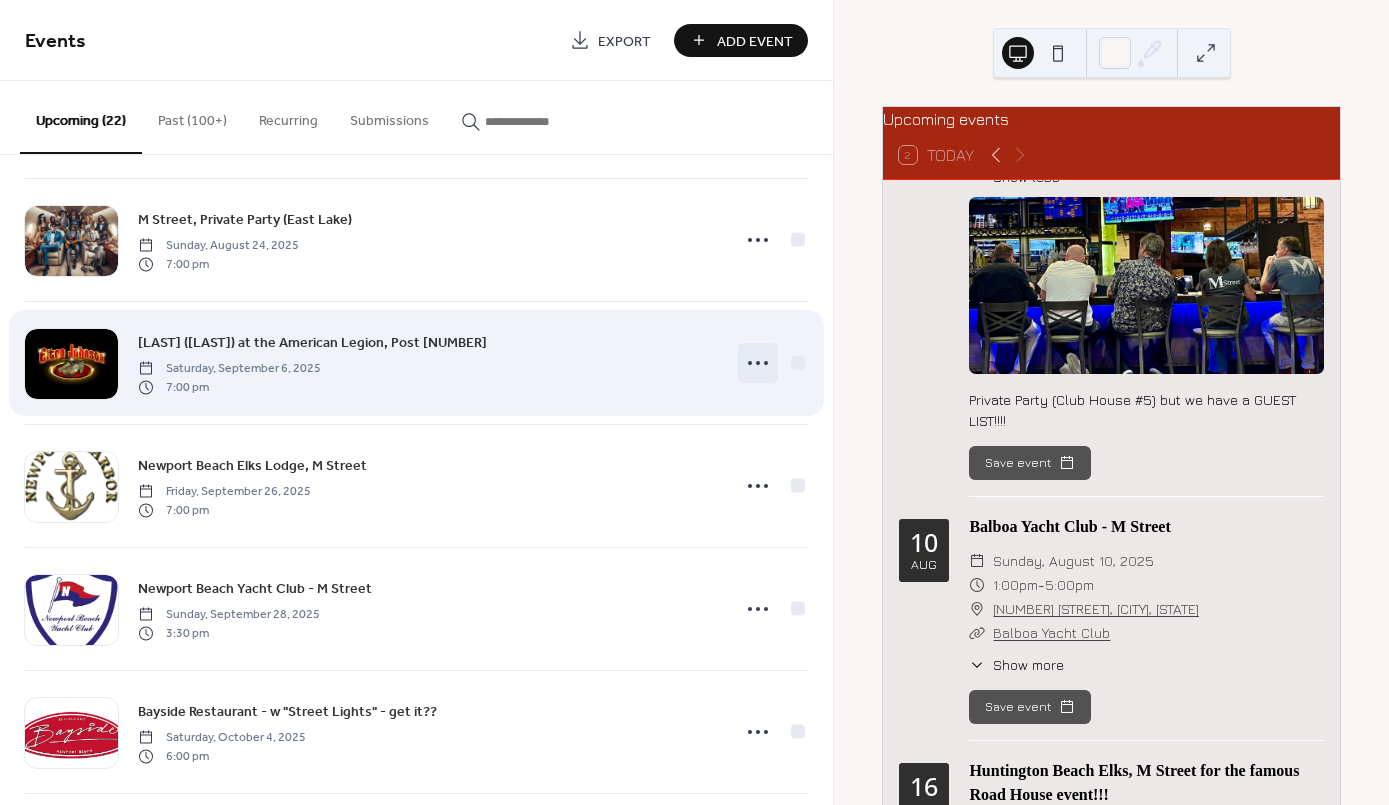 click 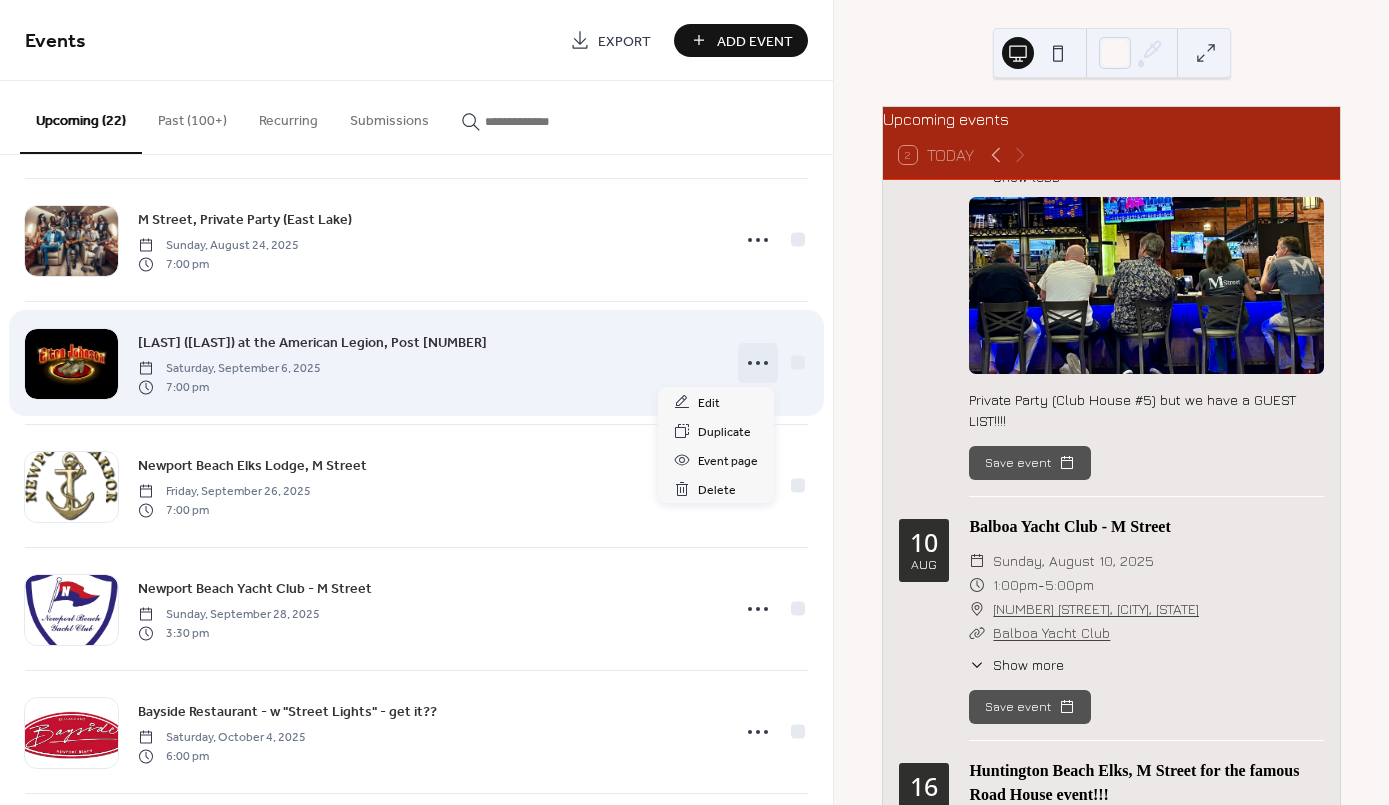 click 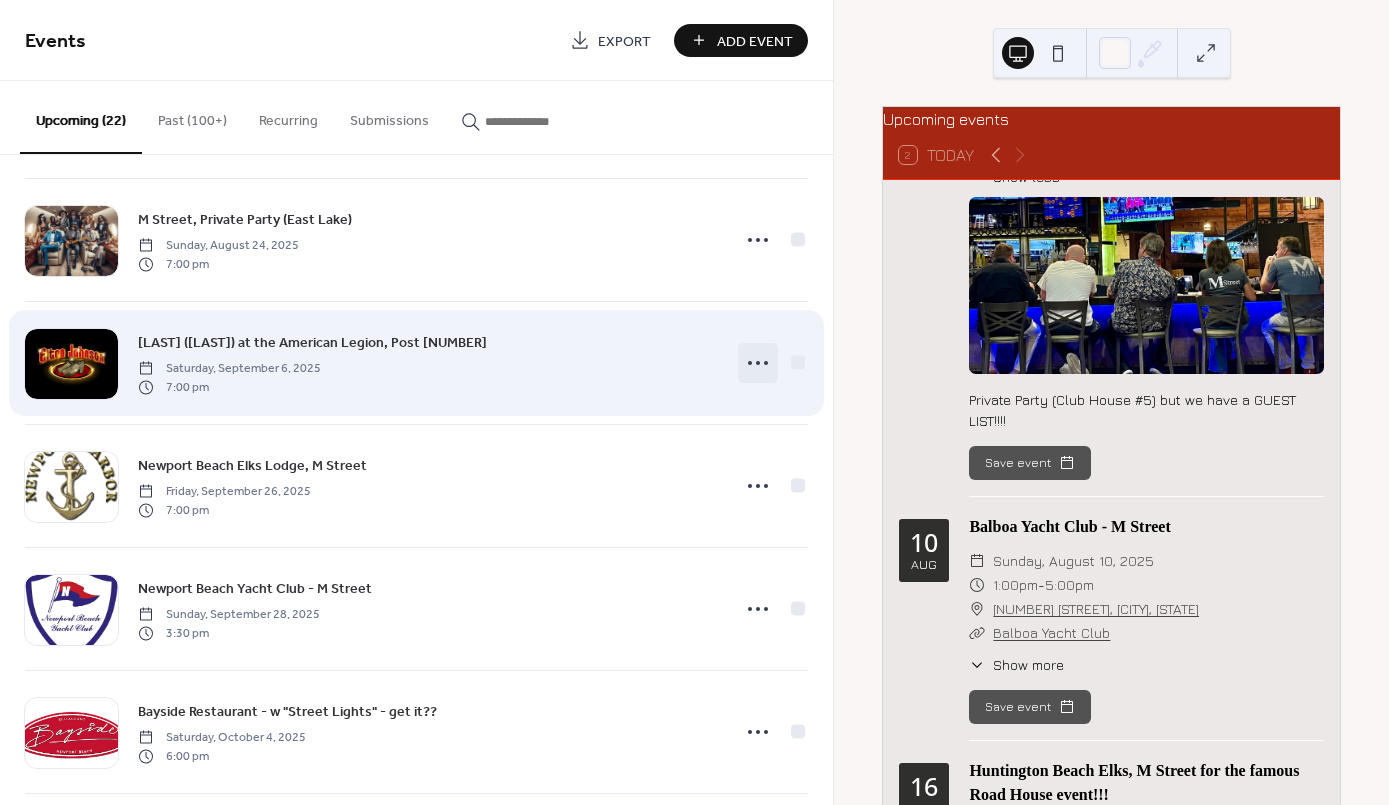 click 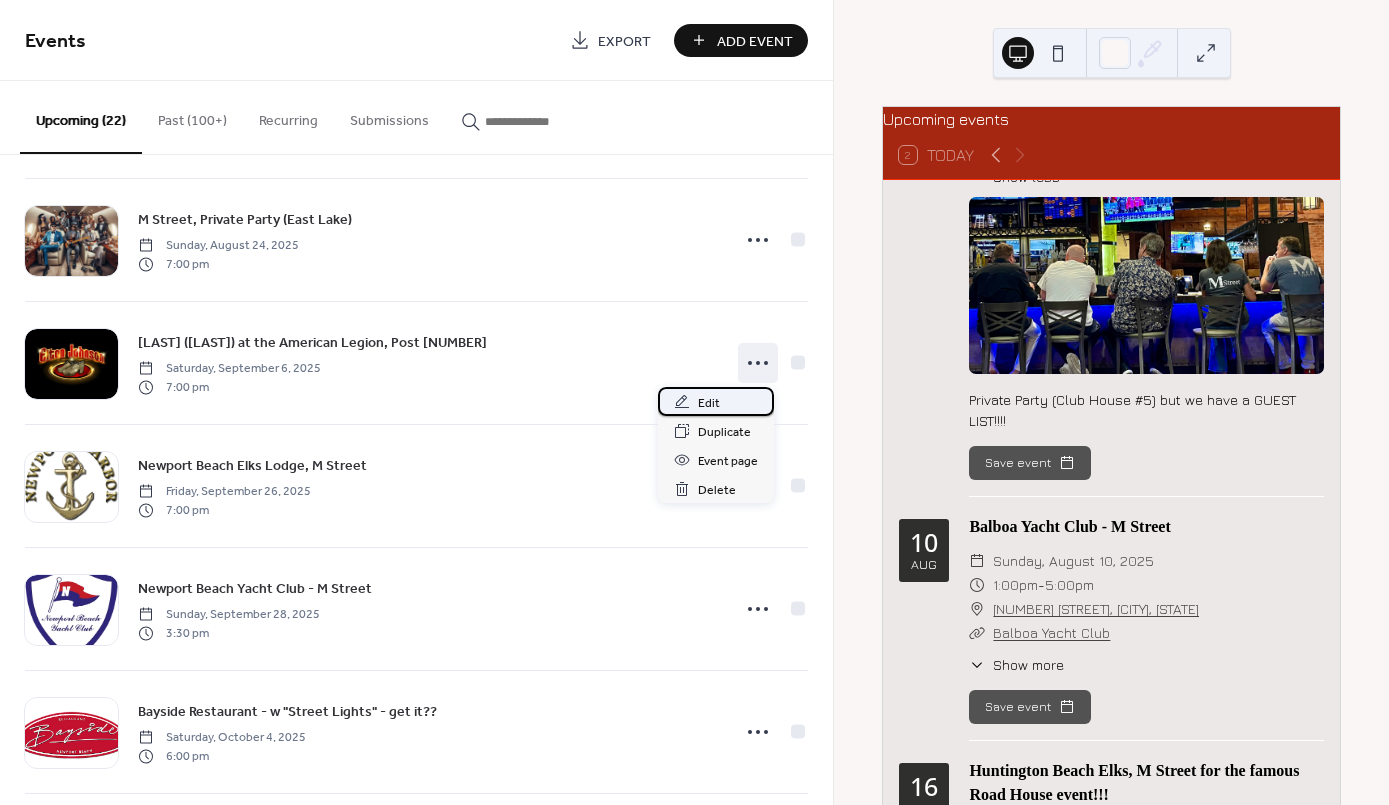 click on "Edit" at bounding box center (709, 403) 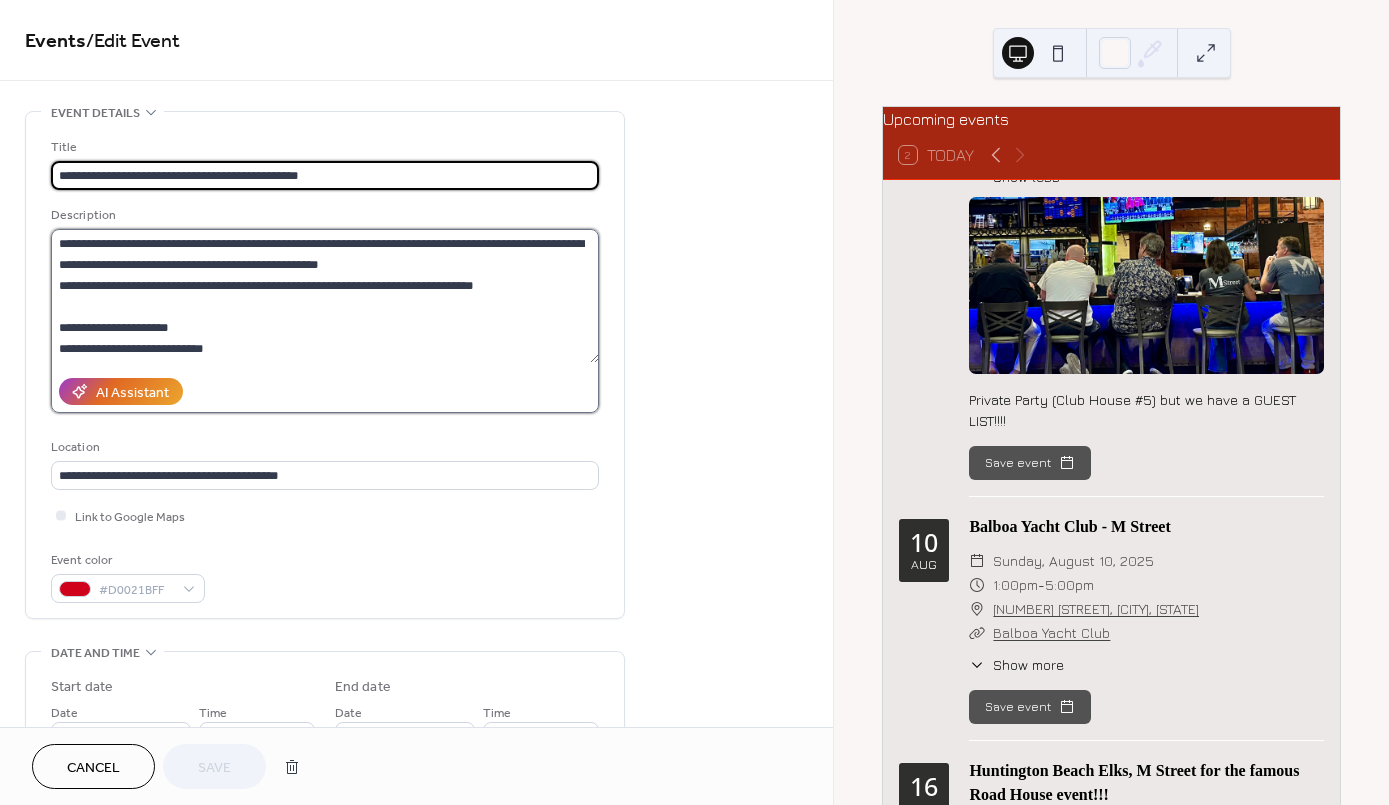 click on "**********" at bounding box center (325, 296) 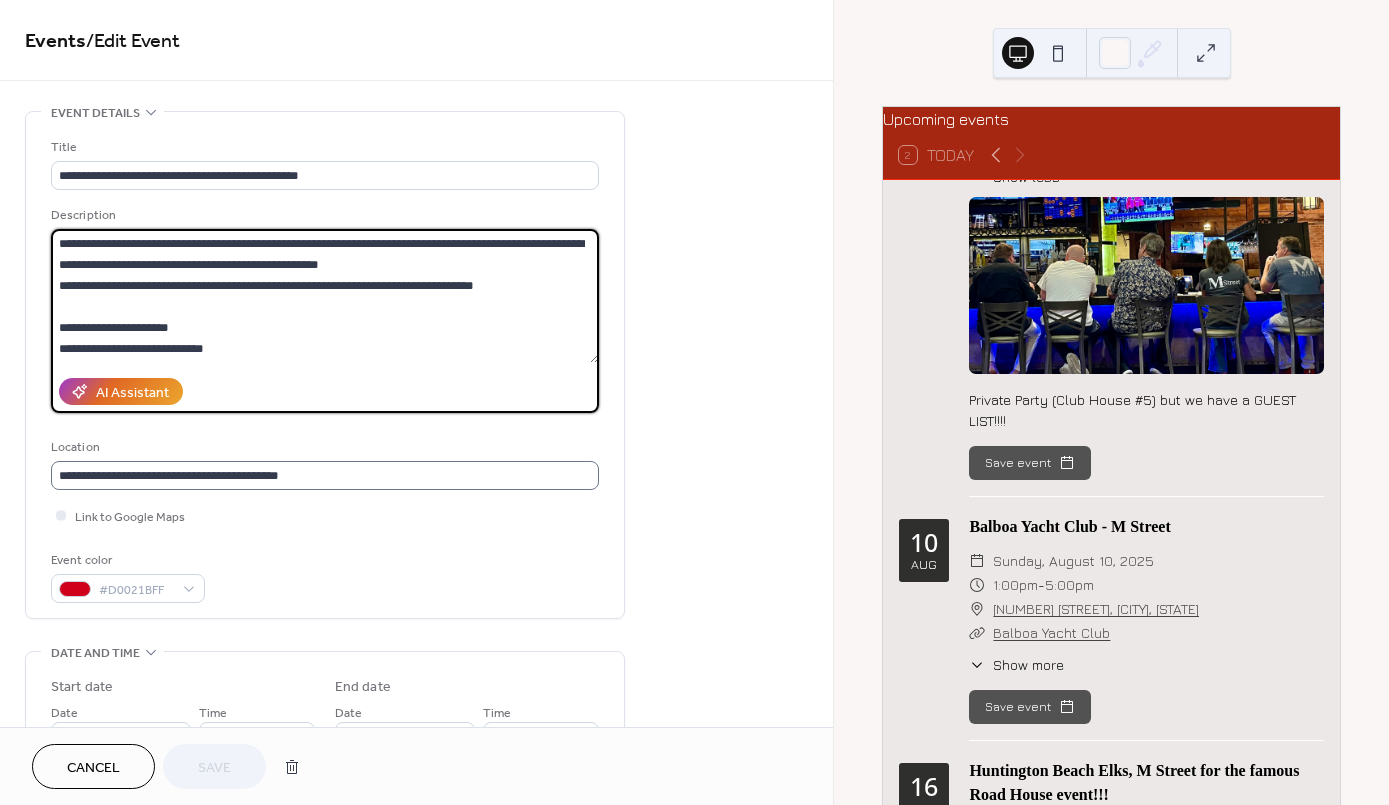 scroll, scrollTop: 0, scrollLeft: 0, axis: both 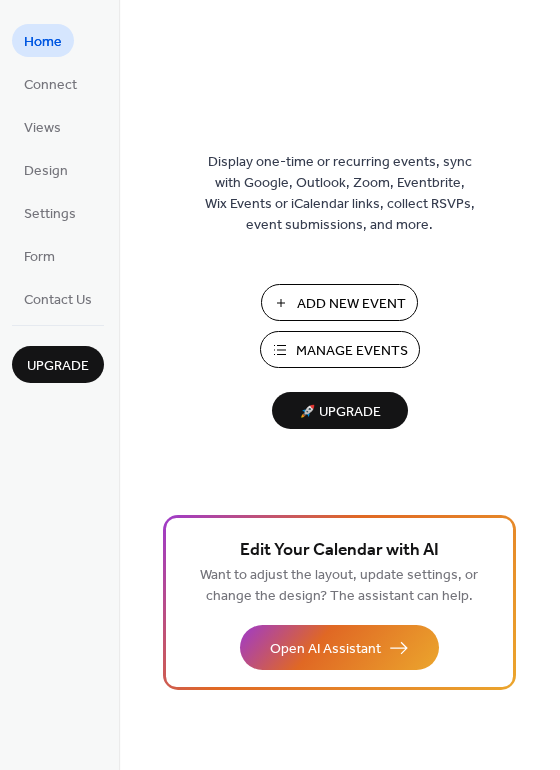 click on "Manage Events" at bounding box center (352, 351) 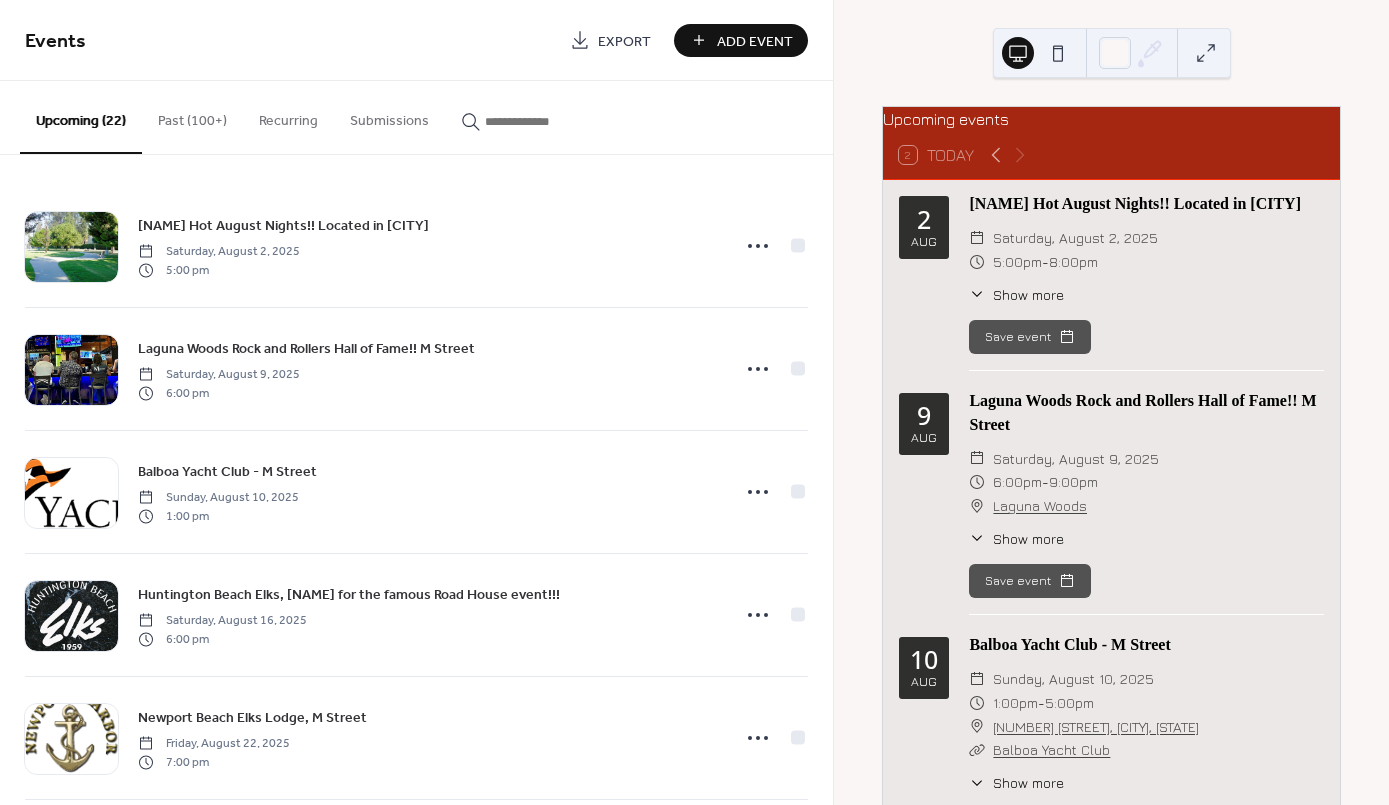 scroll, scrollTop: 0, scrollLeft: 0, axis: both 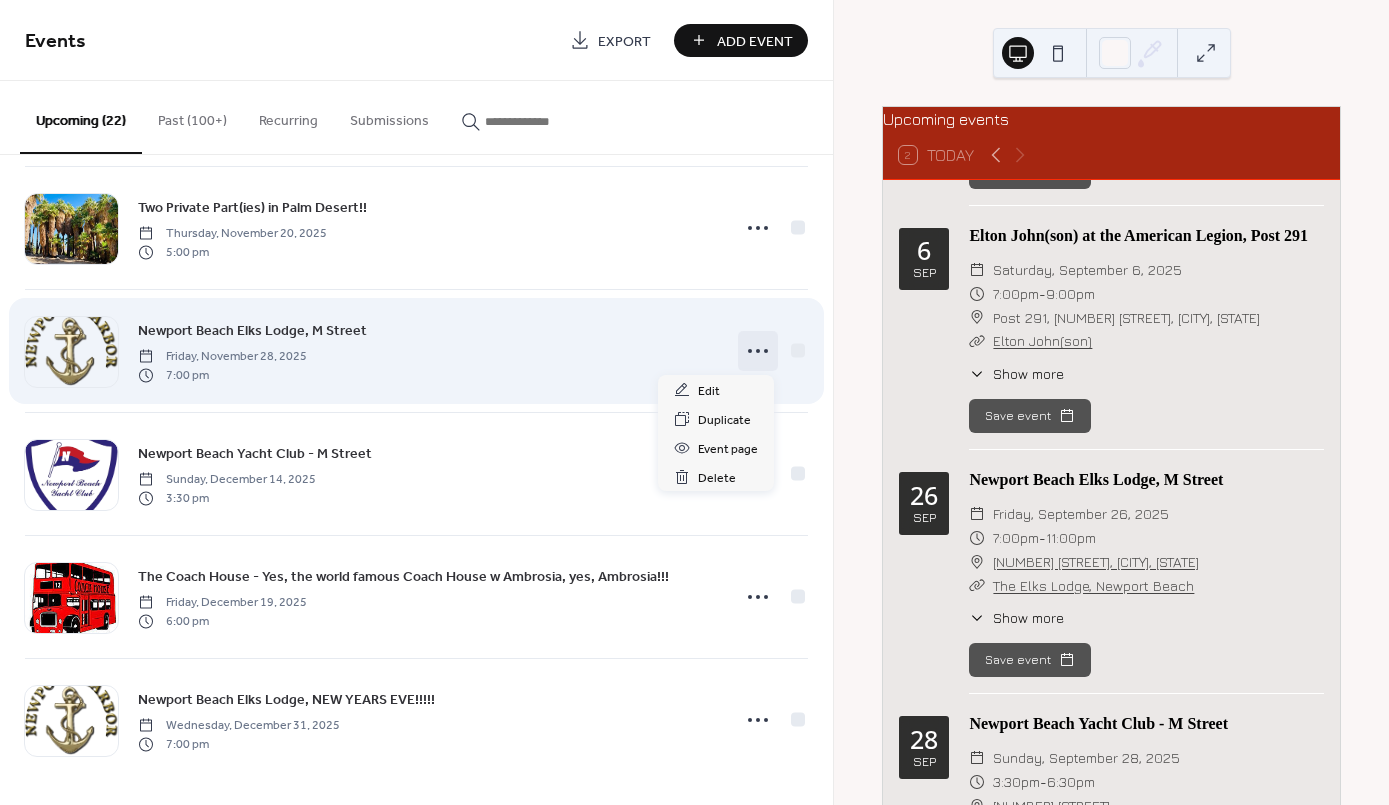 click 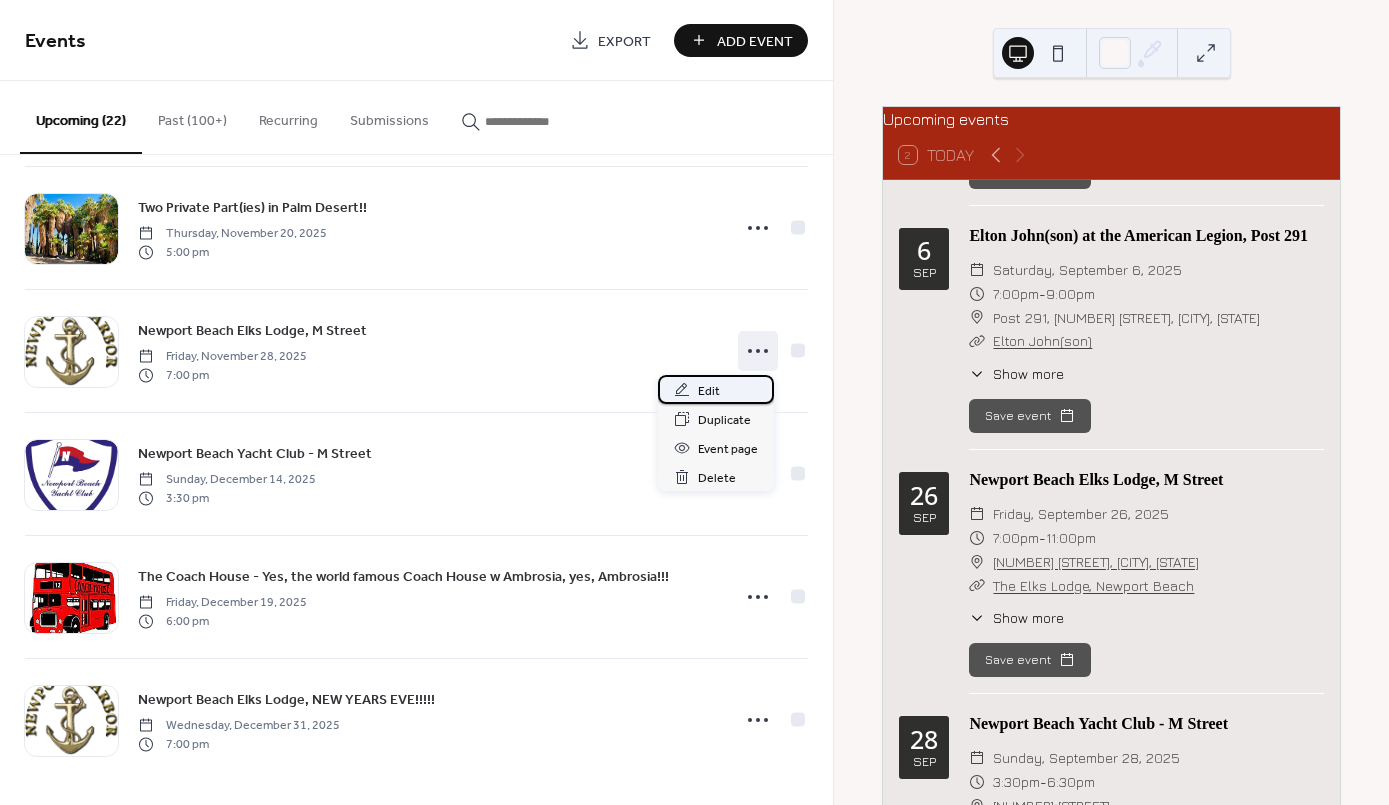 click on "Edit" at bounding box center [709, 391] 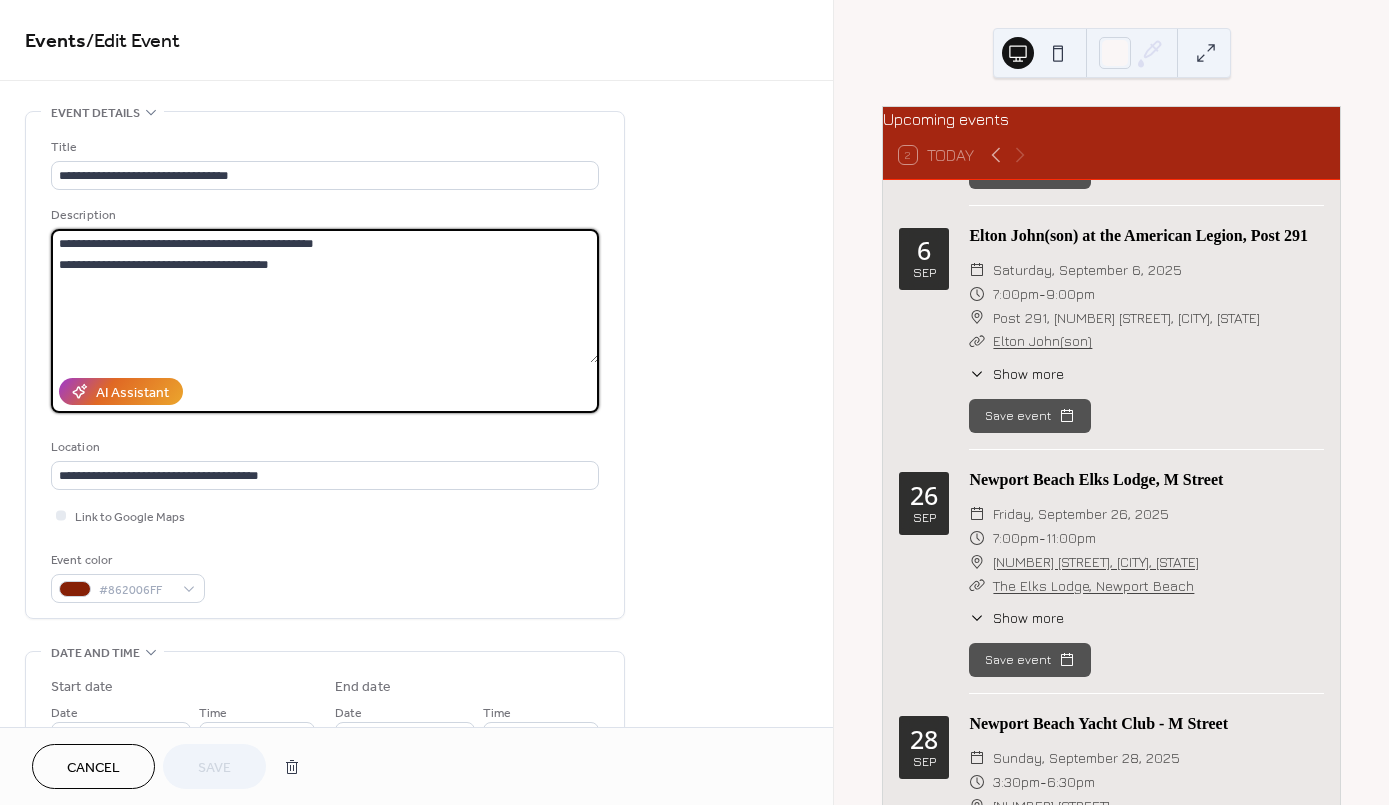 click on "**********" at bounding box center [325, 296] 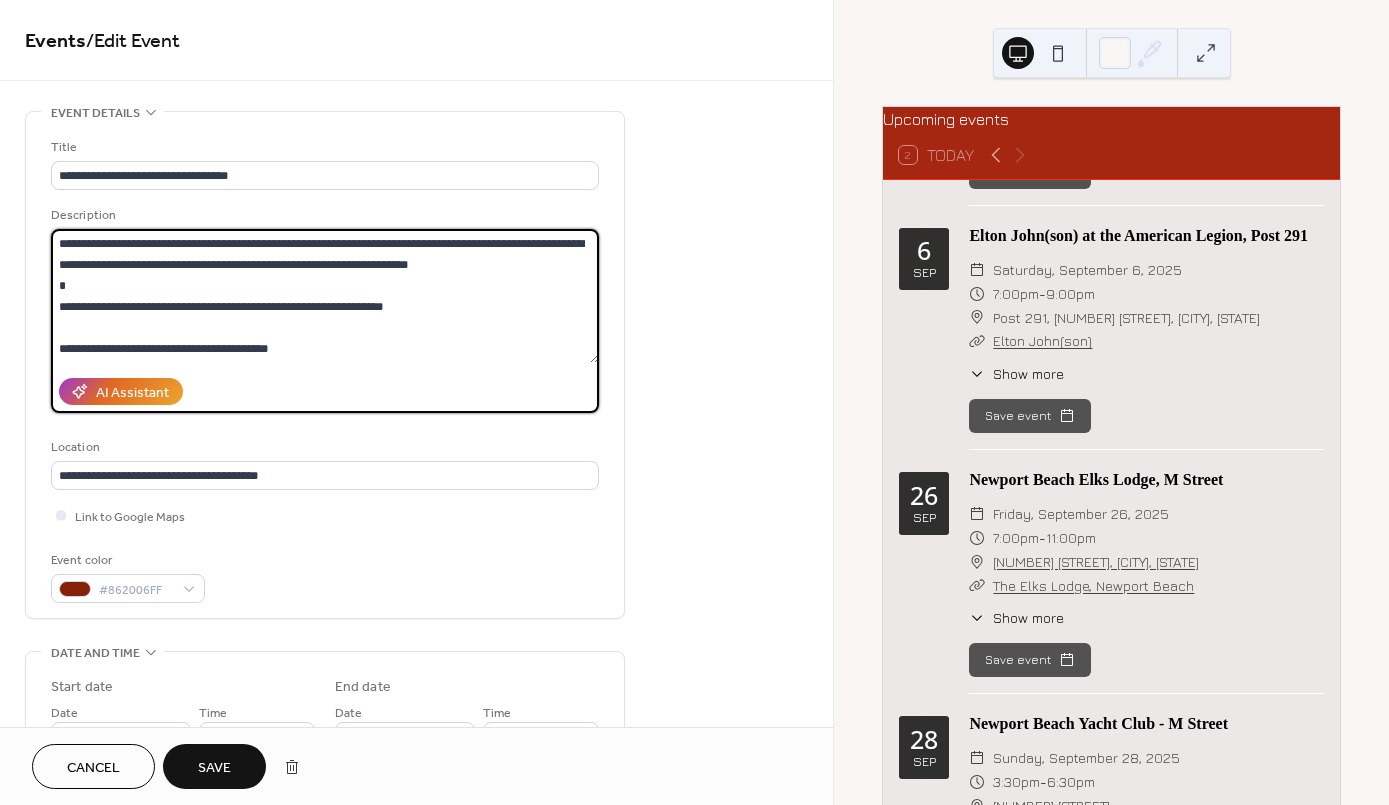click on "**********" at bounding box center [325, 296] 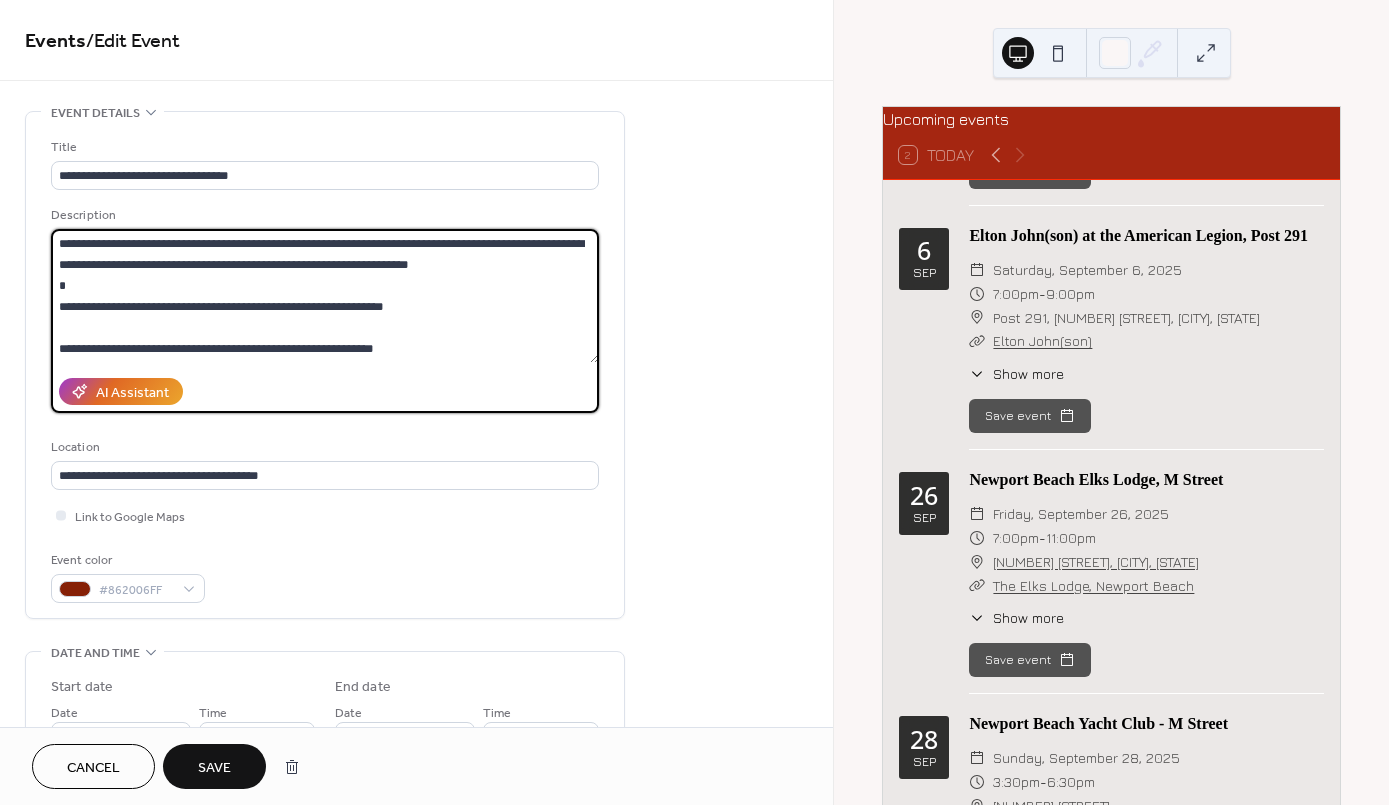type on "**********" 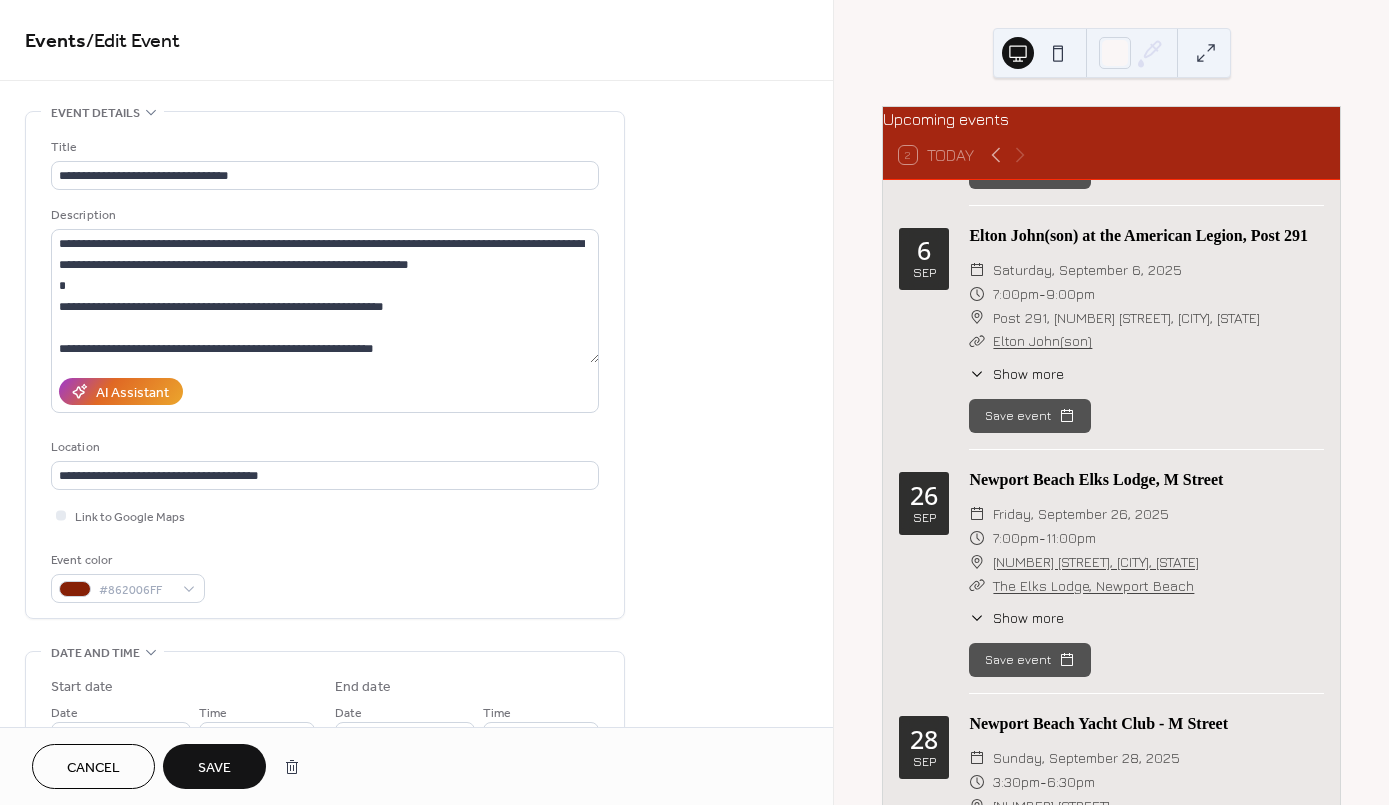 click on "Save" at bounding box center (214, 768) 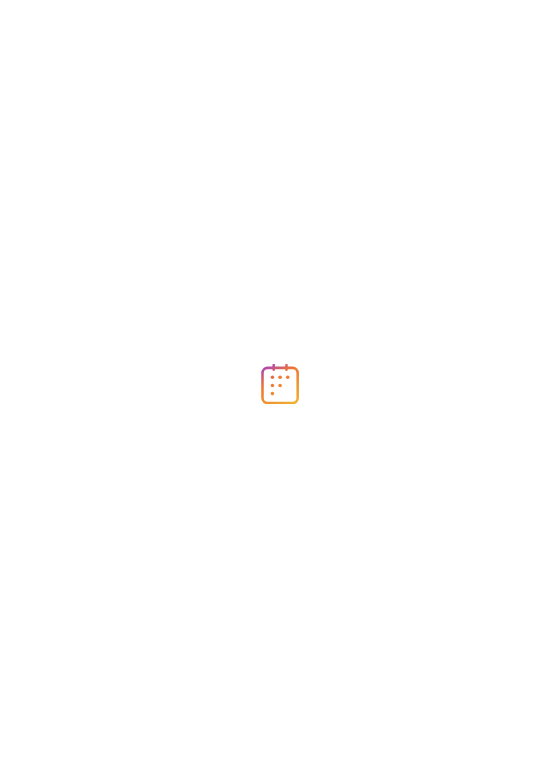 scroll, scrollTop: 0, scrollLeft: 0, axis: both 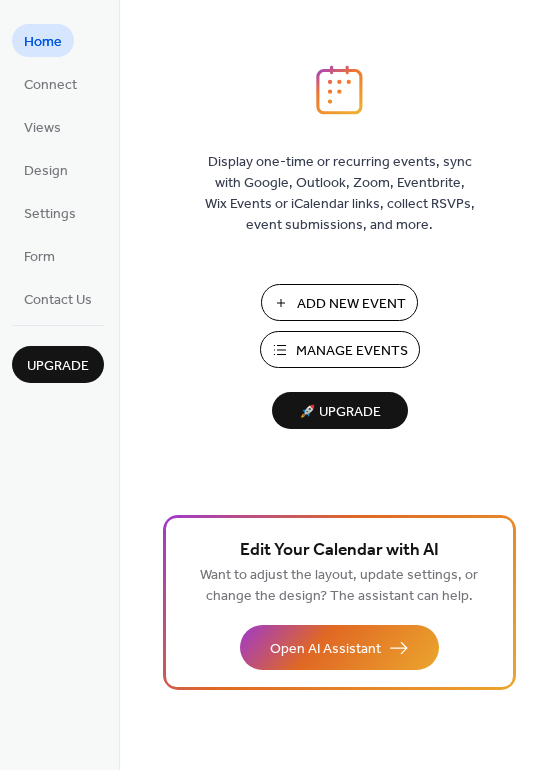 click on "Manage Events" at bounding box center (352, 351) 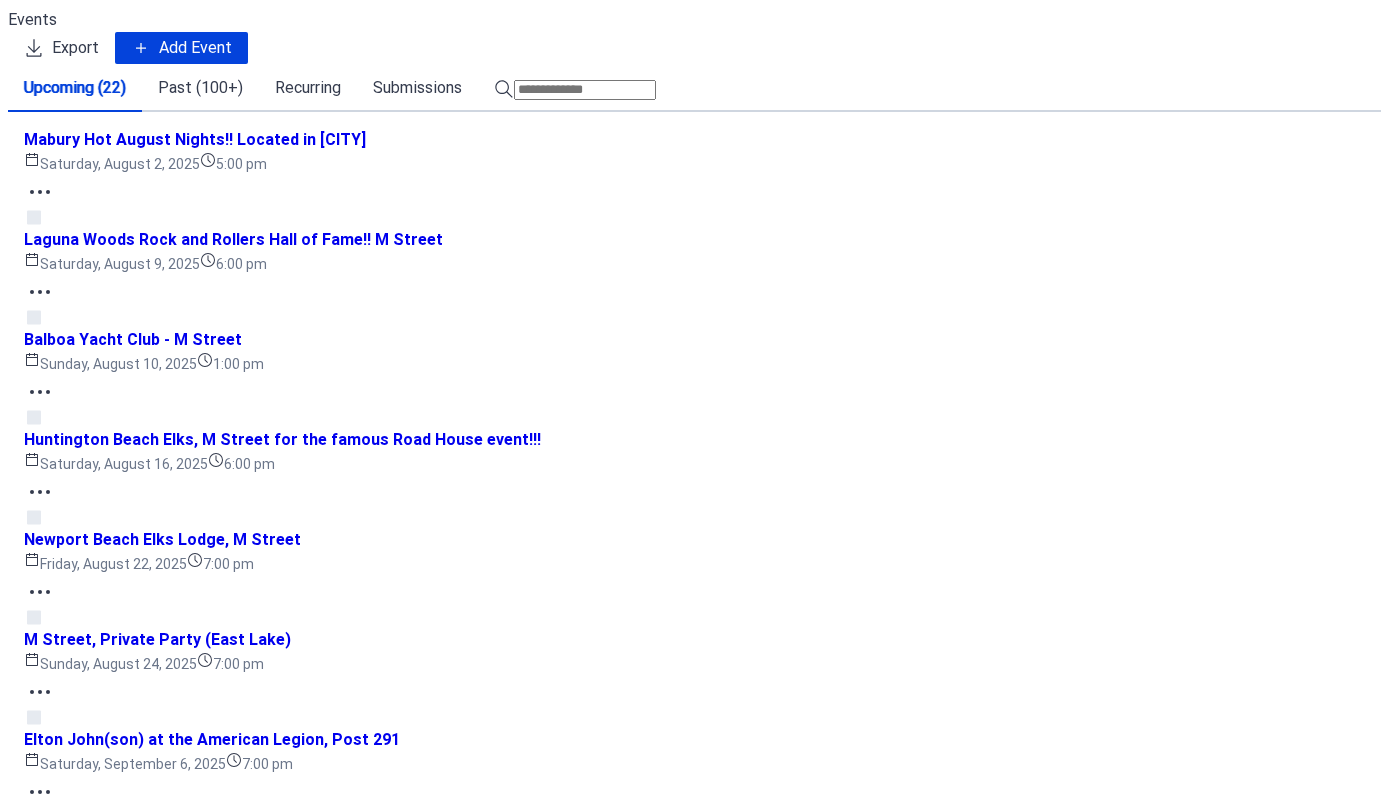 scroll, scrollTop: 0, scrollLeft: 0, axis: both 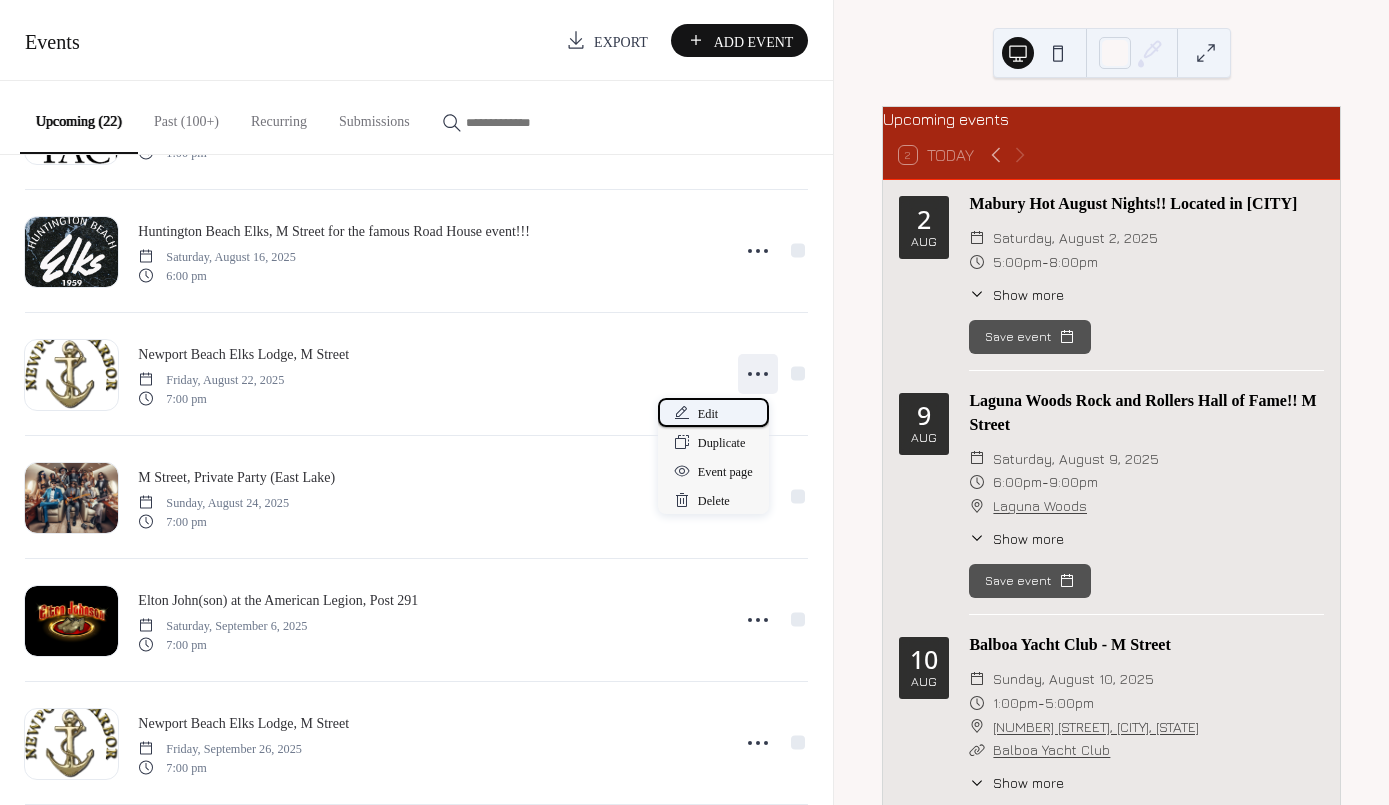 click on "Edit" at bounding box center [708, 414] 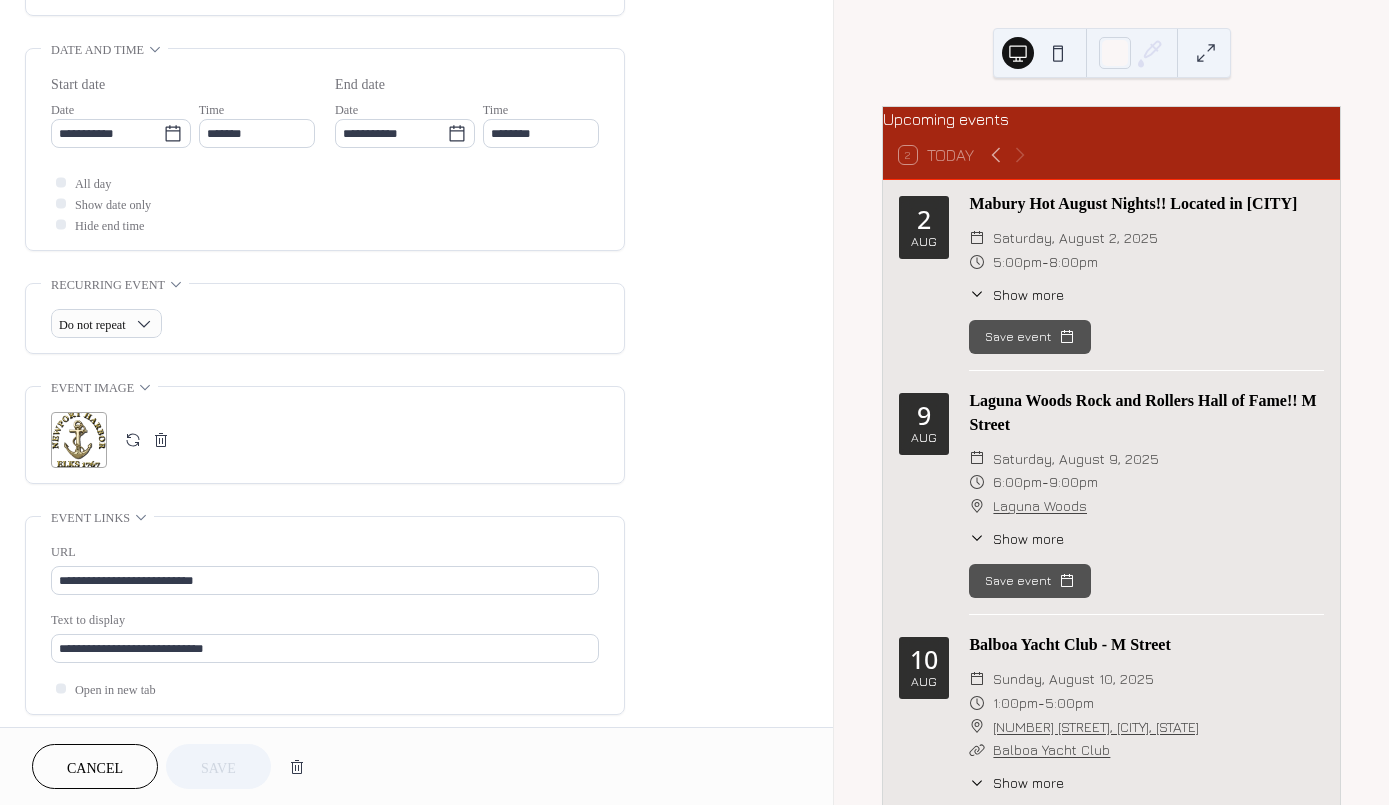 scroll, scrollTop: 606, scrollLeft: 0, axis: vertical 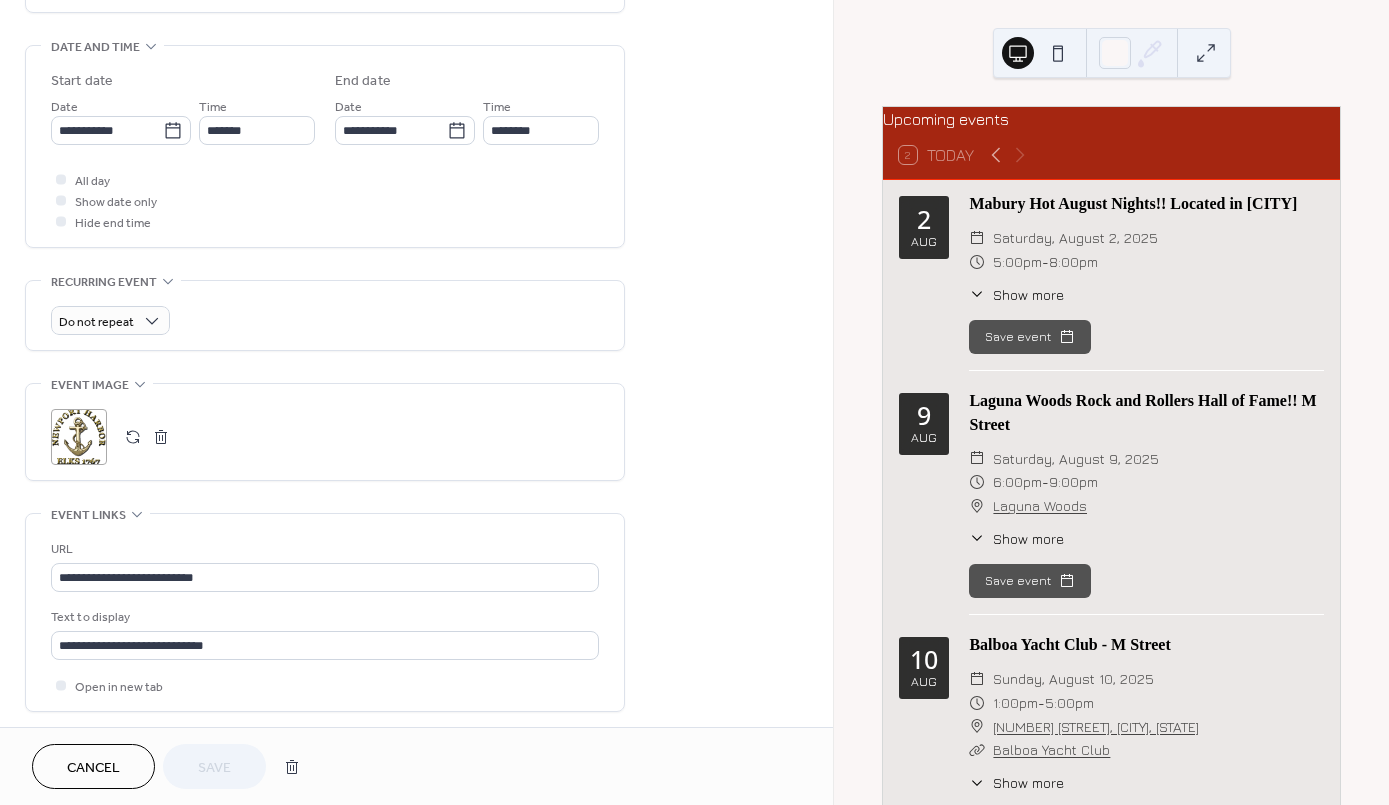 click on ";" at bounding box center (79, 437) 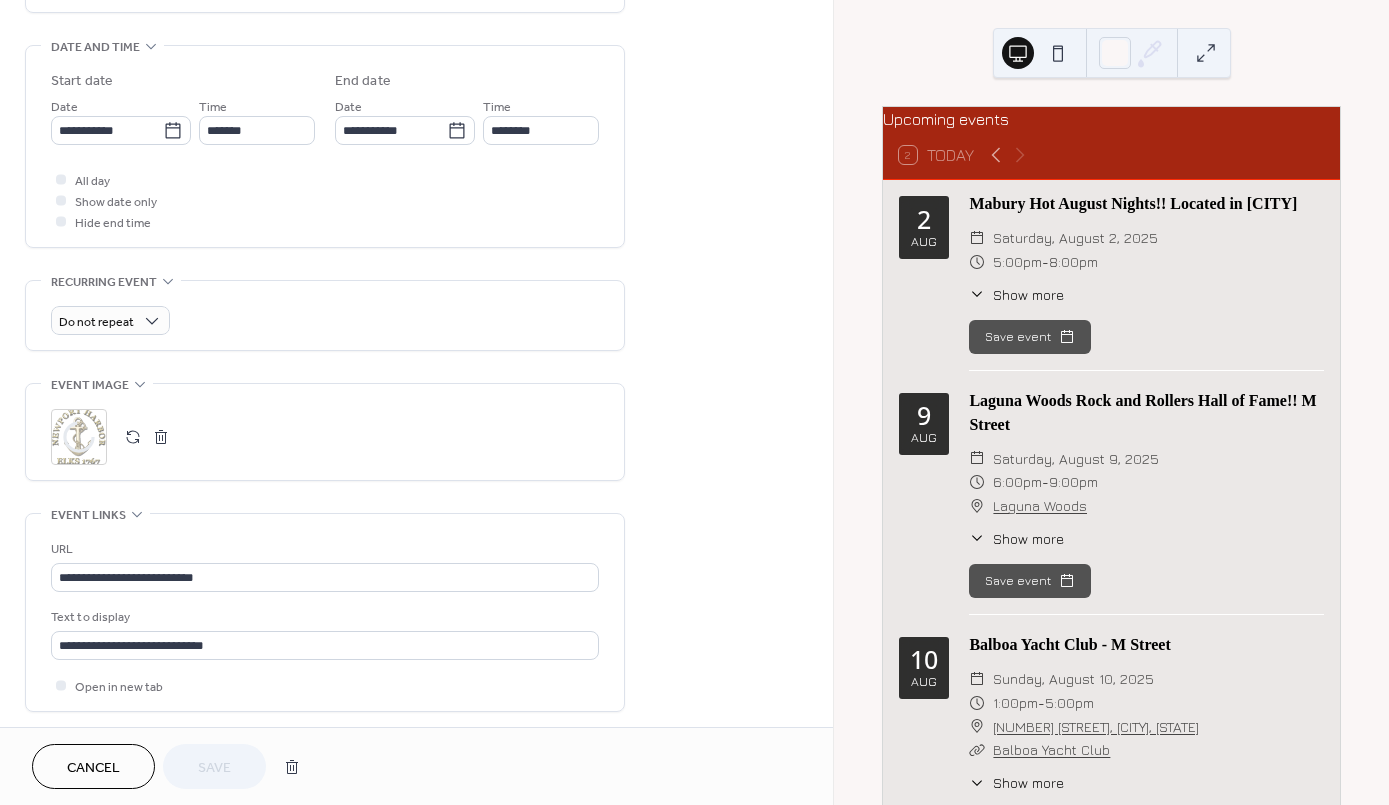 click 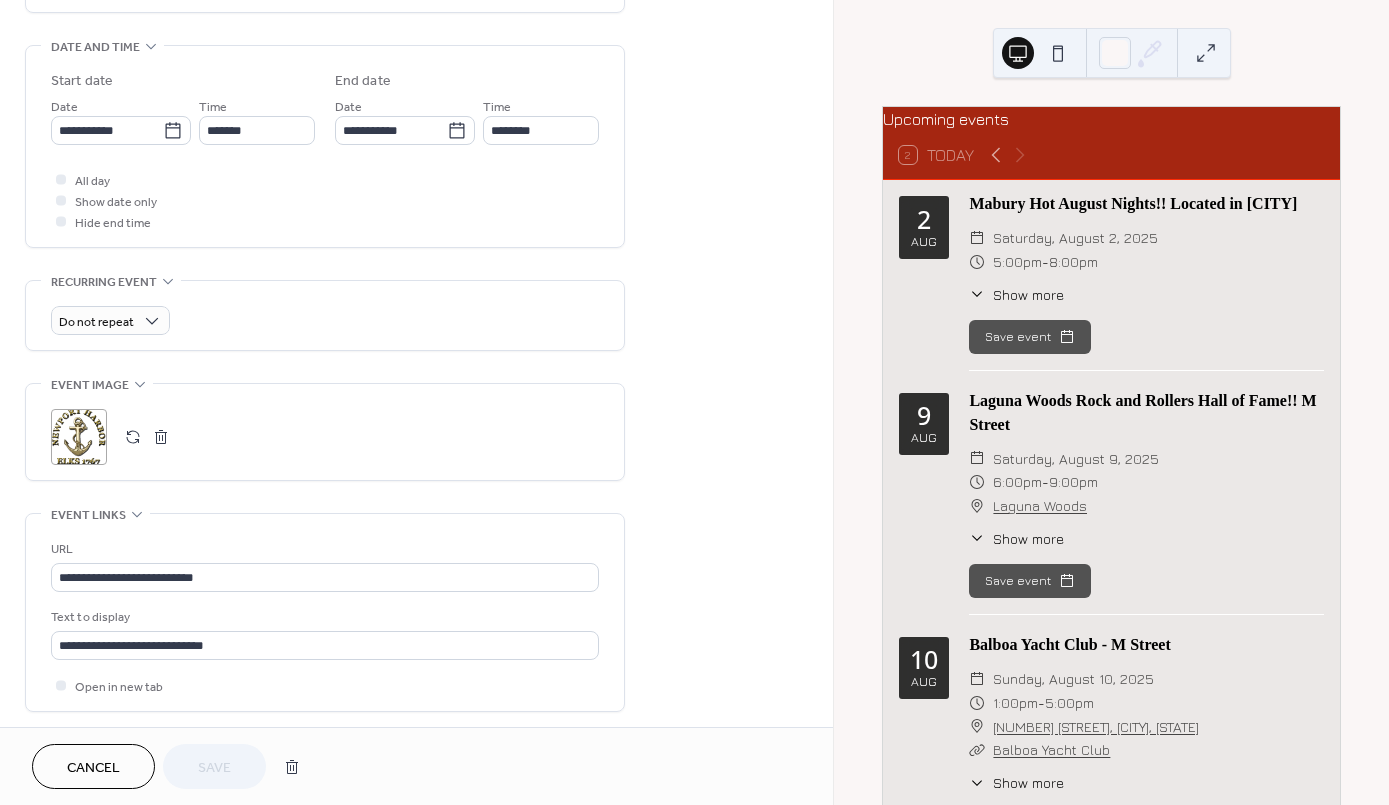 click on ";" at bounding box center [79, 437] 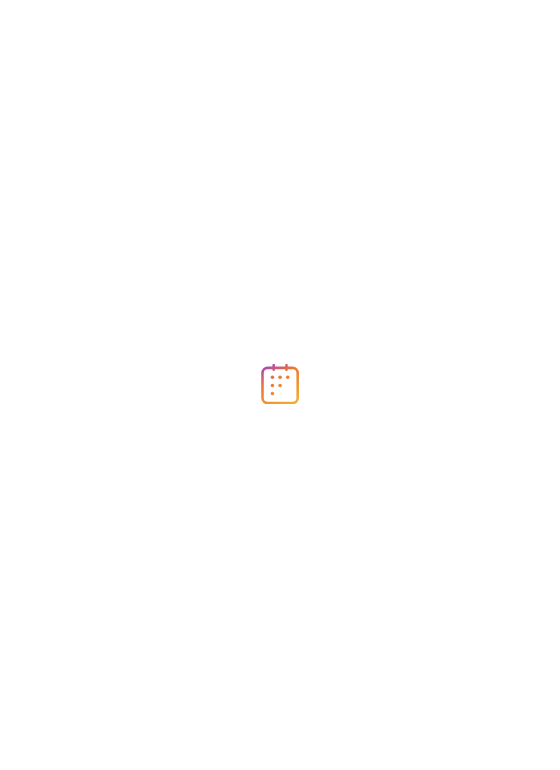 scroll, scrollTop: 0, scrollLeft: 0, axis: both 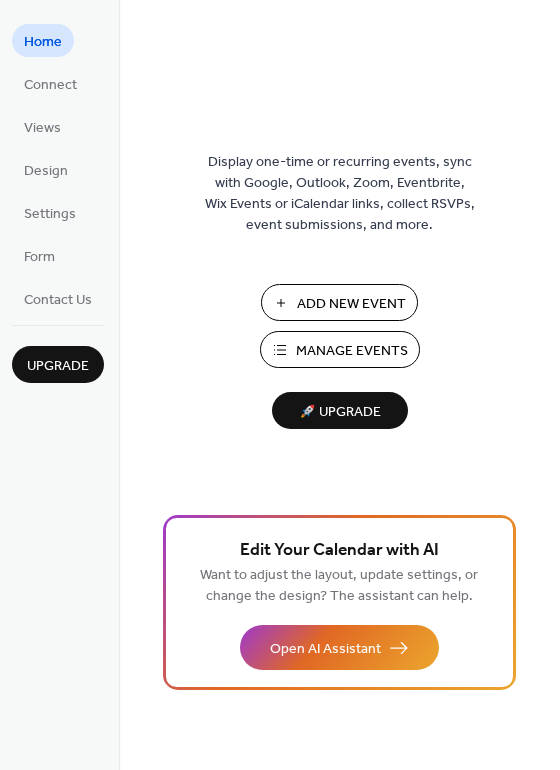 click on "Manage Events" at bounding box center (352, 351) 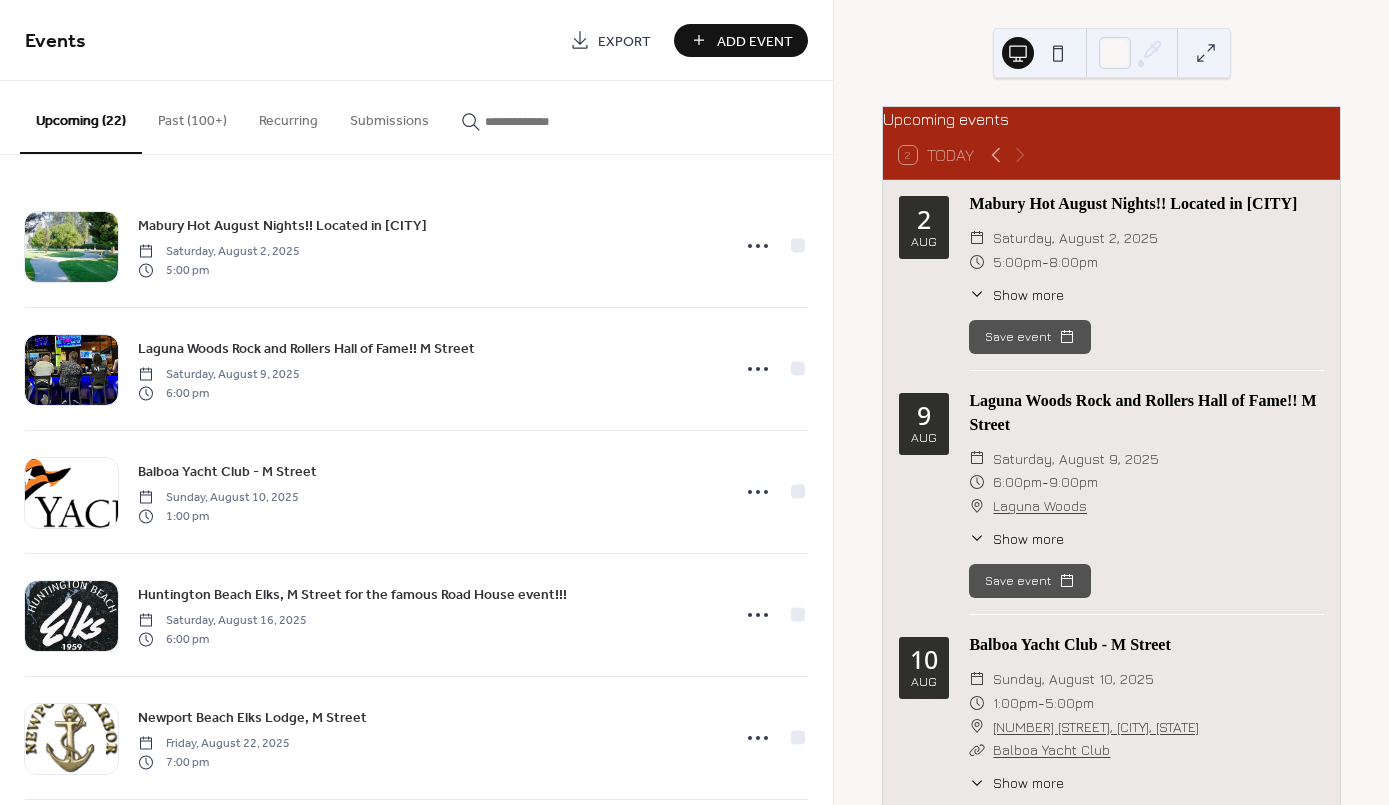 scroll, scrollTop: 0, scrollLeft: 0, axis: both 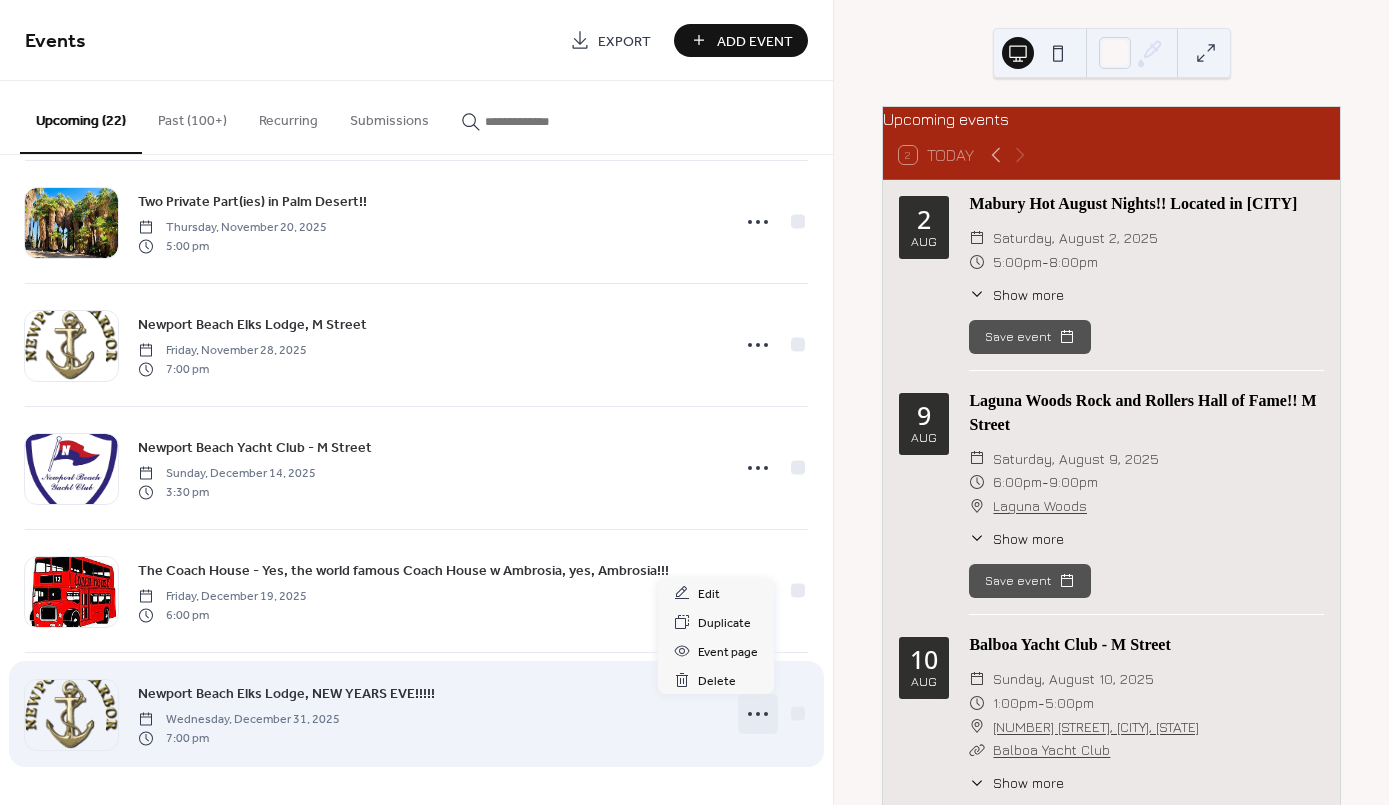 click 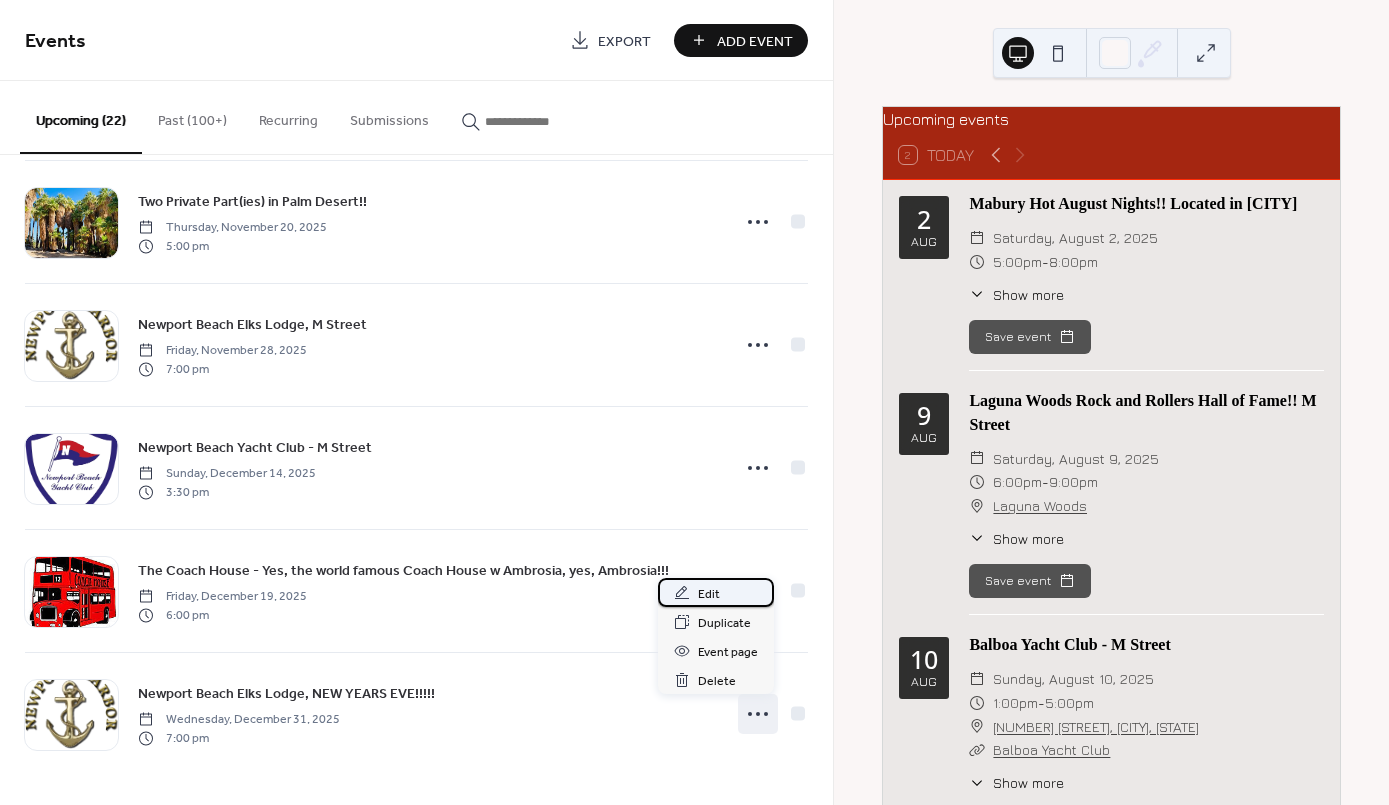 click on "Edit" at bounding box center (716, 592) 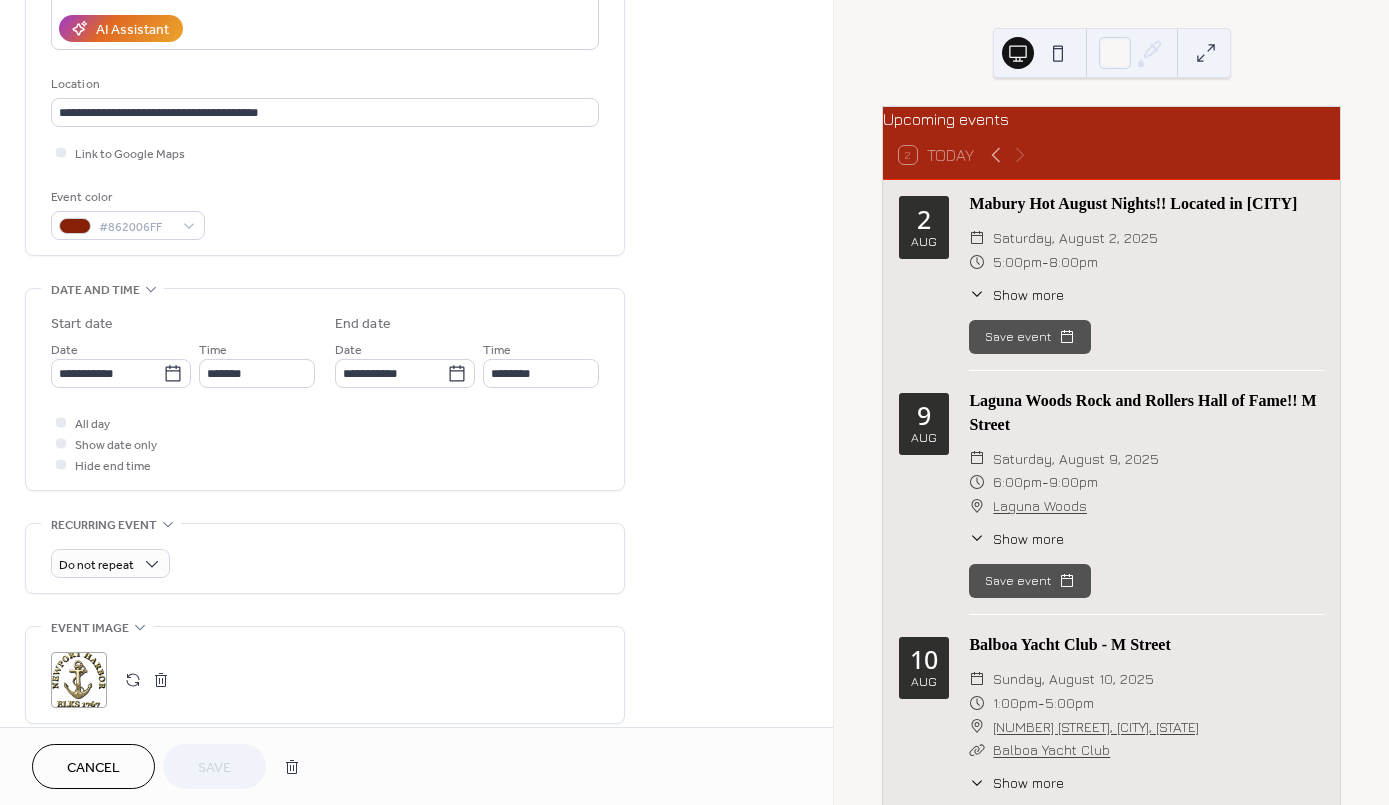 scroll, scrollTop: 524, scrollLeft: 0, axis: vertical 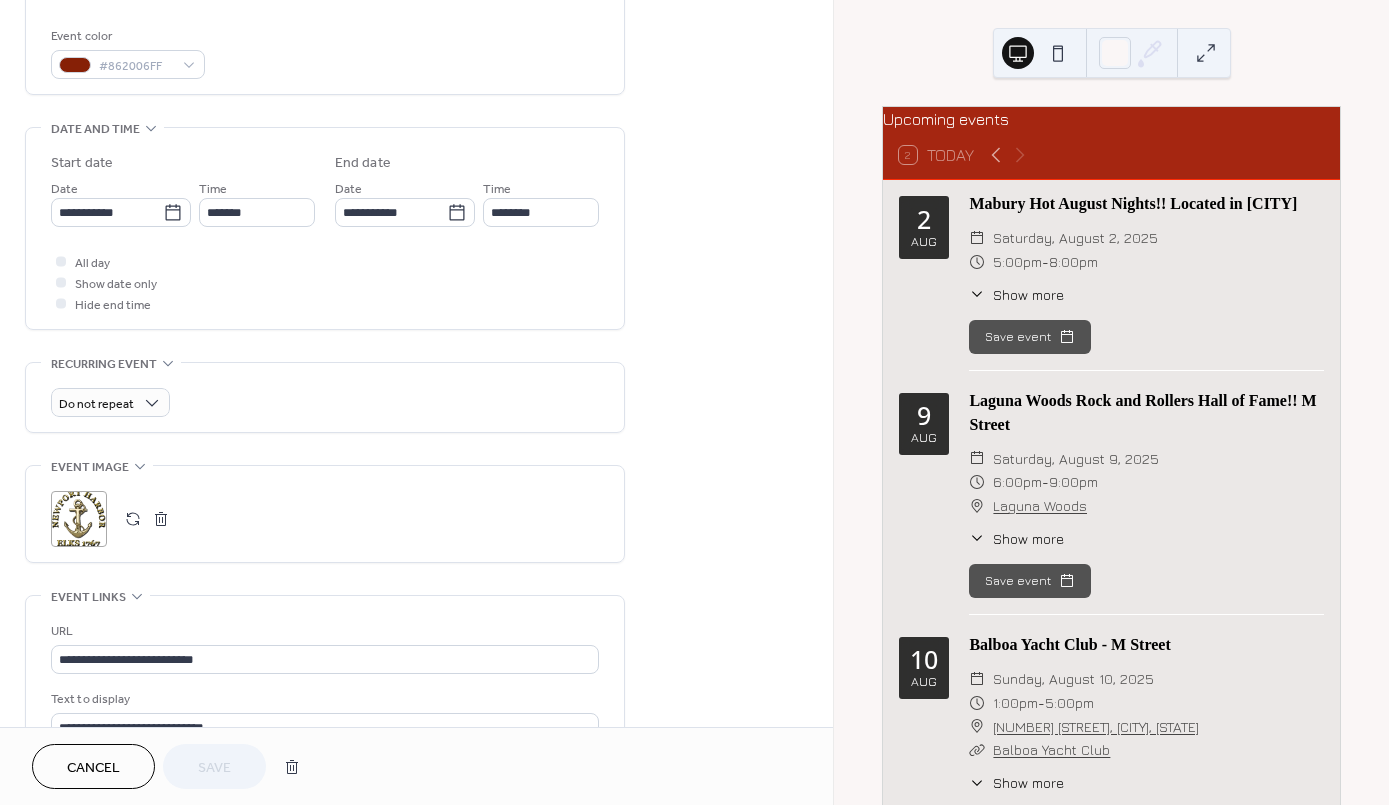 click at bounding box center (133, 519) 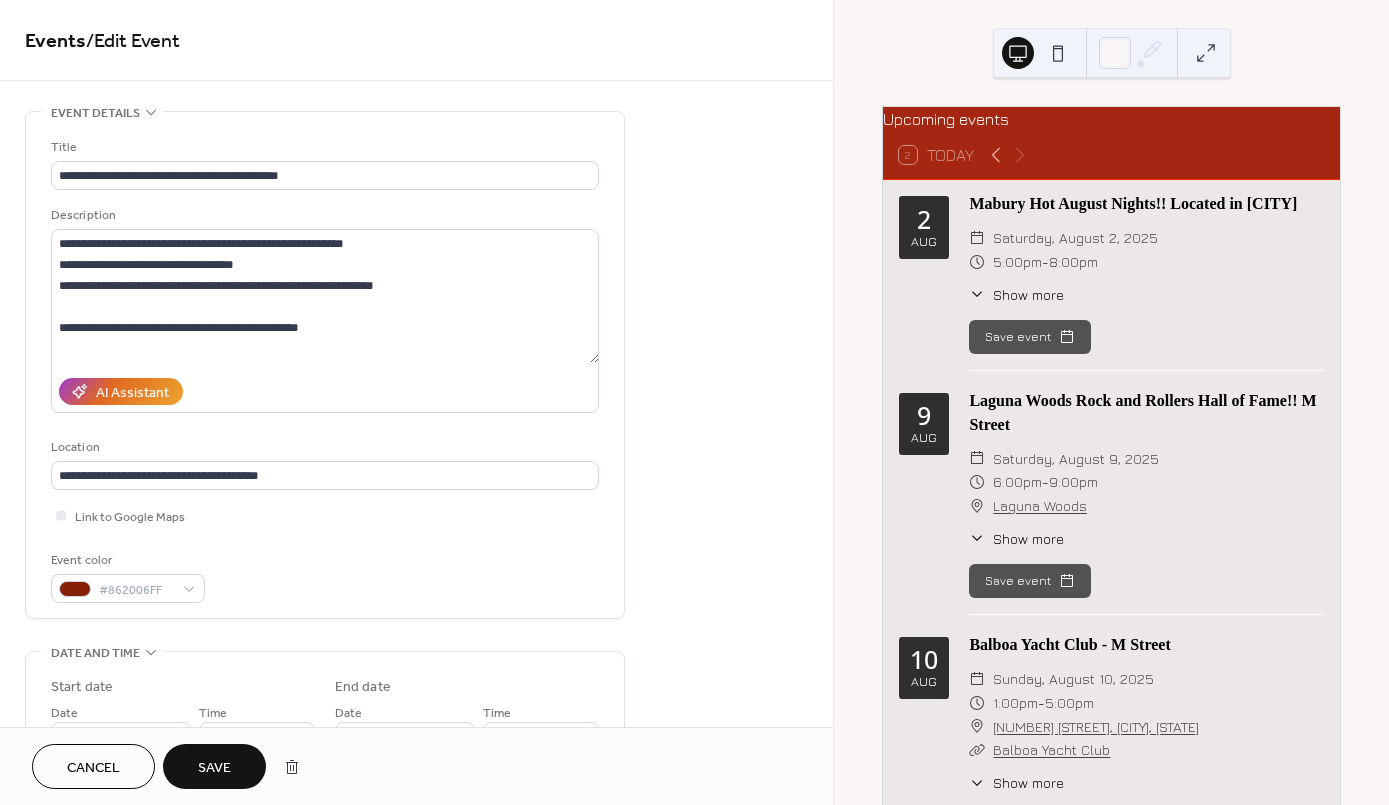 scroll, scrollTop: 0, scrollLeft: 0, axis: both 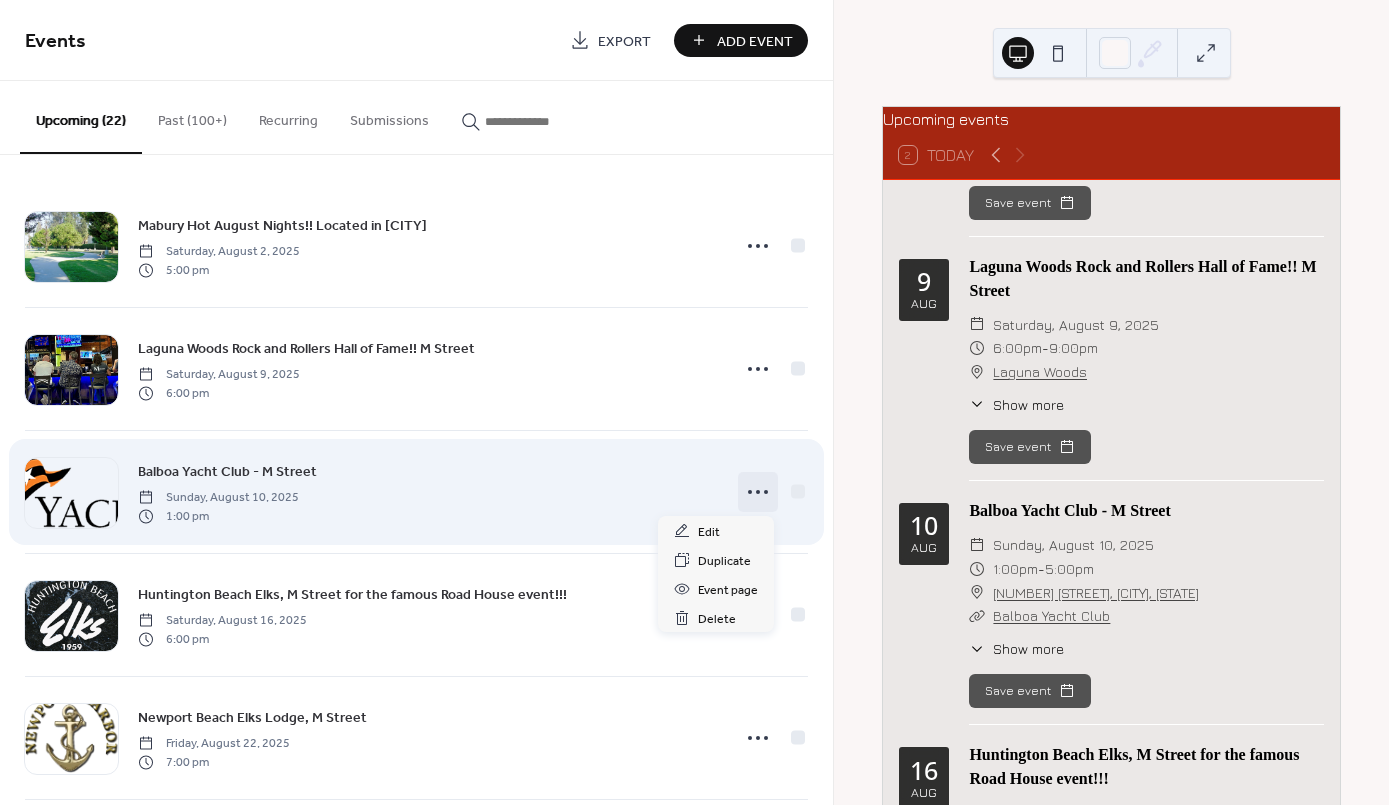 click 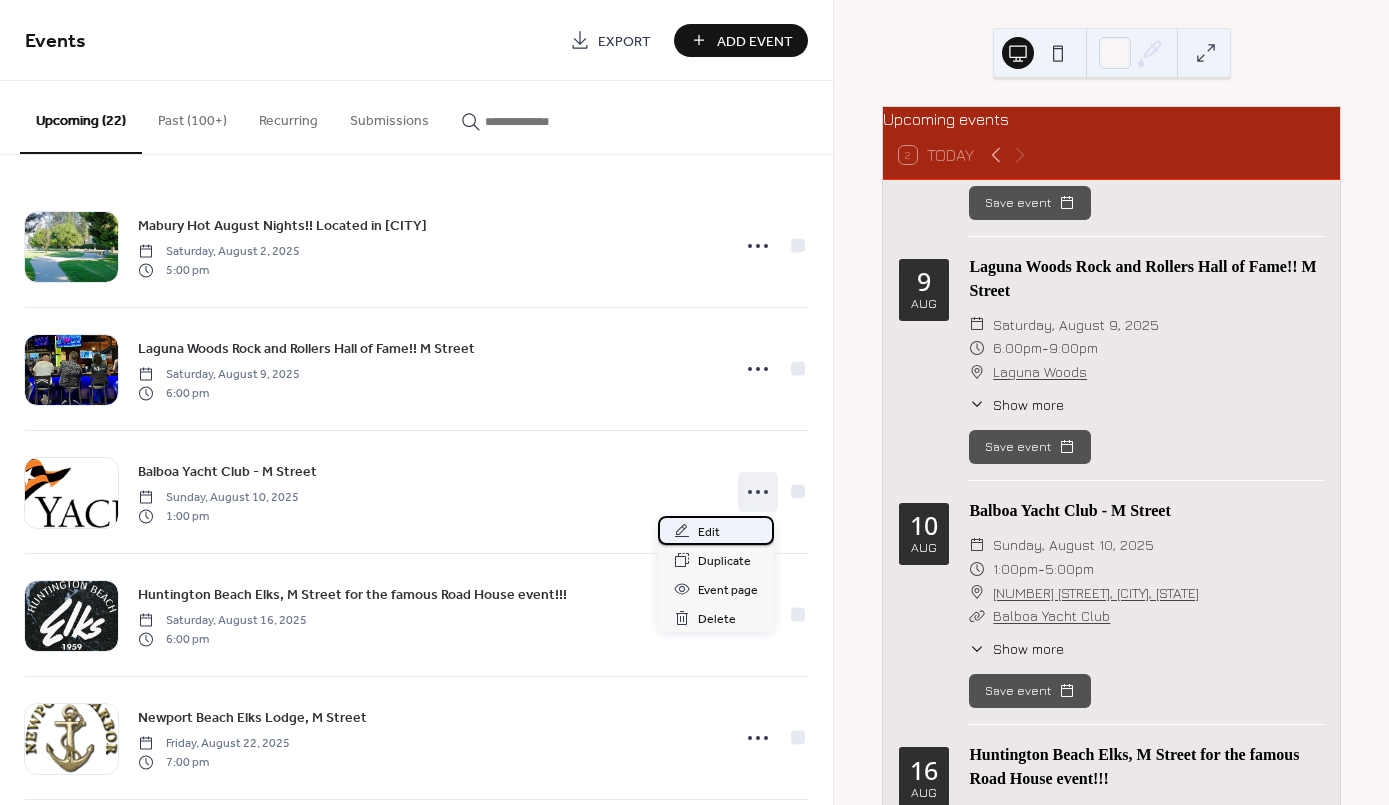 click on "Edit" at bounding box center (709, 532) 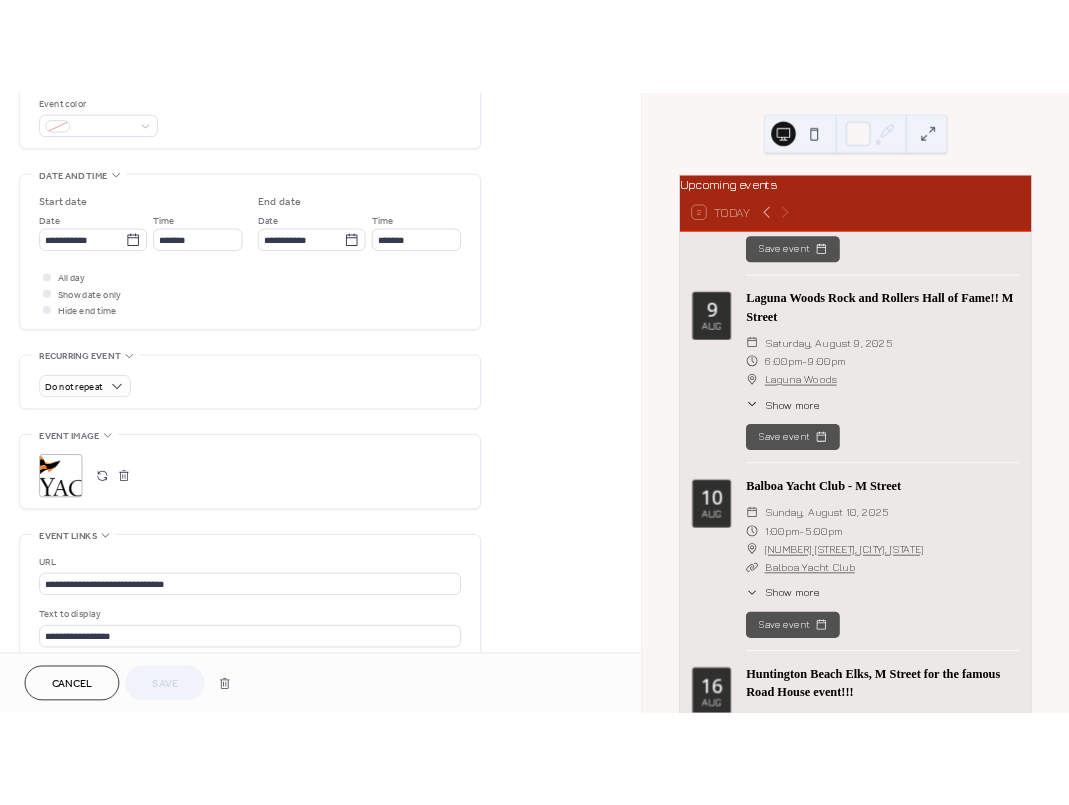 scroll, scrollTop: 547, scrollLeft: 0, axis: vertical 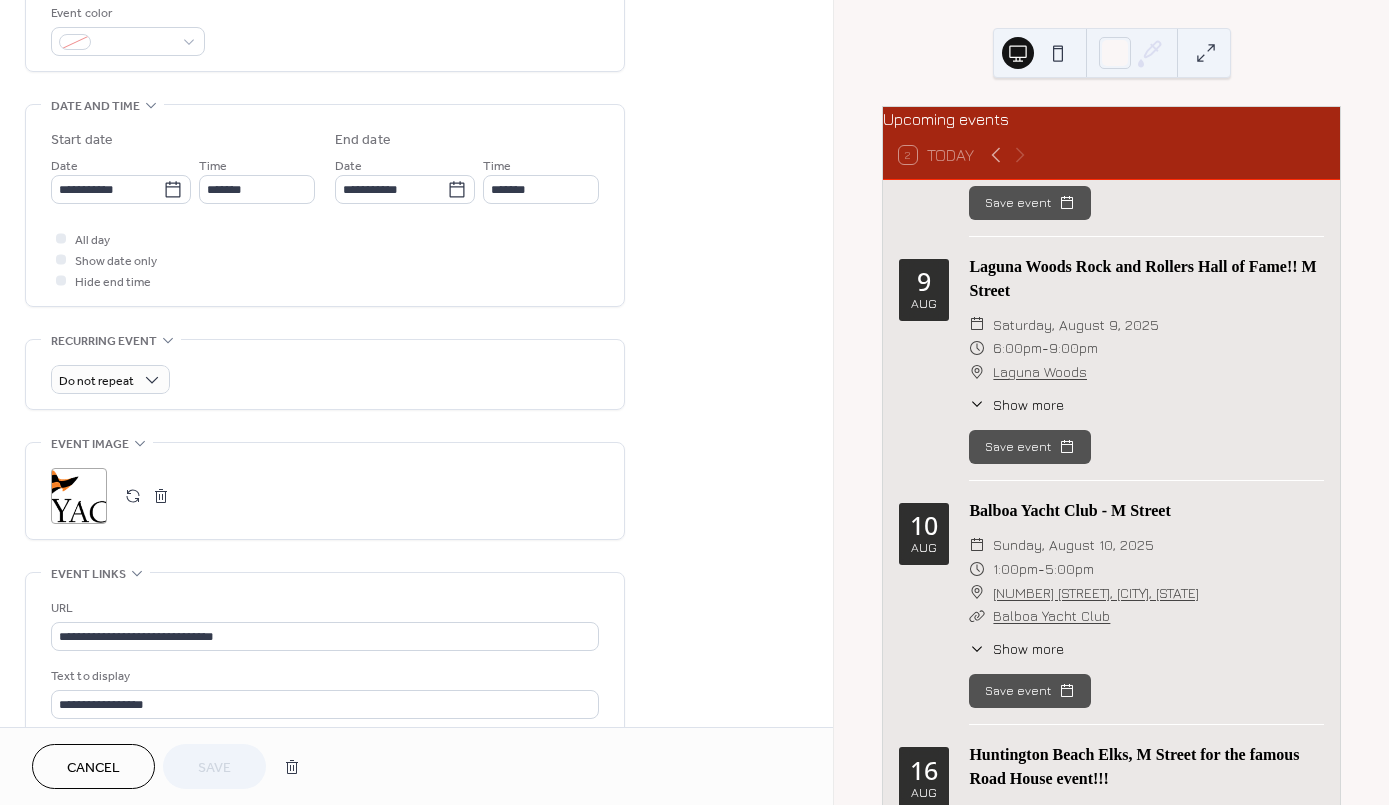 click at bounding box center [133, 496] 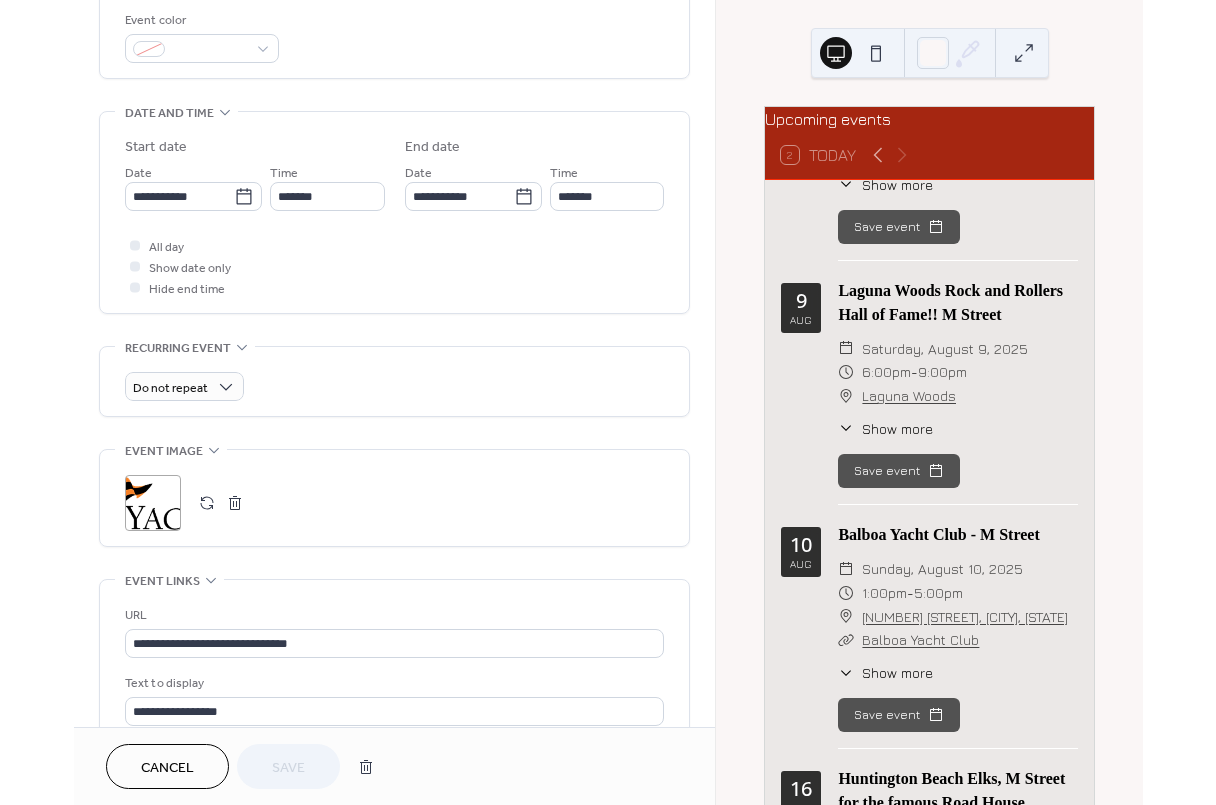 scroll, scrollTop: 542, scrollLeft: 0, axis: vertical 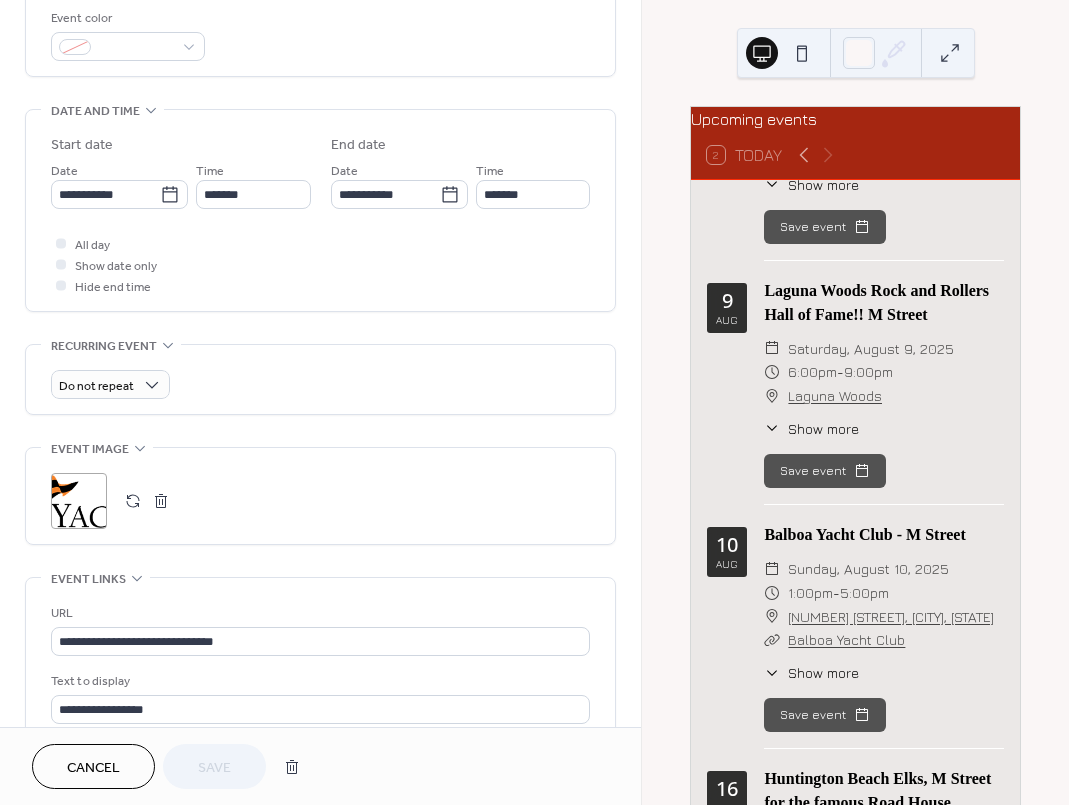 click at bounding box center [133, 501] 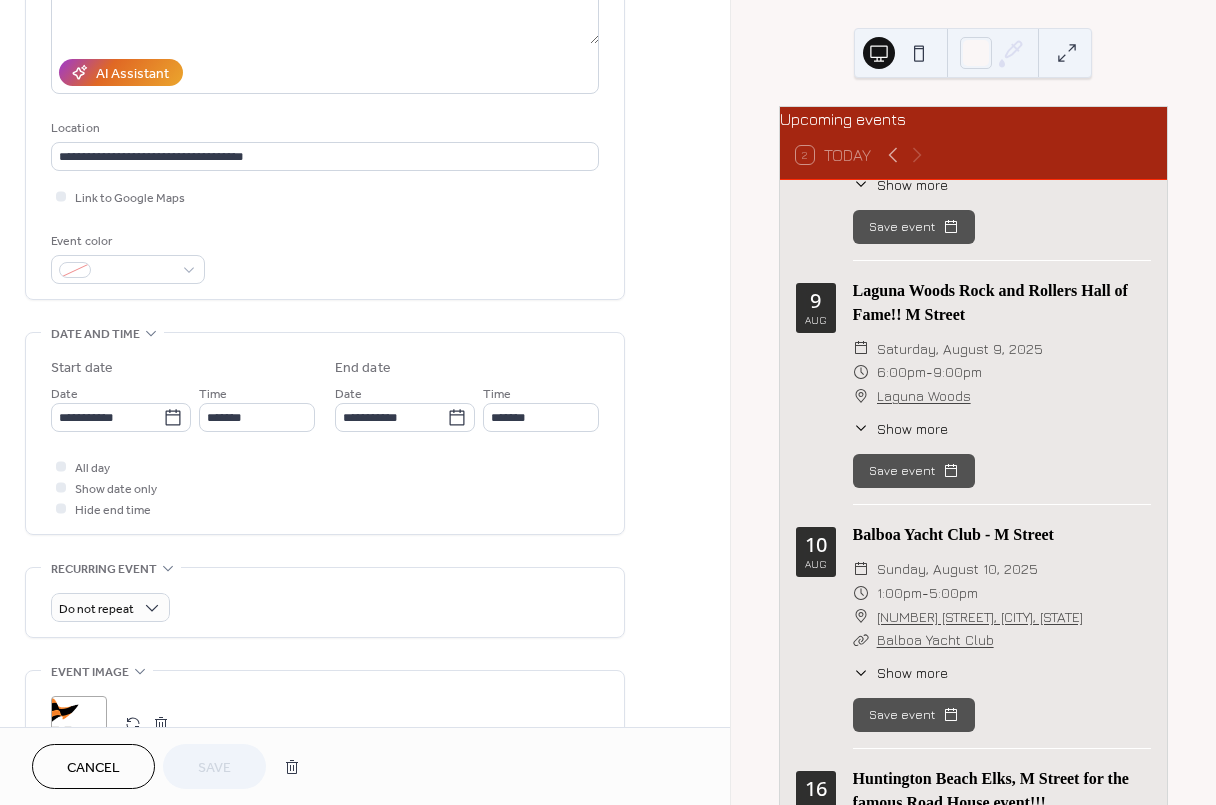 scroll, scrollTop: 316, scrollLeft: 0, axis: vertical 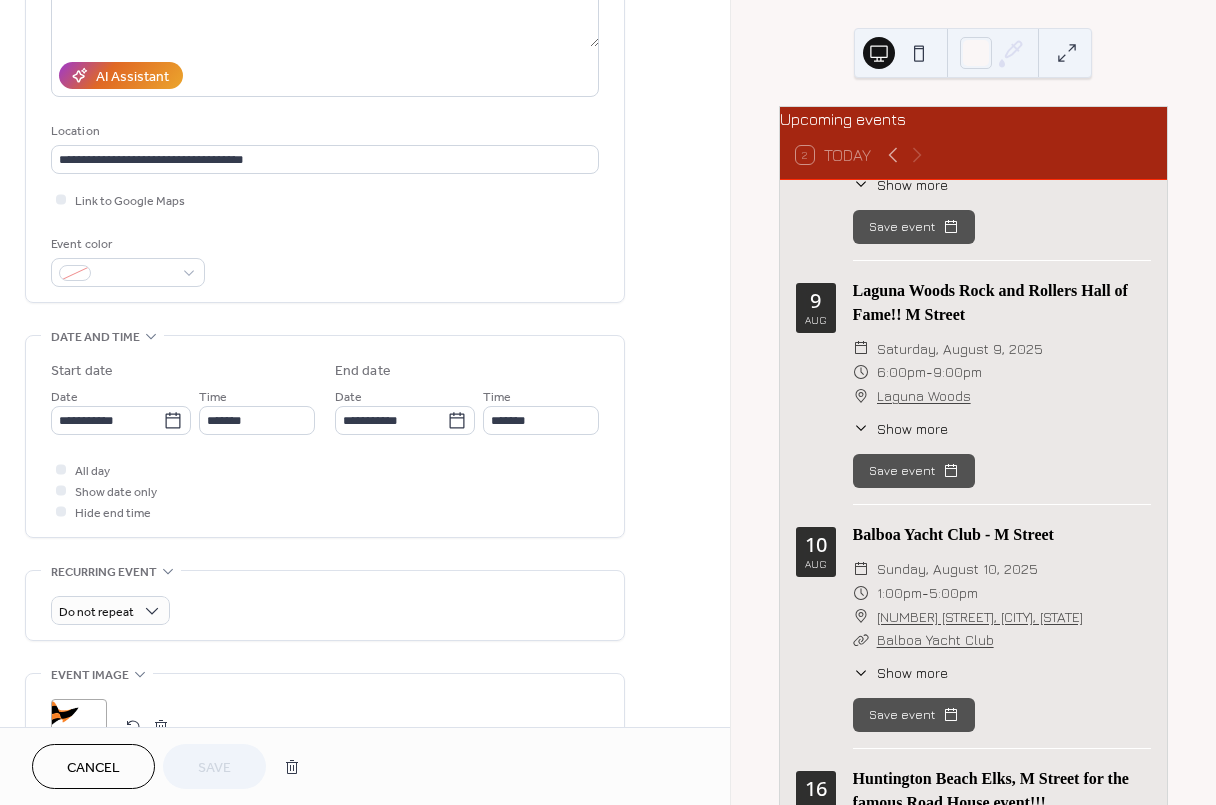 click on "Cancel" at bounding box center (93, 768) 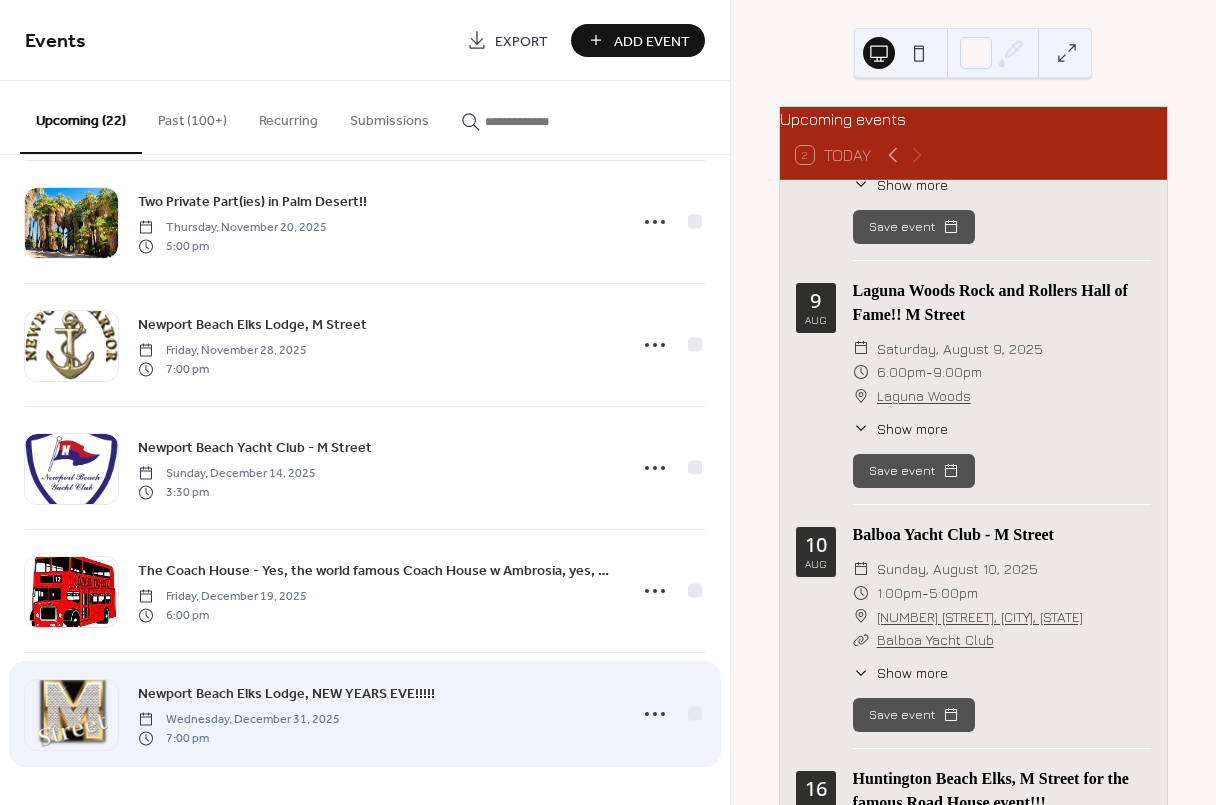 scroll, scrollTop: 2115, scrollLeft: 0, axis: vertical 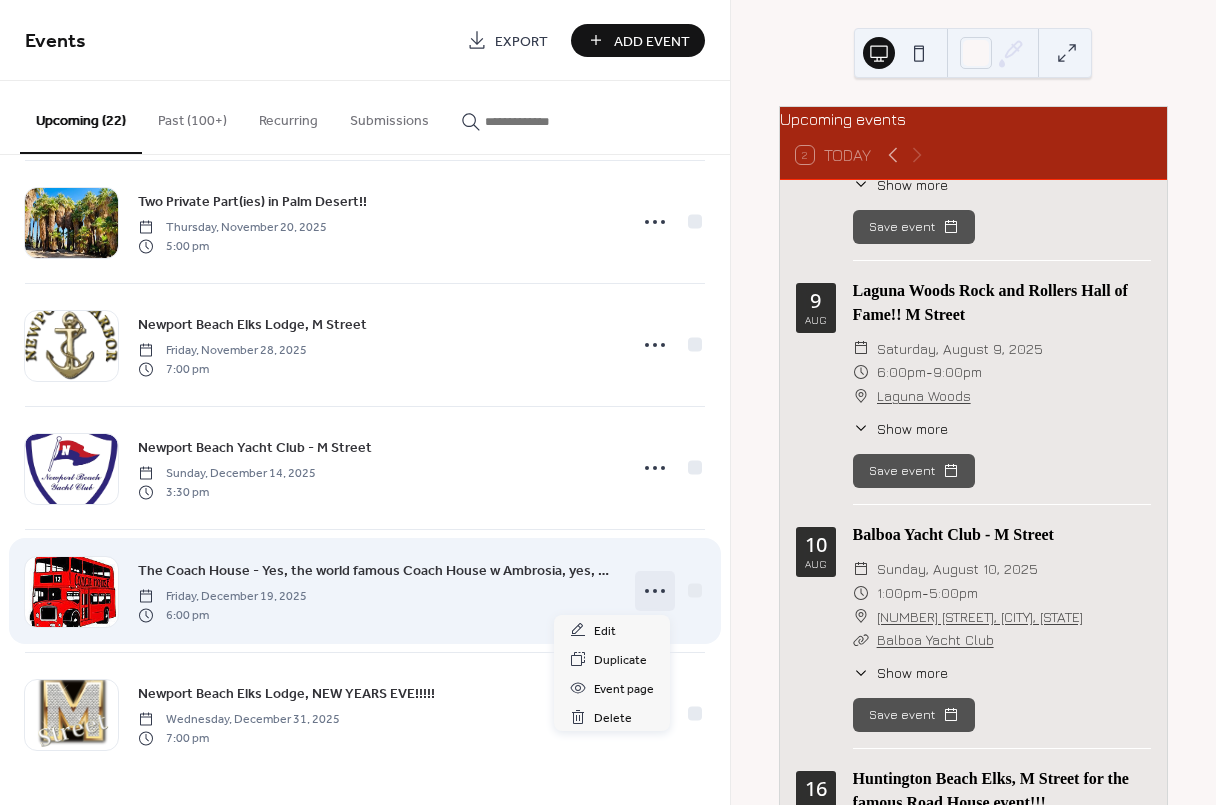 click 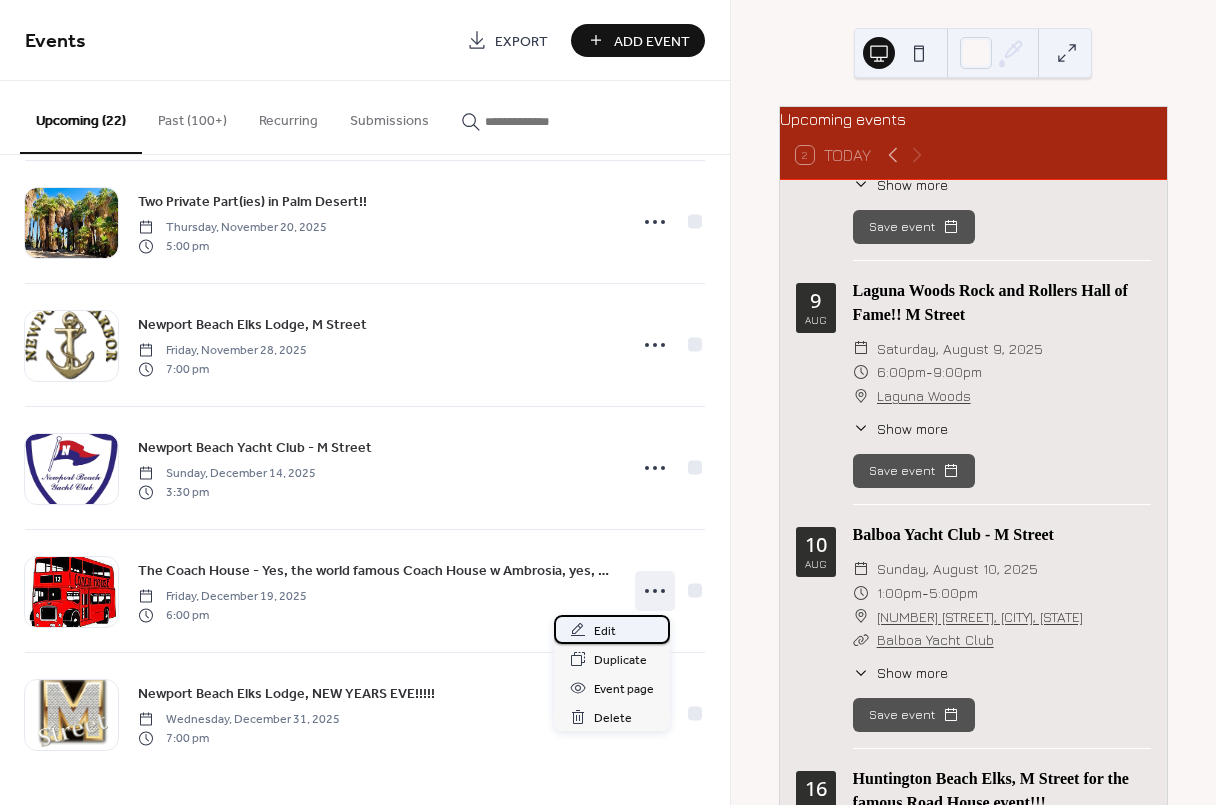 click on "Edit" at bounding box center (605, 631) 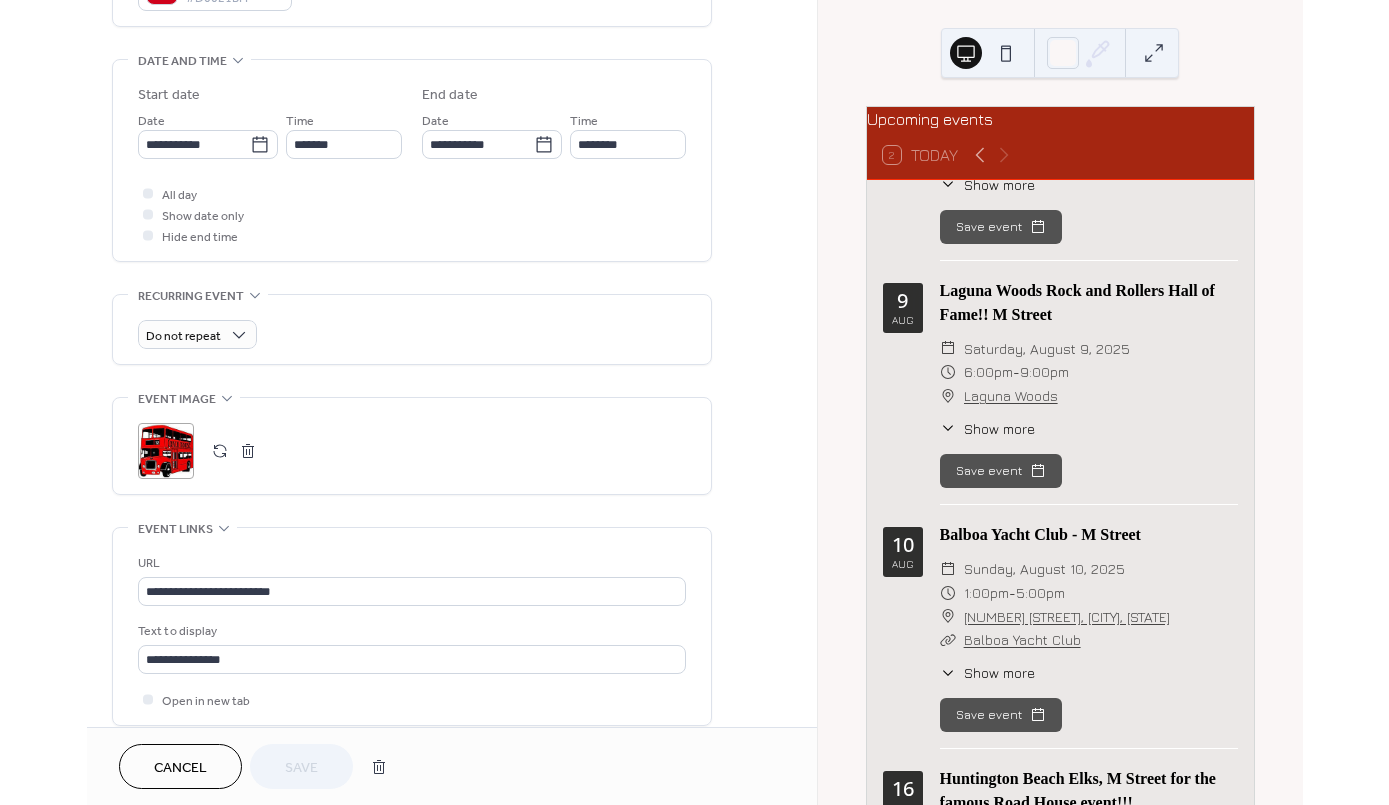 scroll, scrollTop: 605, scrollLeft: 0, axis: vertical 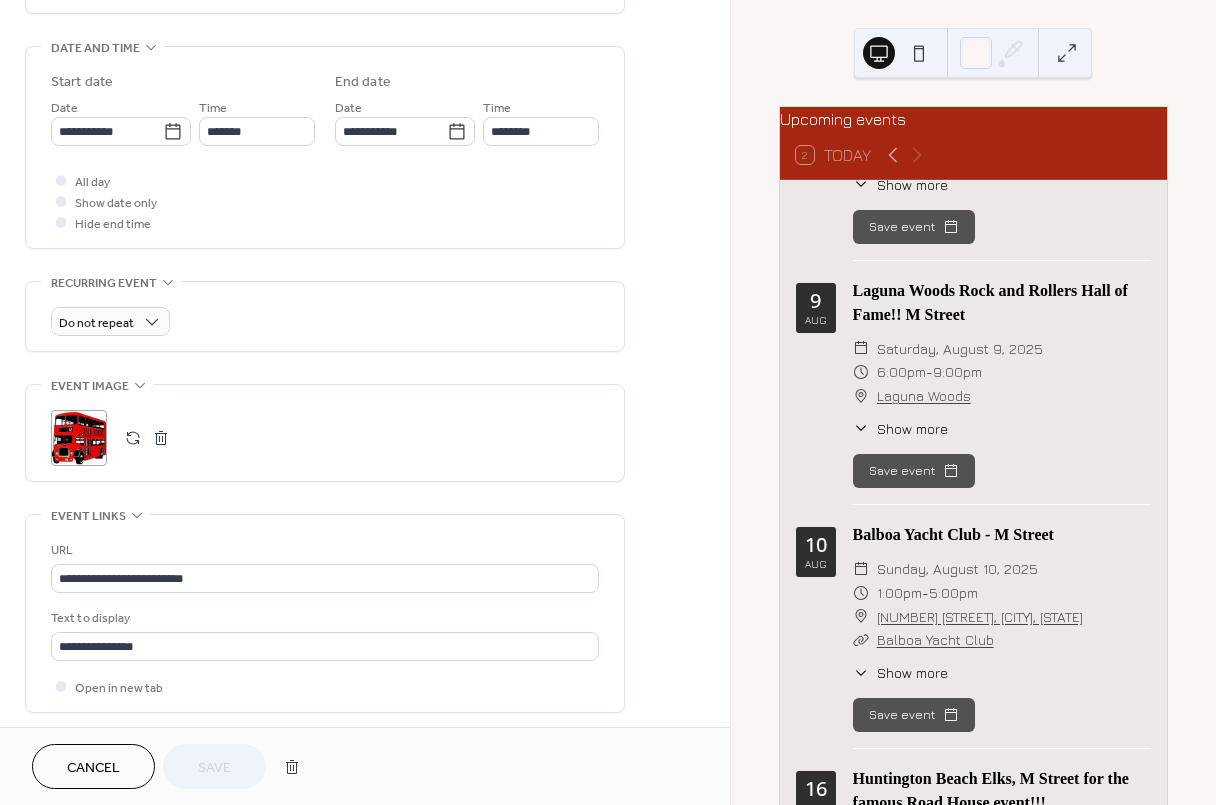 click at bounding box center (133, 438) 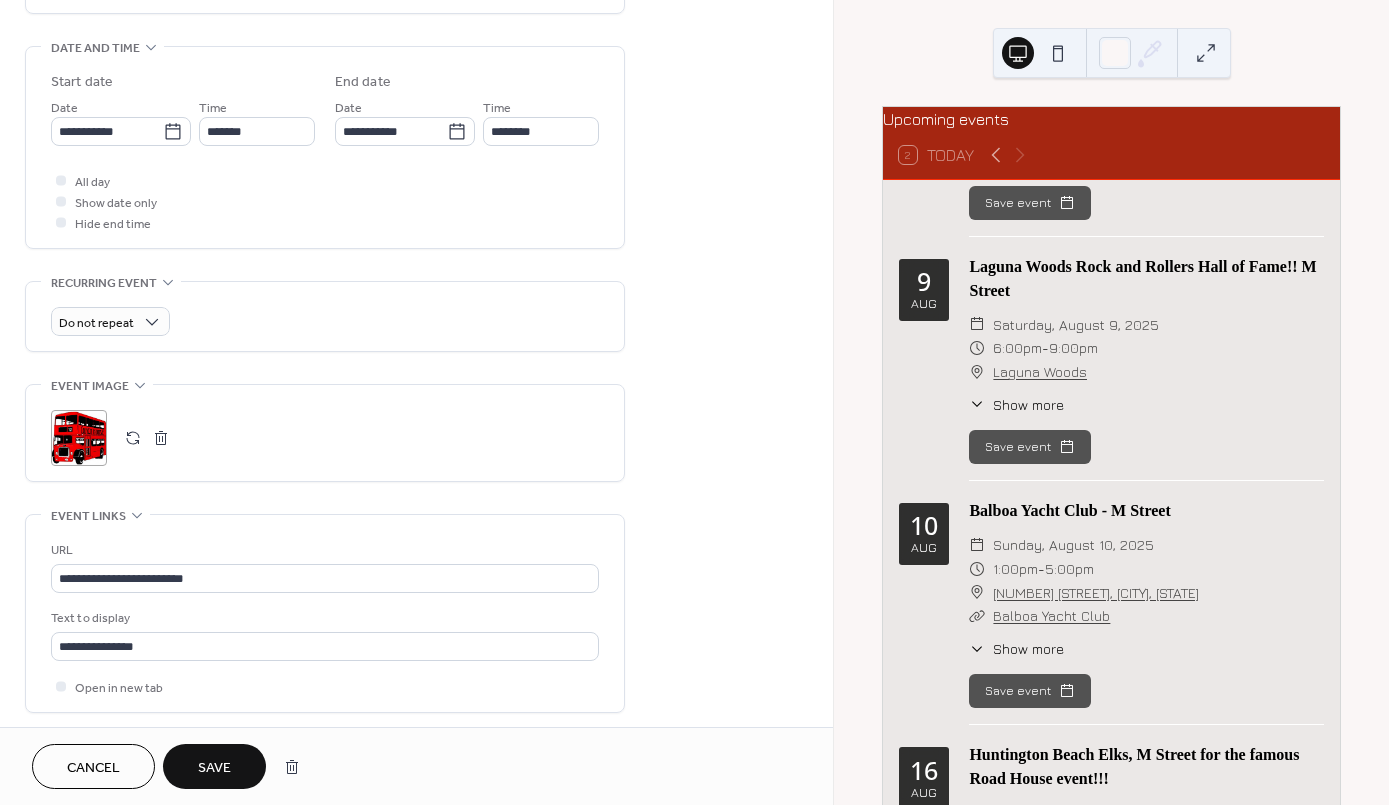 click at bounding box center [133, 438] 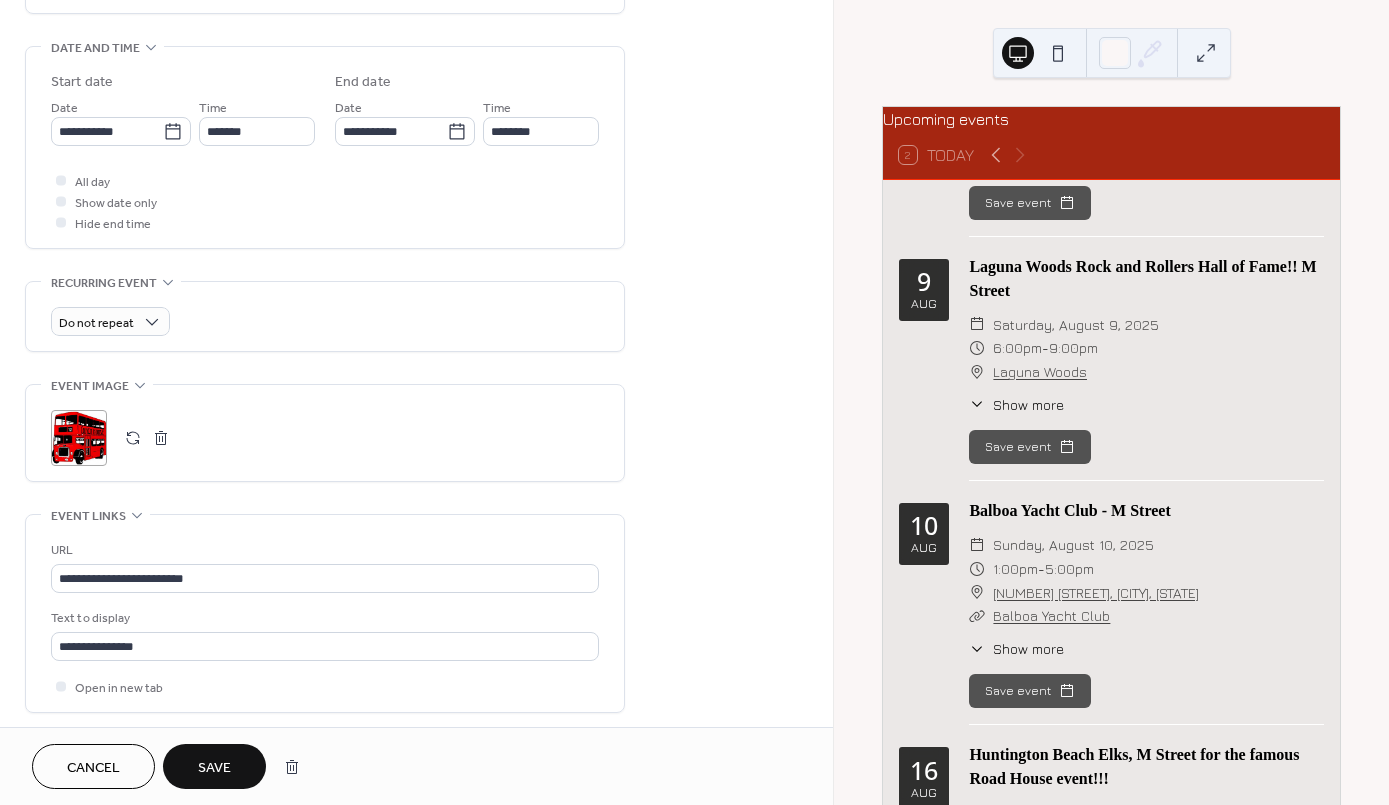 click on "Save" at bounding box center [214, 766] 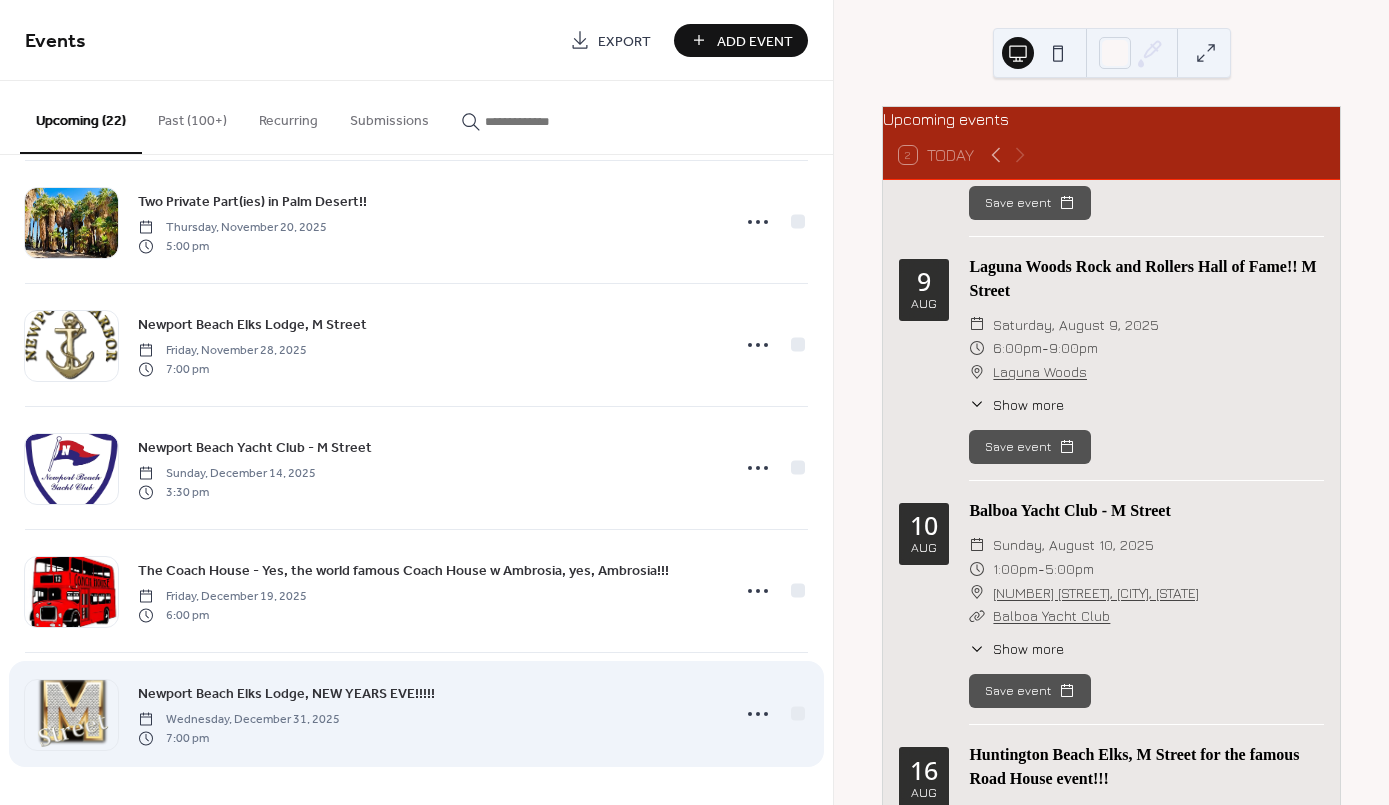 scroll, scrollTop: 2115, scrollLeft: 0, axis: vertical 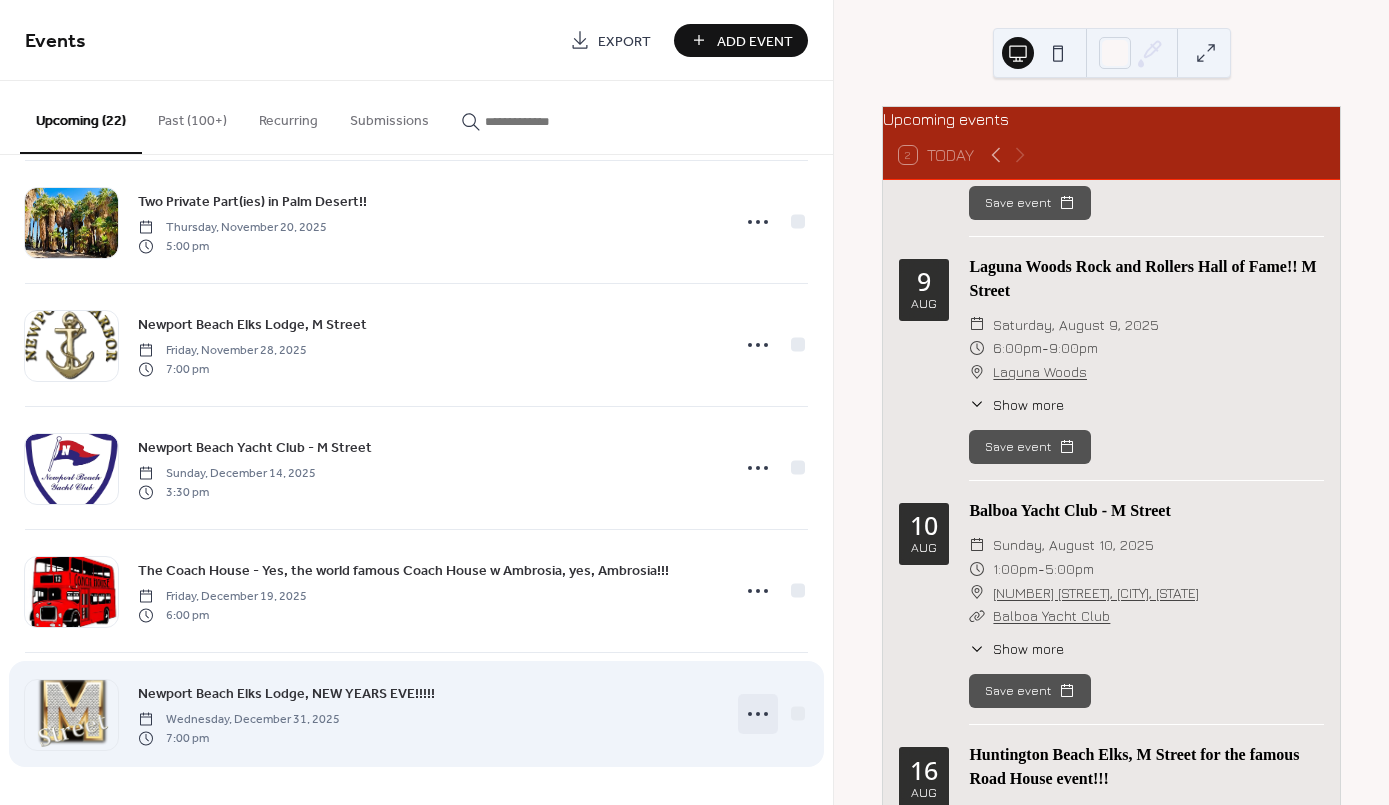 click 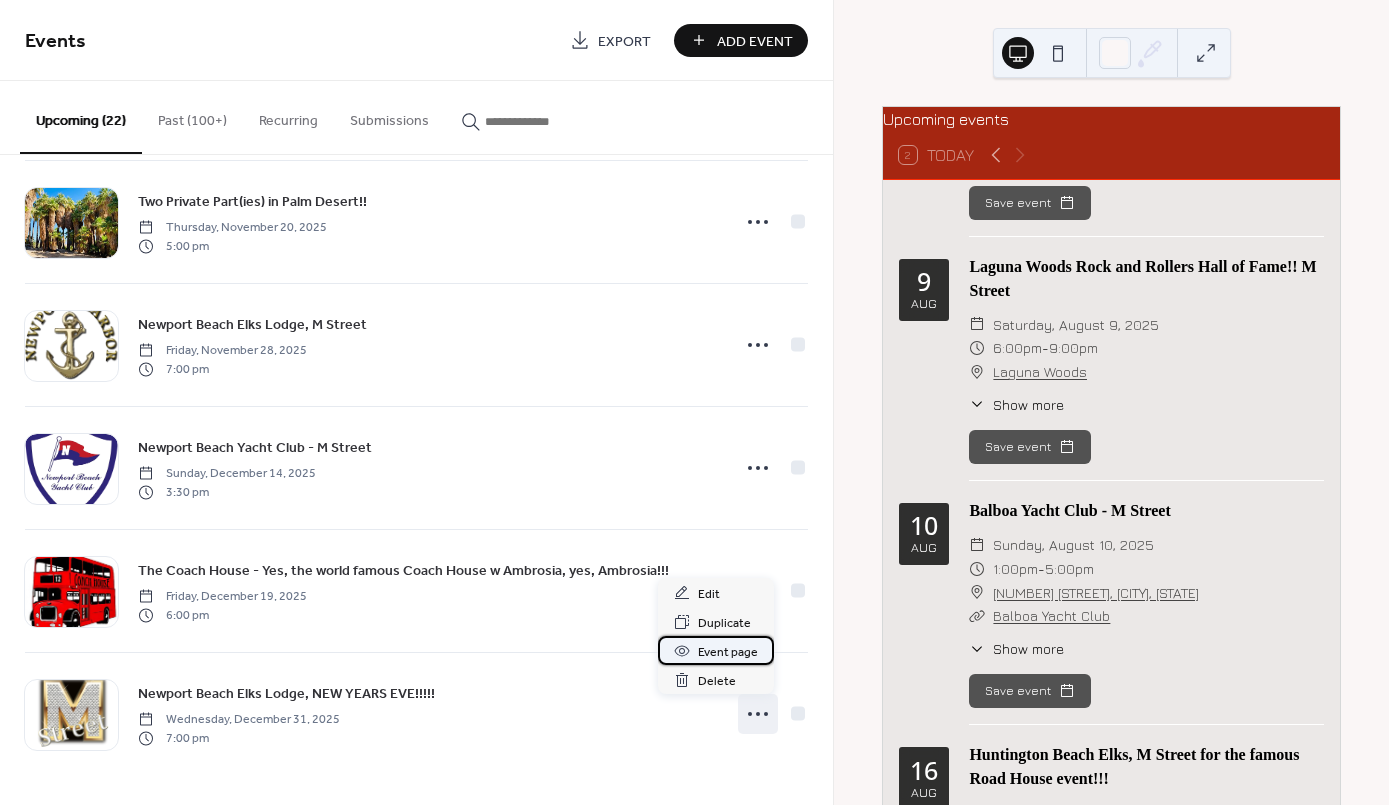 click on "Event page" at bounding box center [728, 652] 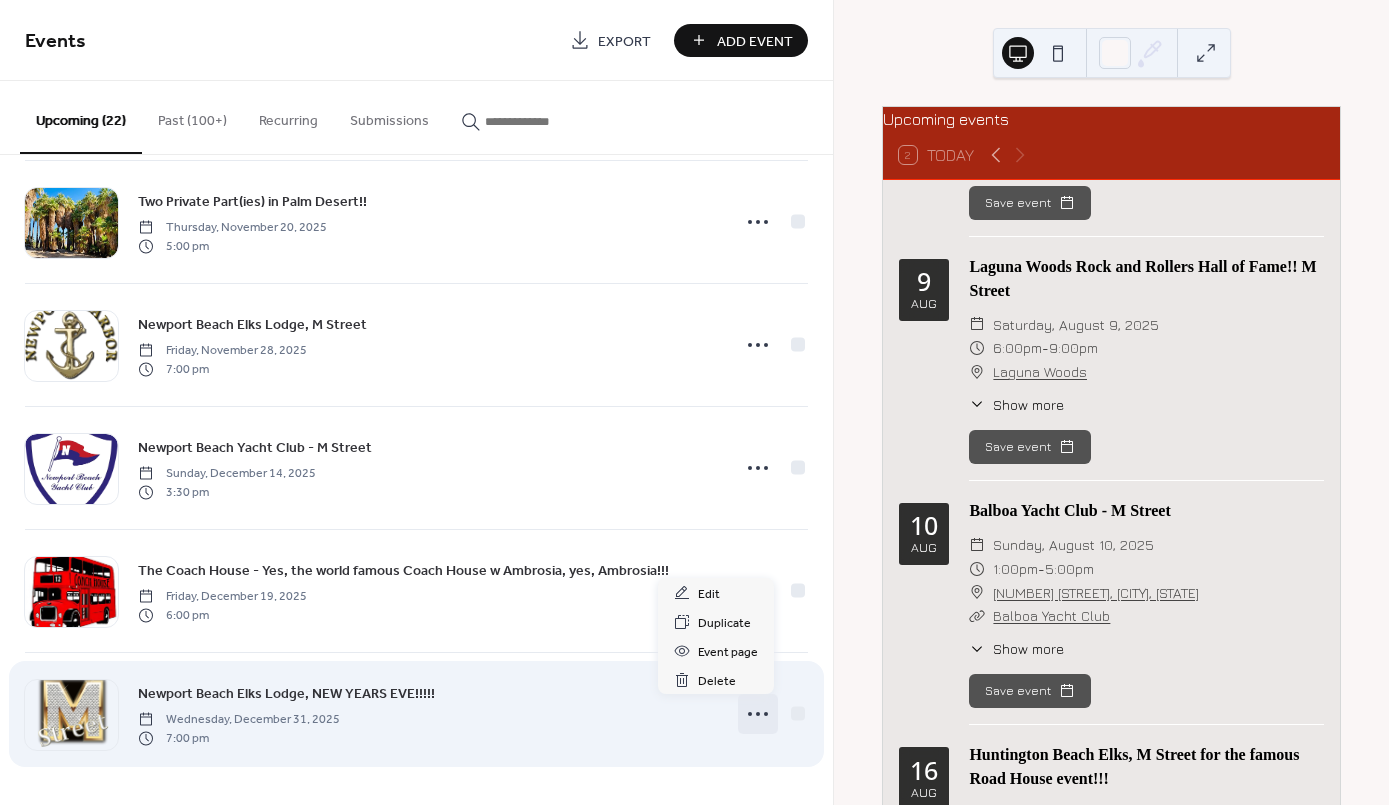 click 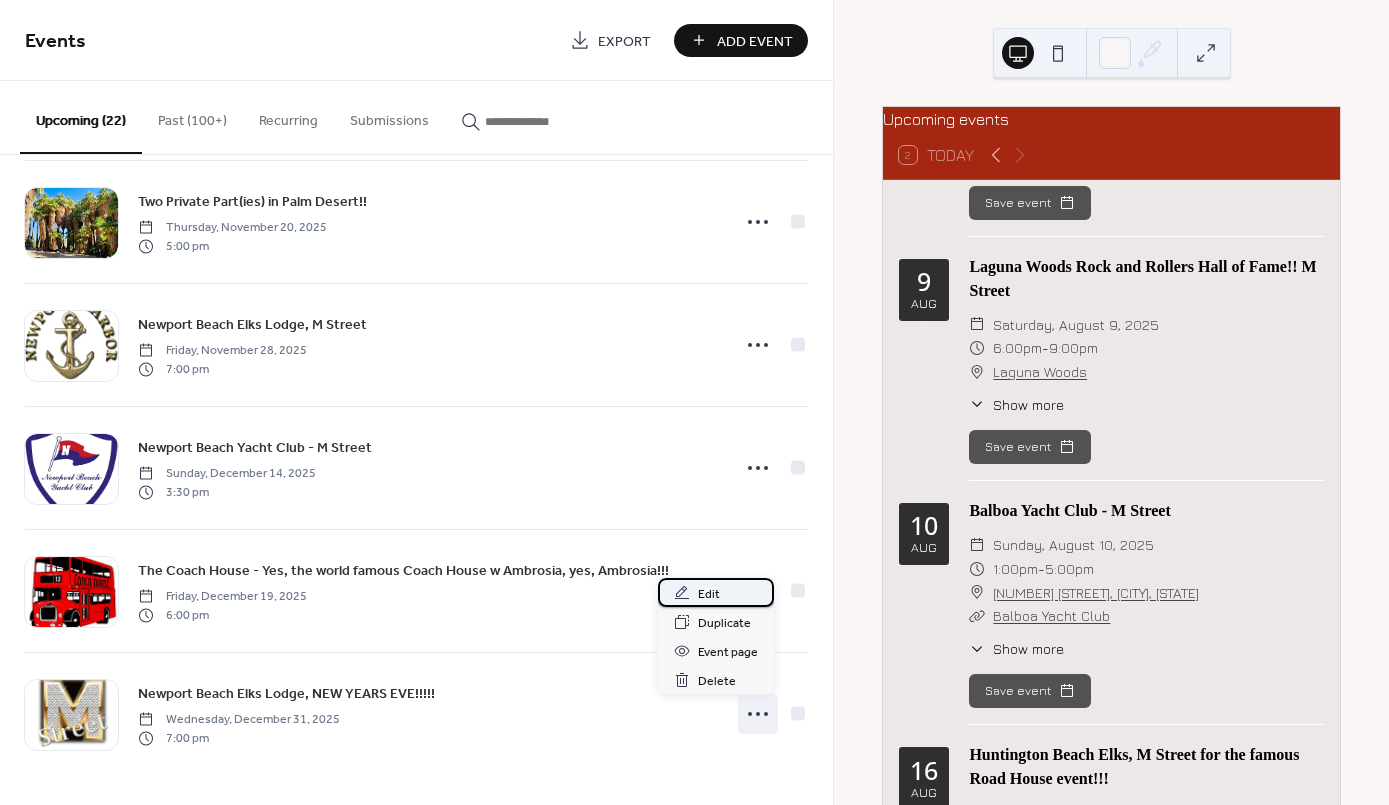 click on "Edit" at bounding box center (709, 594) 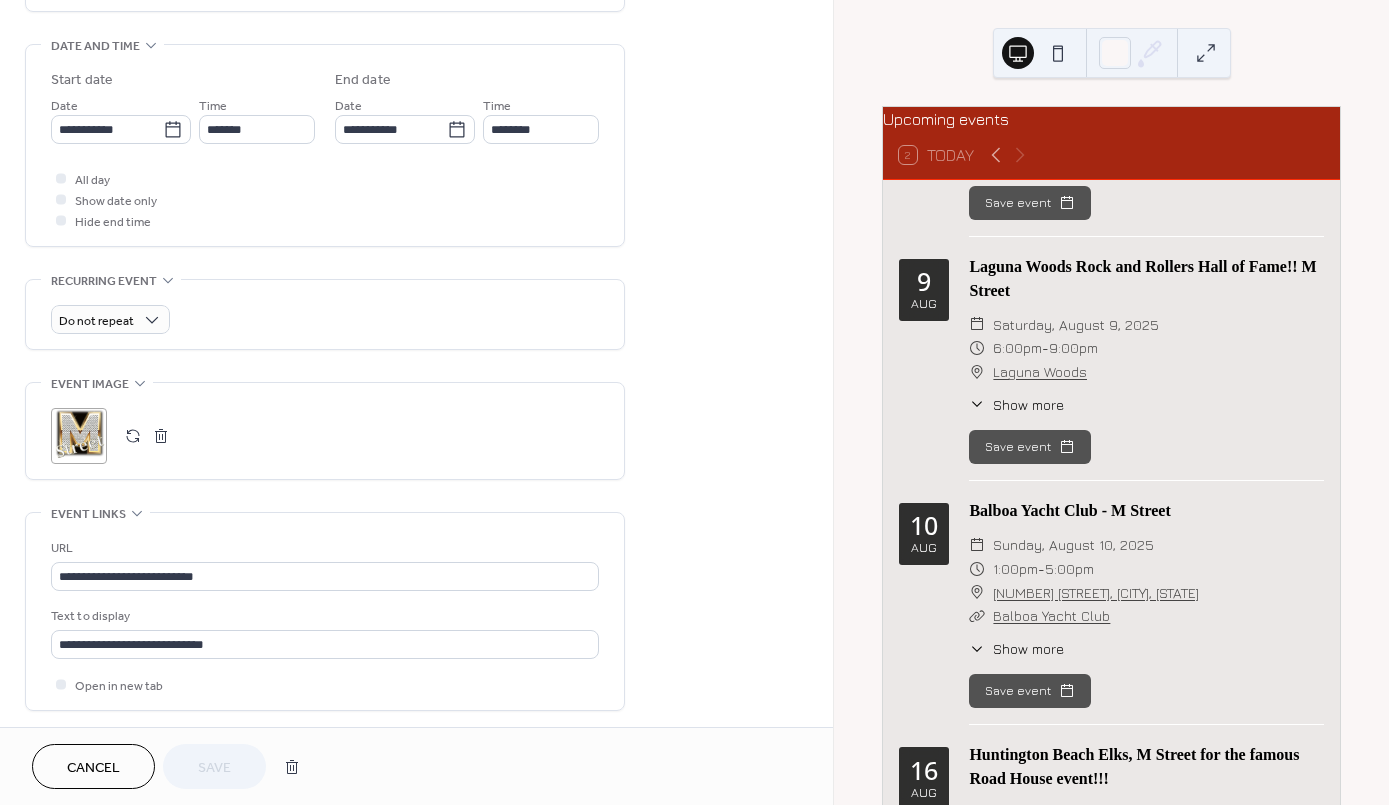 scroll, scrollTop: 605, scrollLeft: 0, axis: vertical 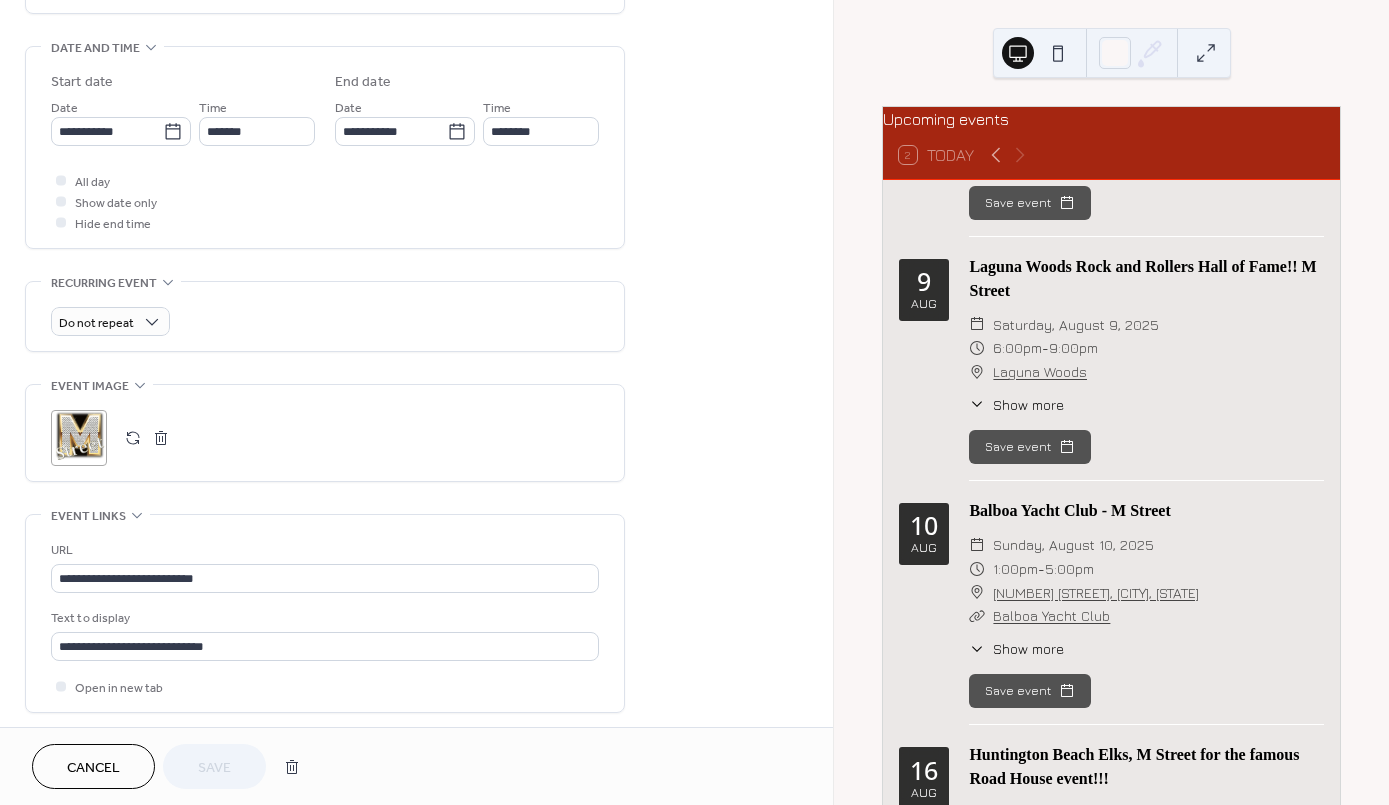 click at bounding box center [133, 438] 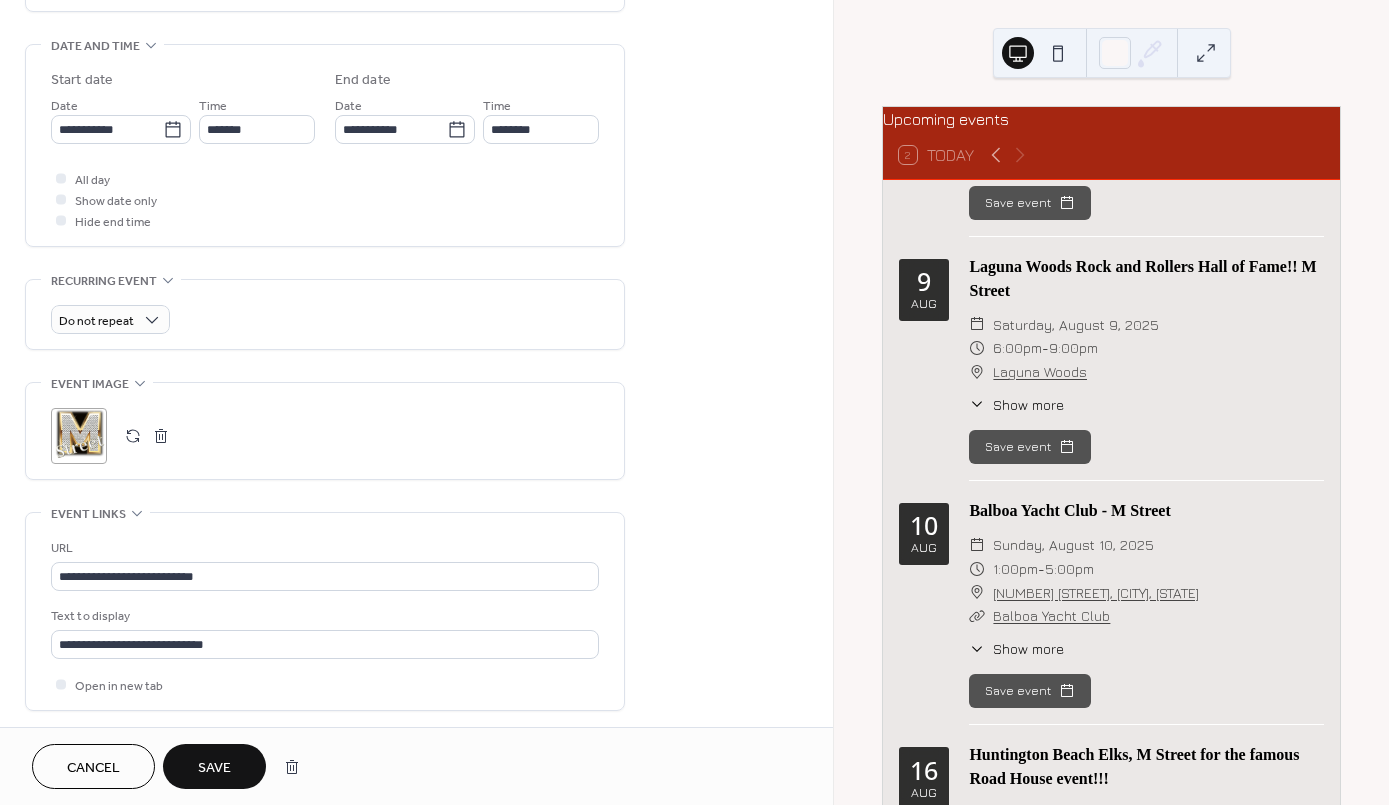 scroll, scrollTop: 605, scrollLeft: 0, axis: vertical 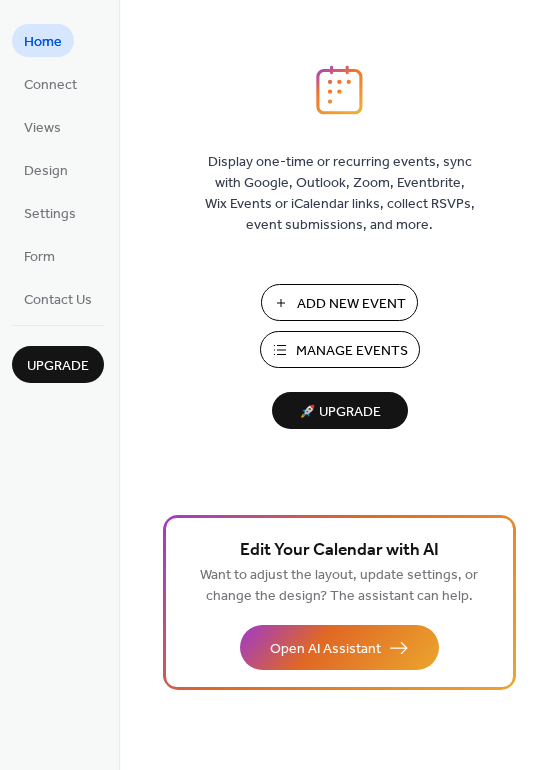 click on "Manage Events" at bounding box center (352, 351) 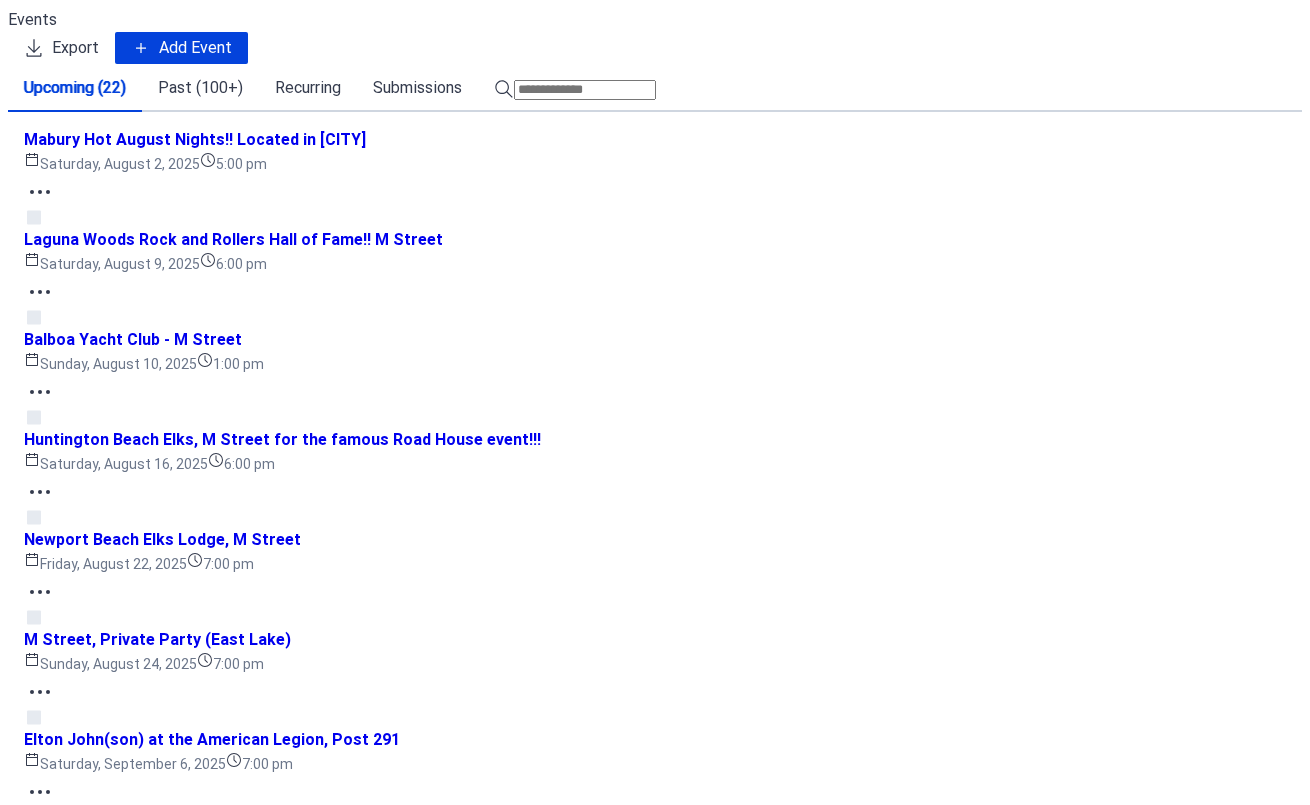 scroll, scrollTop: 0, scrollLeft: 0, axis: both 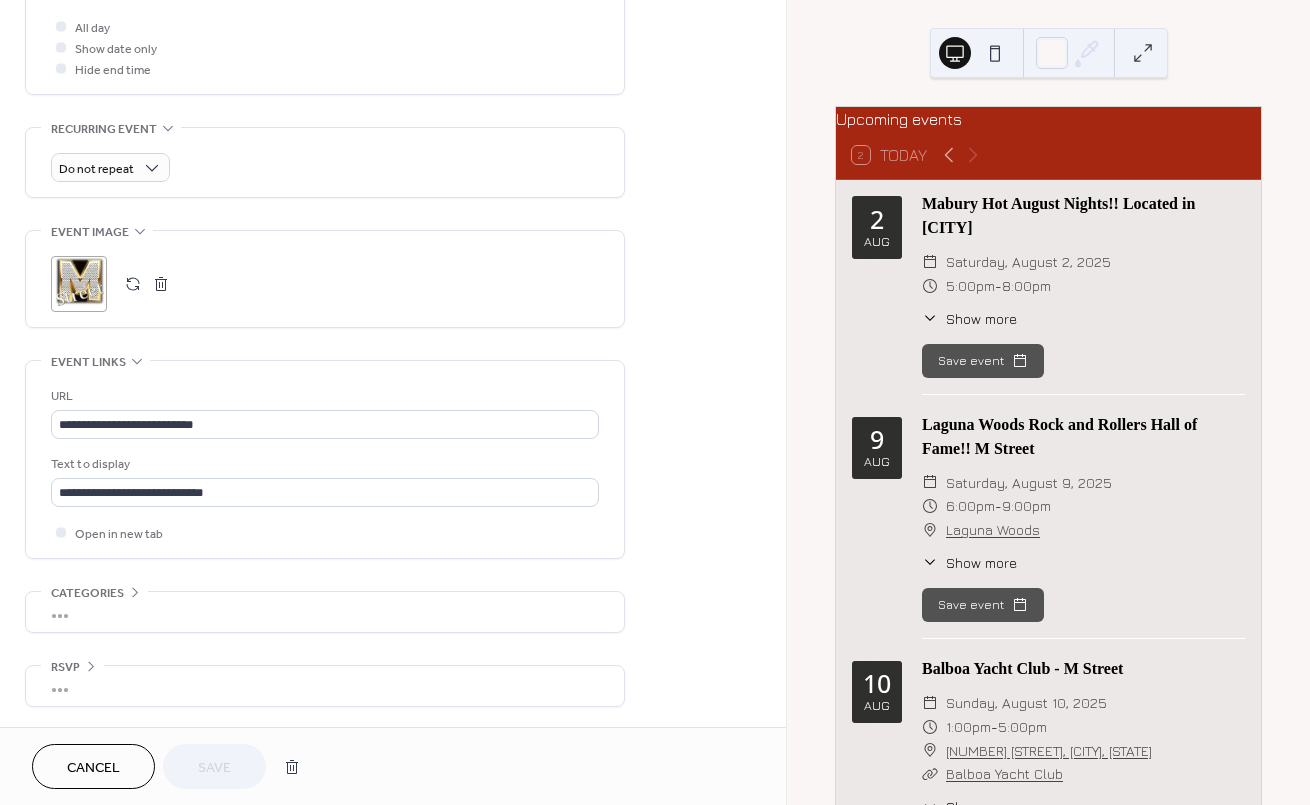 click at bounding box center (133, 284) 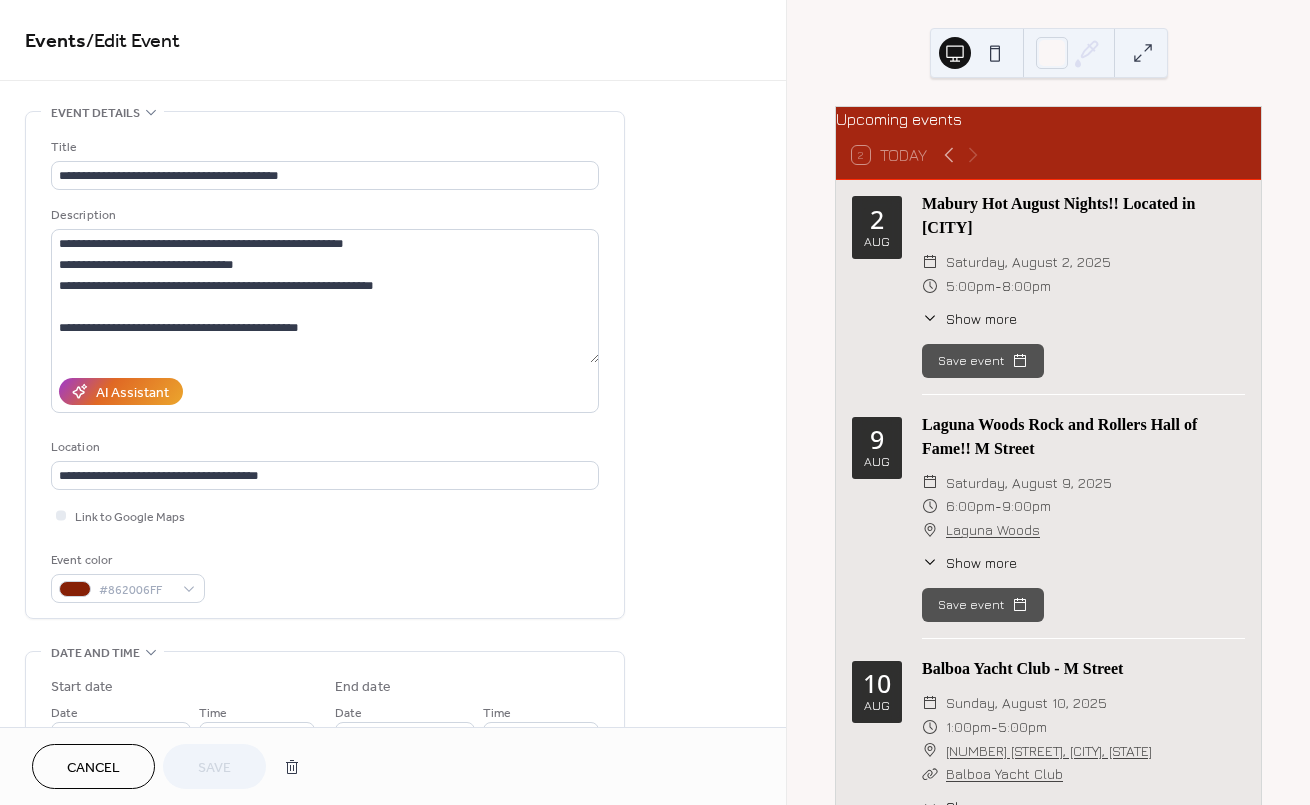 scroll, scrollTop: 0, scrollLeft: 0, axis: both 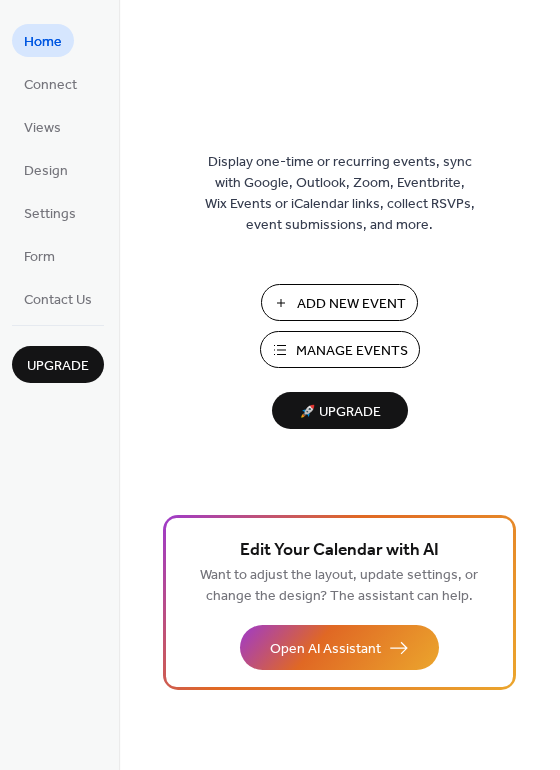 click on "Manage Events" at bounding box center [352, 351] 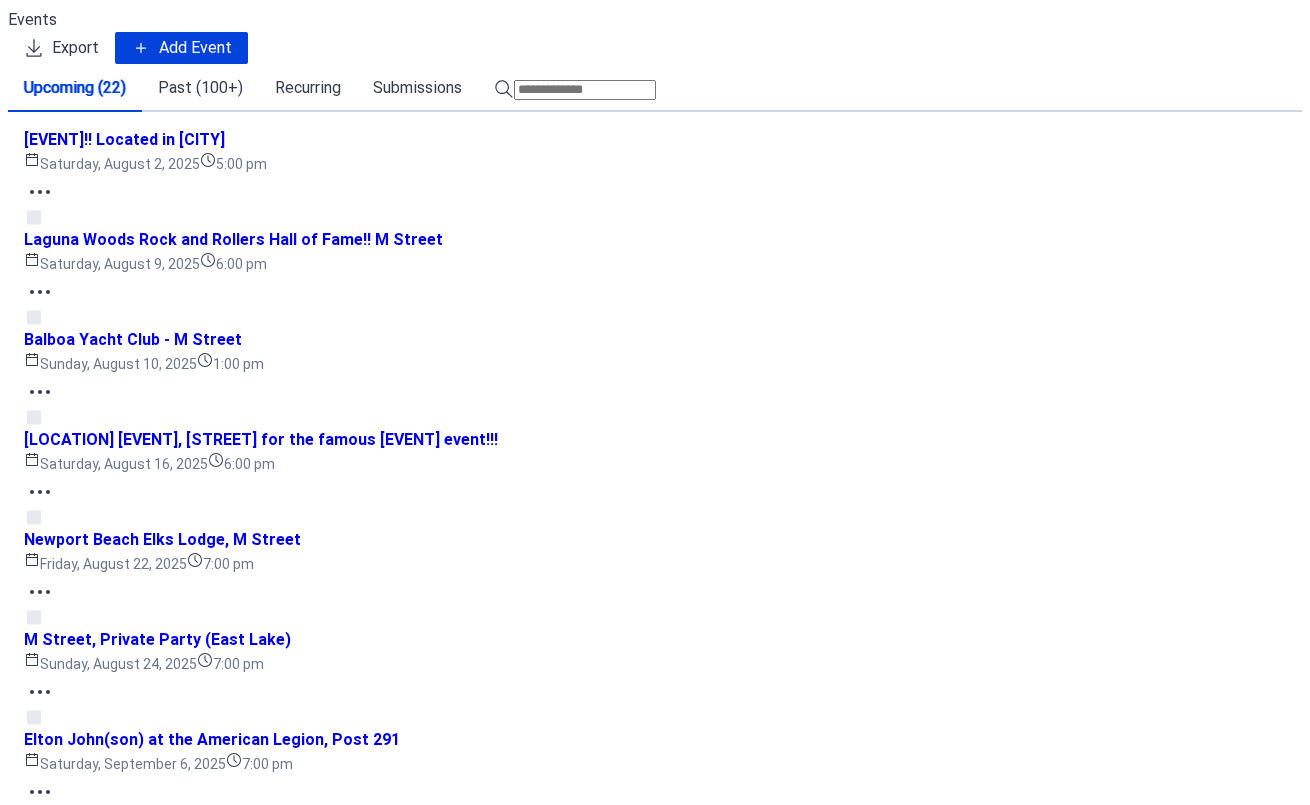 scroll, scrollTop: 0, scrollLeft: 0, axis: both 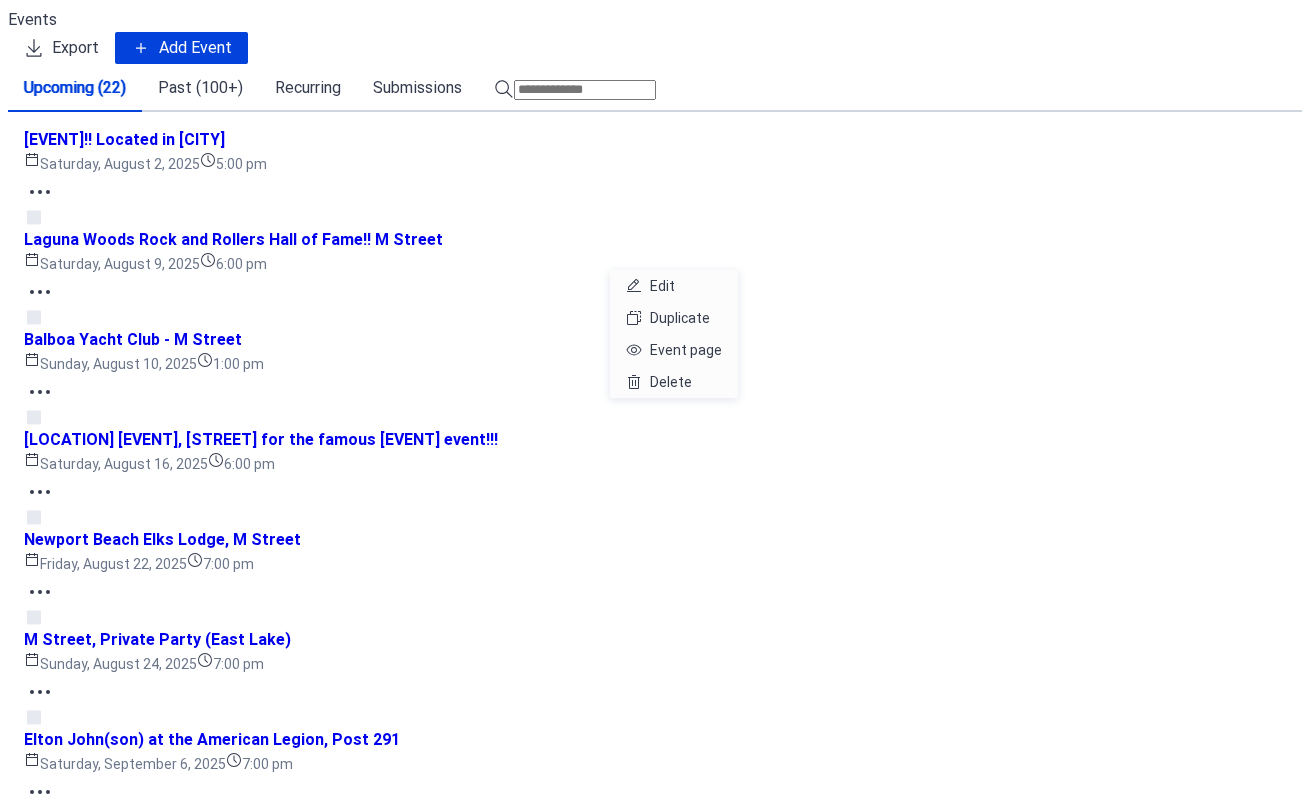click 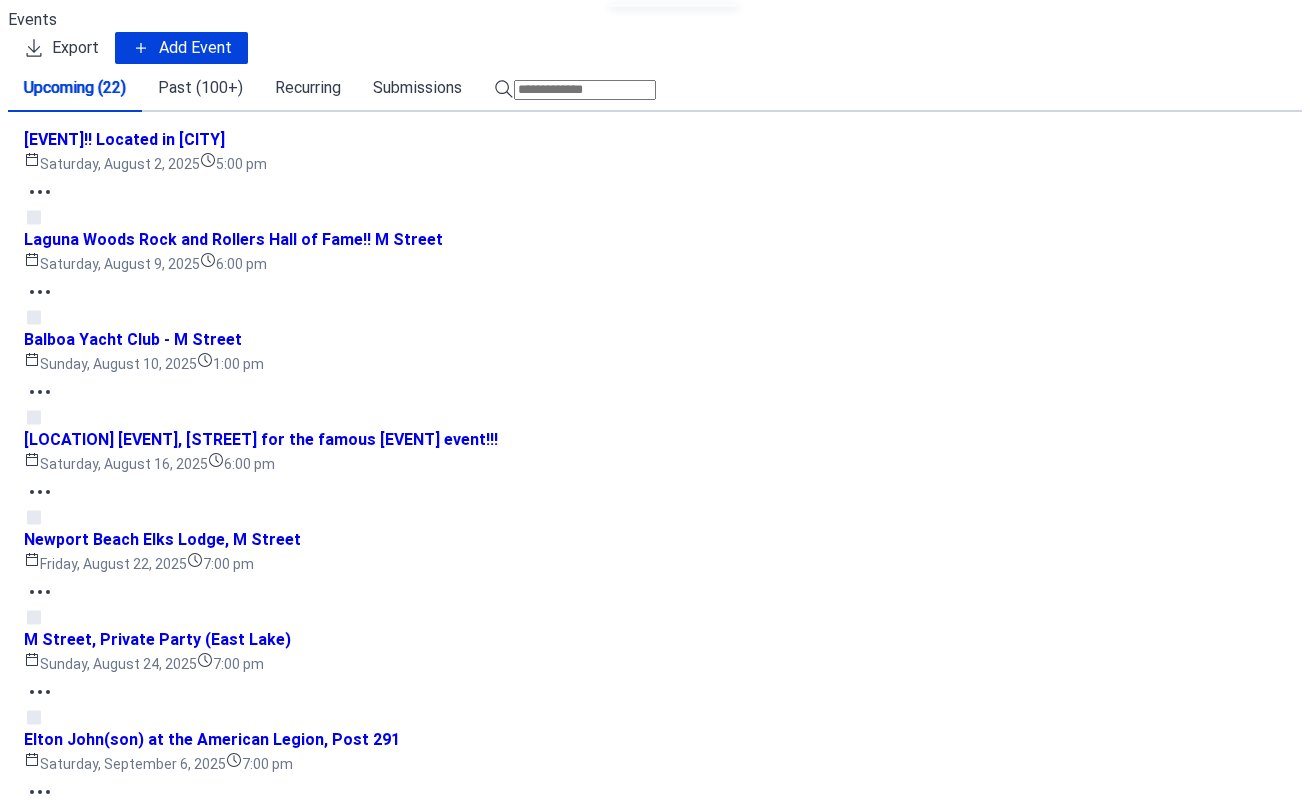 scroll, scrollTop: 584, scrollLeft: 0, axis: vertical 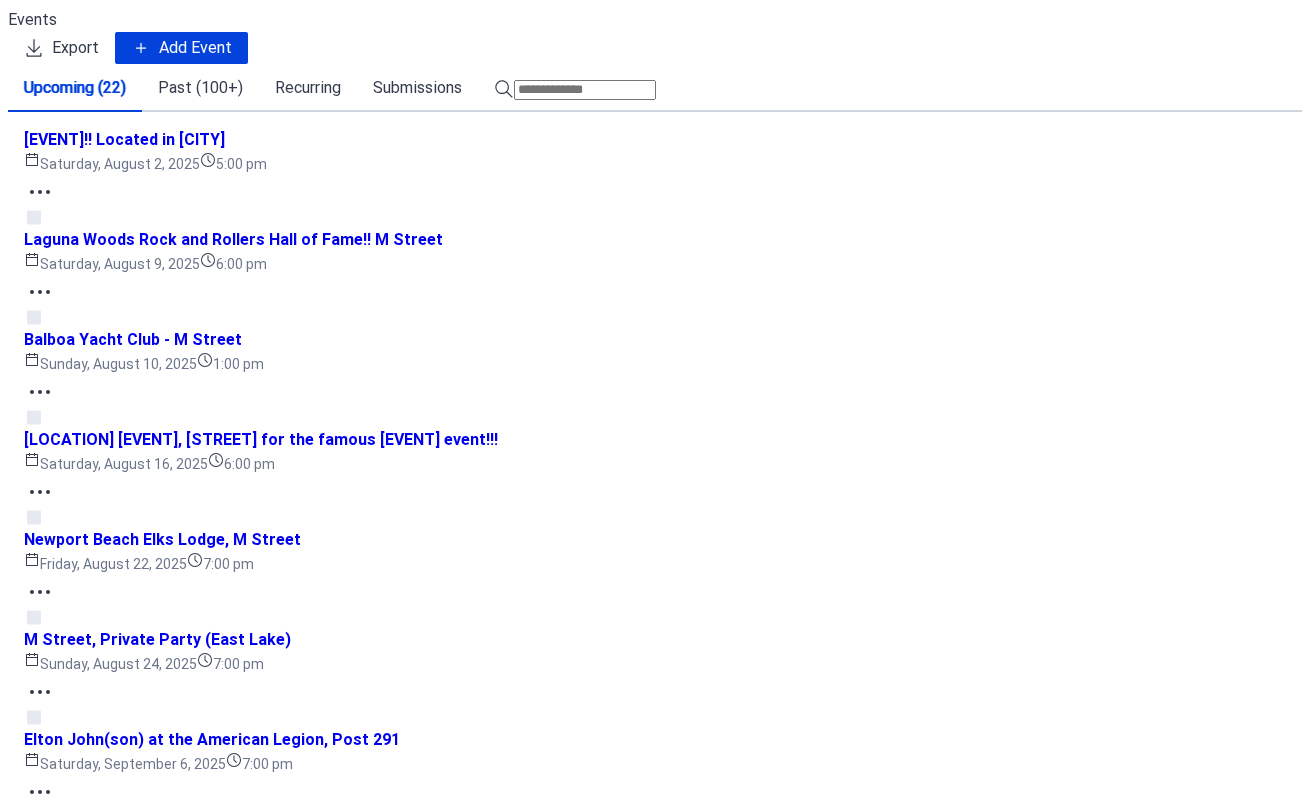 click at bounding box center [71, 401] 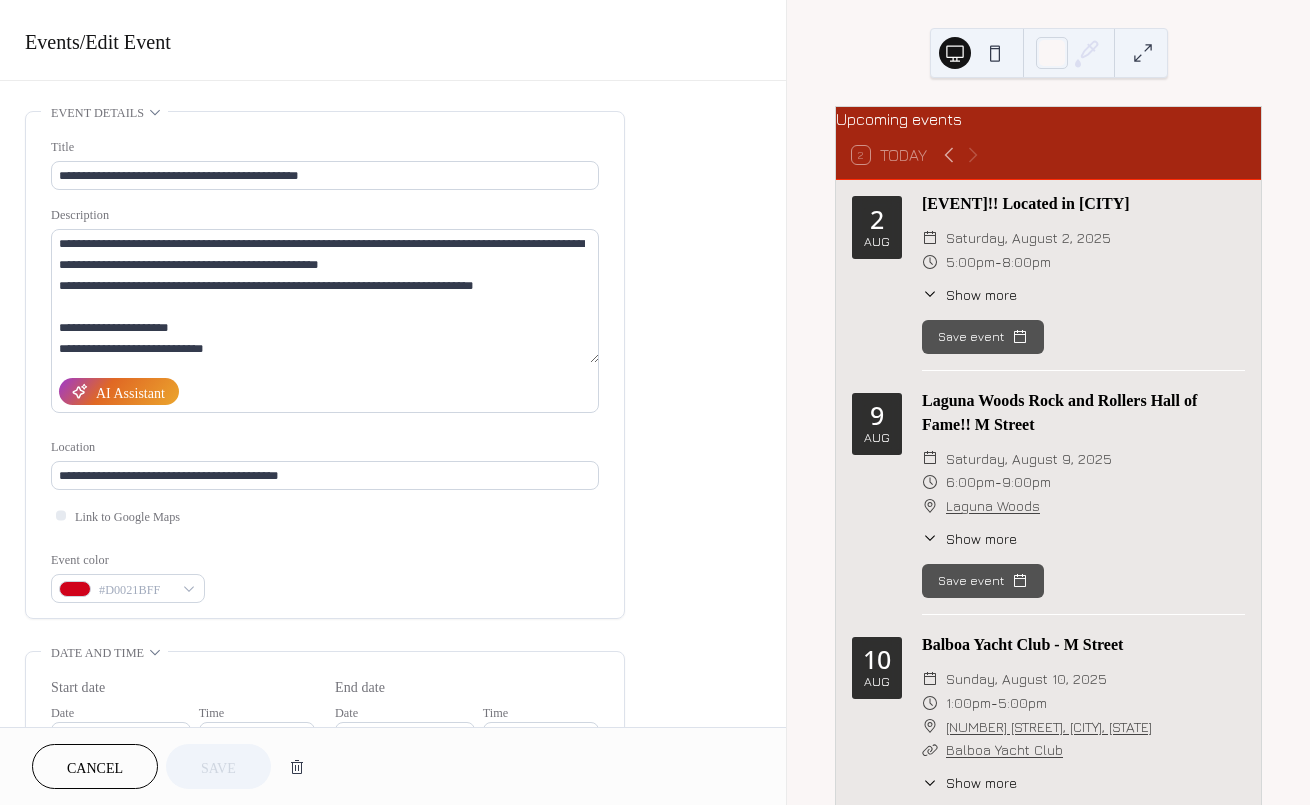 click on "Cancel" at bounding box center (95, 768) 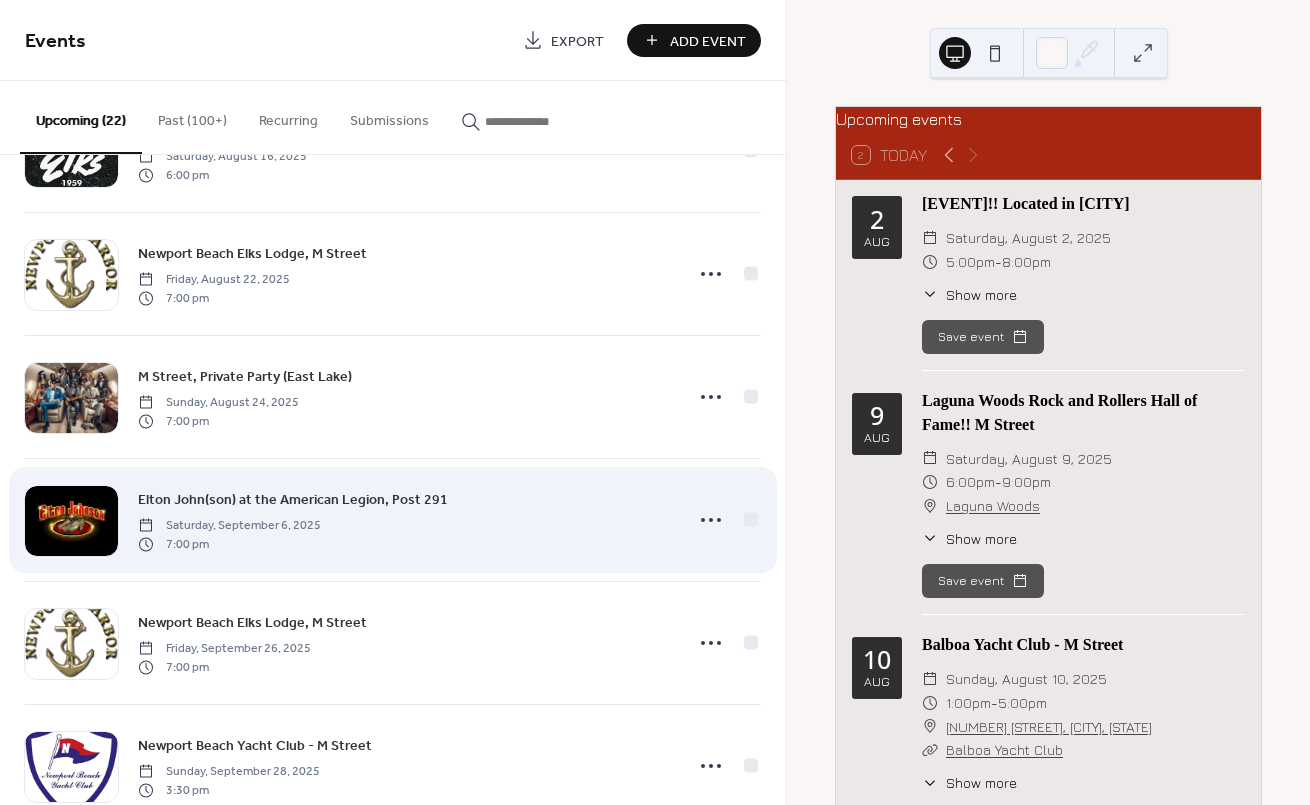 scroll, scrollTop: 465, scrollLeft: 0, axis: vertical 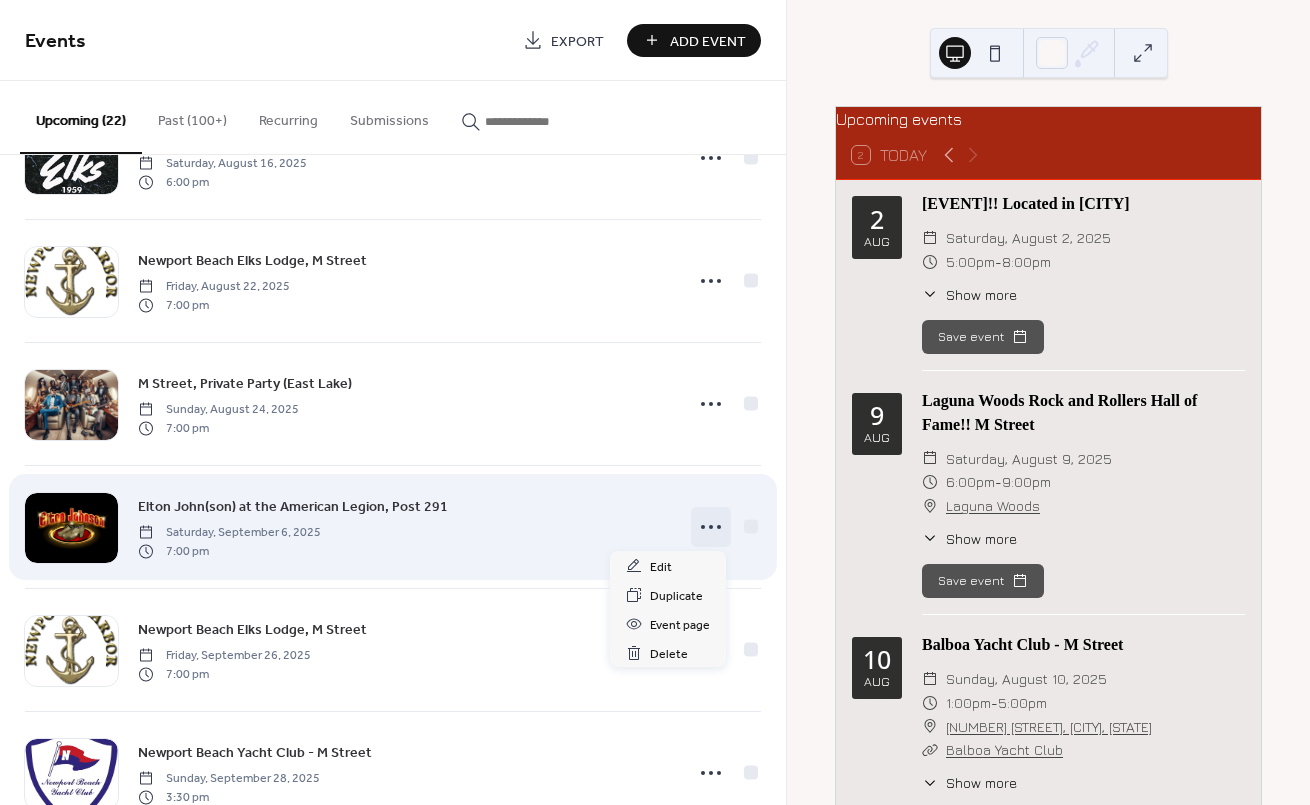 click 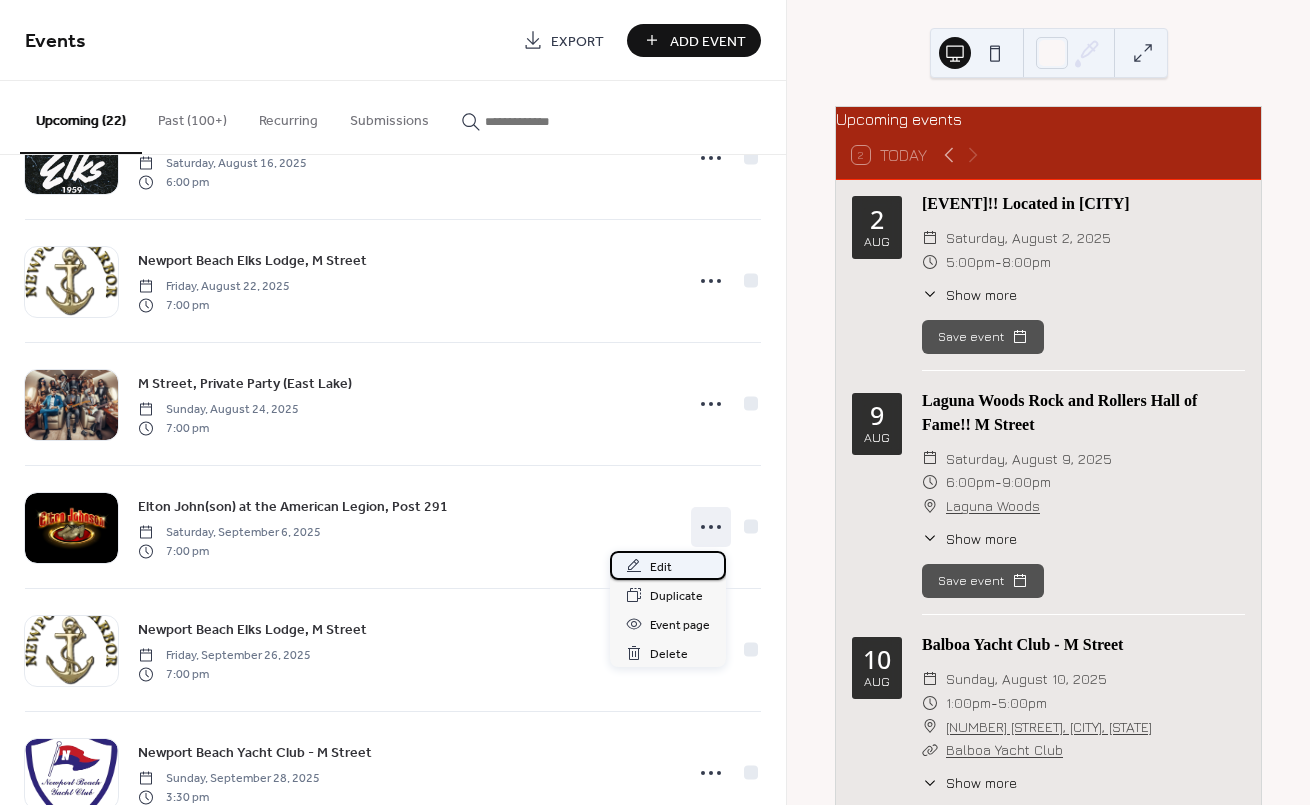 click on "Edit" at bounding box center (668, 565) 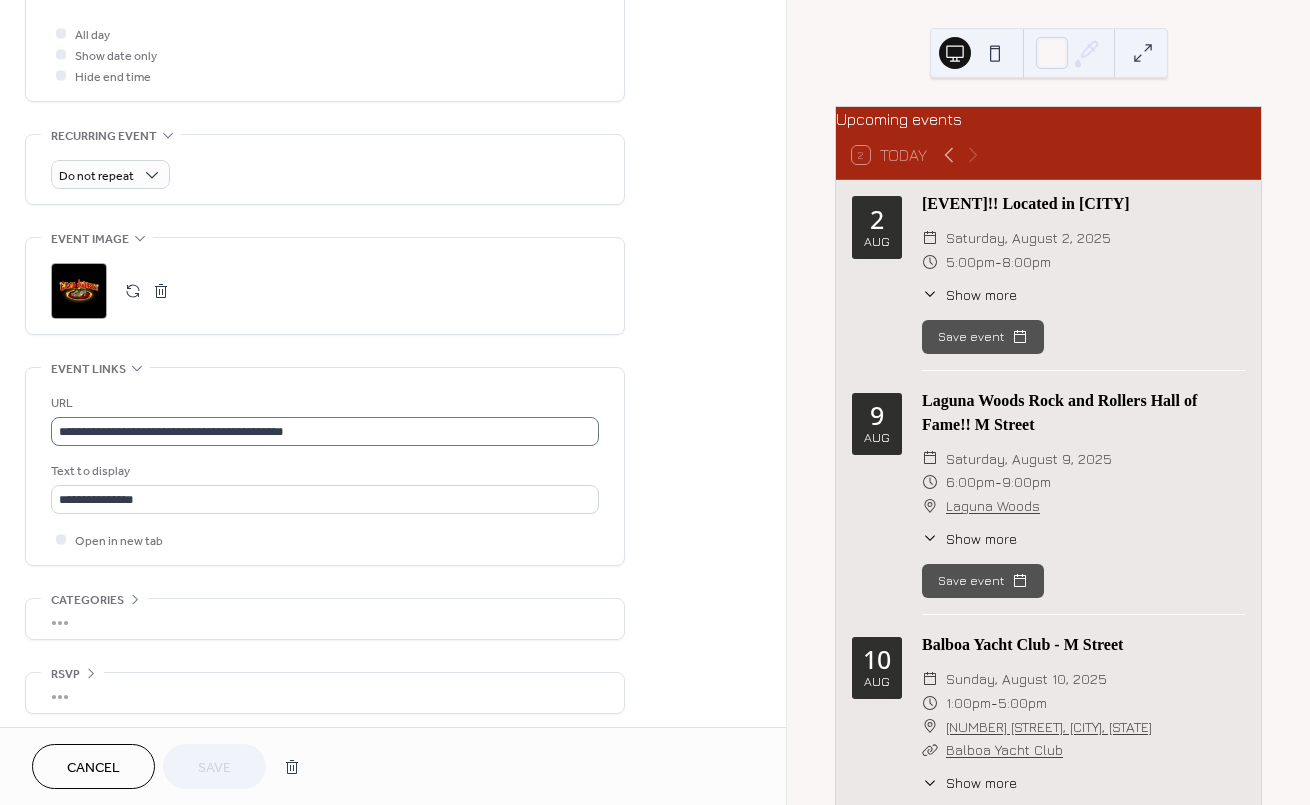 scroll, scrollTop: 749, scrollLeft: 0, axis: vertical 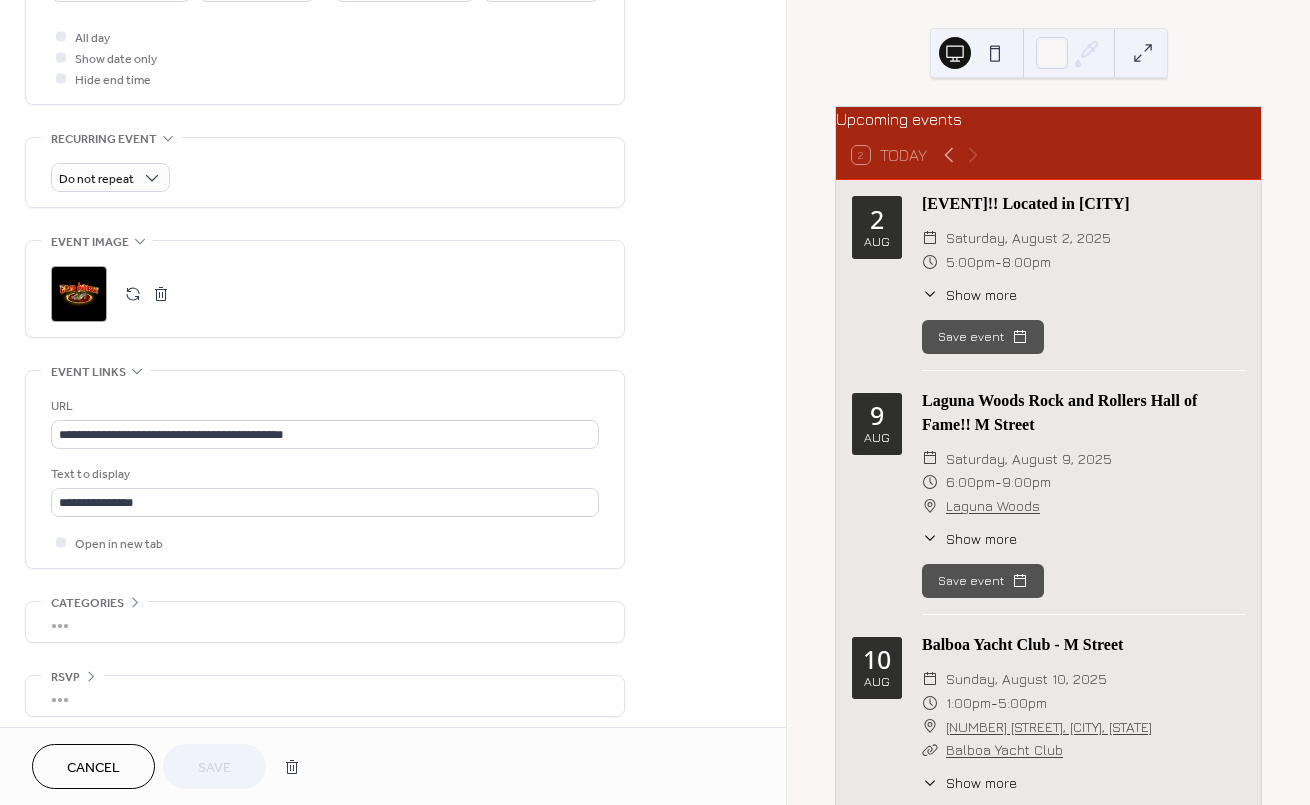 click at bounding box center (133, 294) 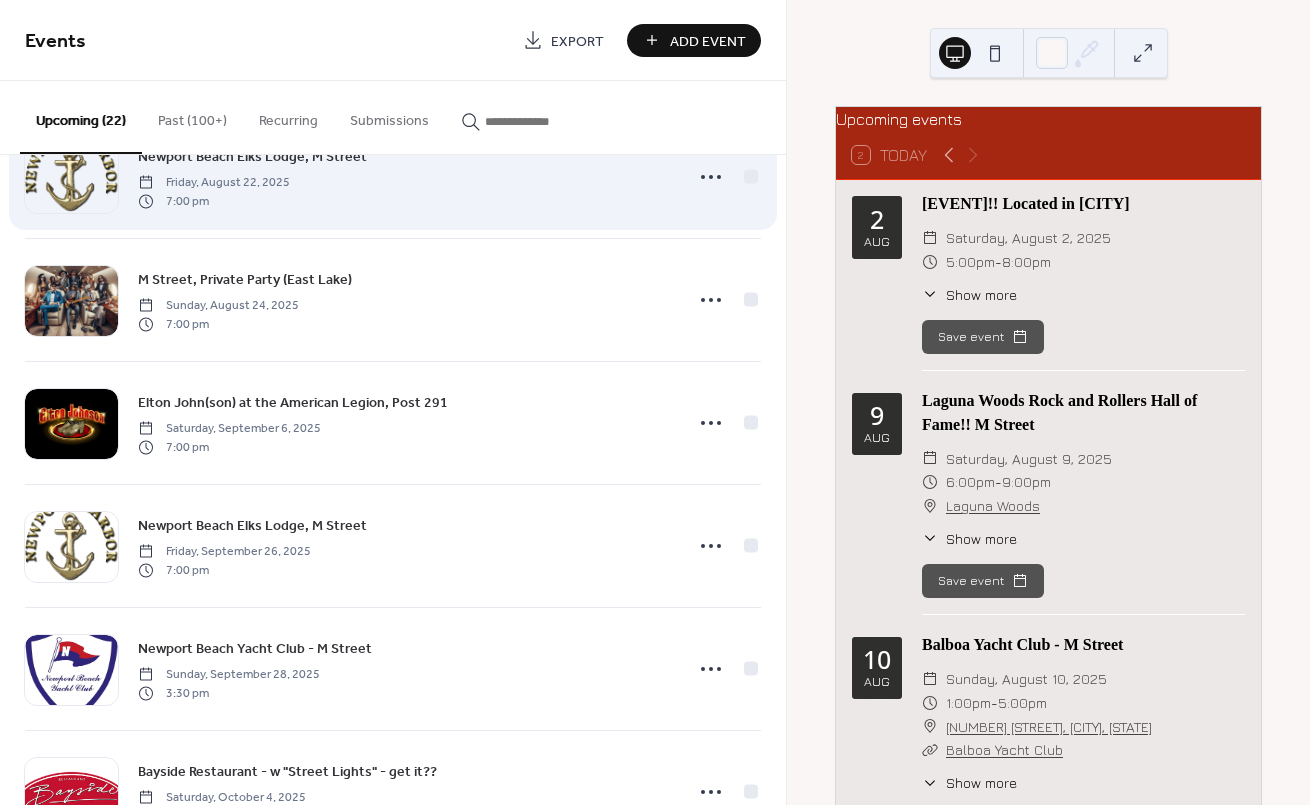 scroll, scrollTop: 565, scrollLeft: 0, axis: vertical 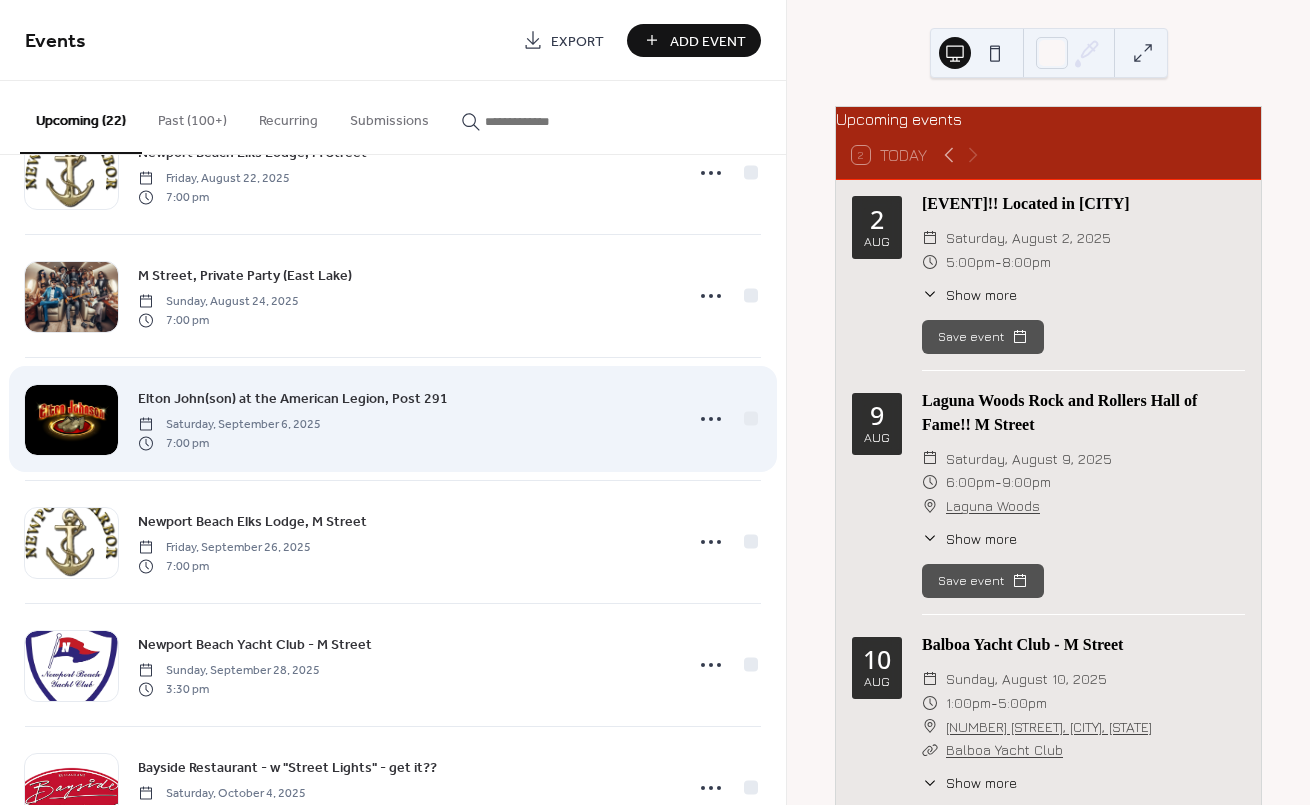click at bounding box center (71, 420) 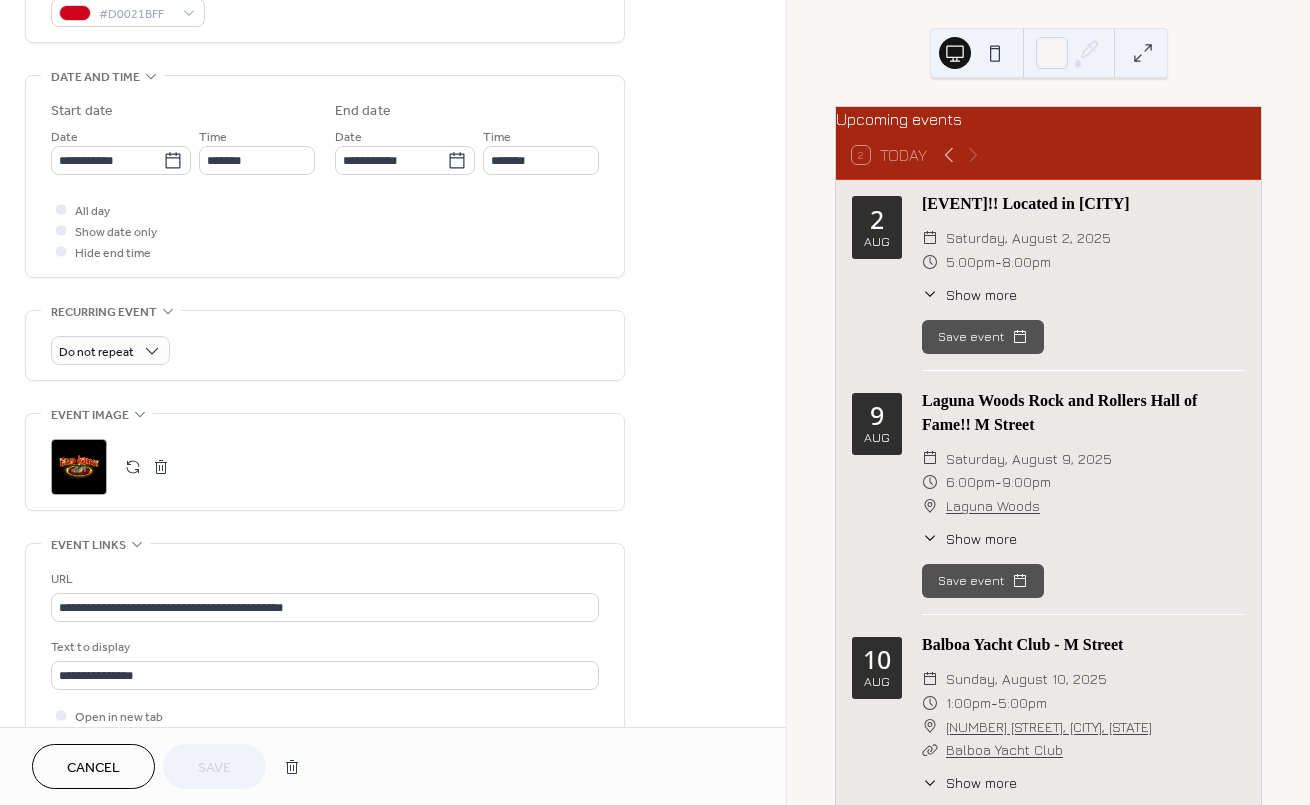 scroll, scrollTop: 572, scrollLeft: 0, axis: vertical 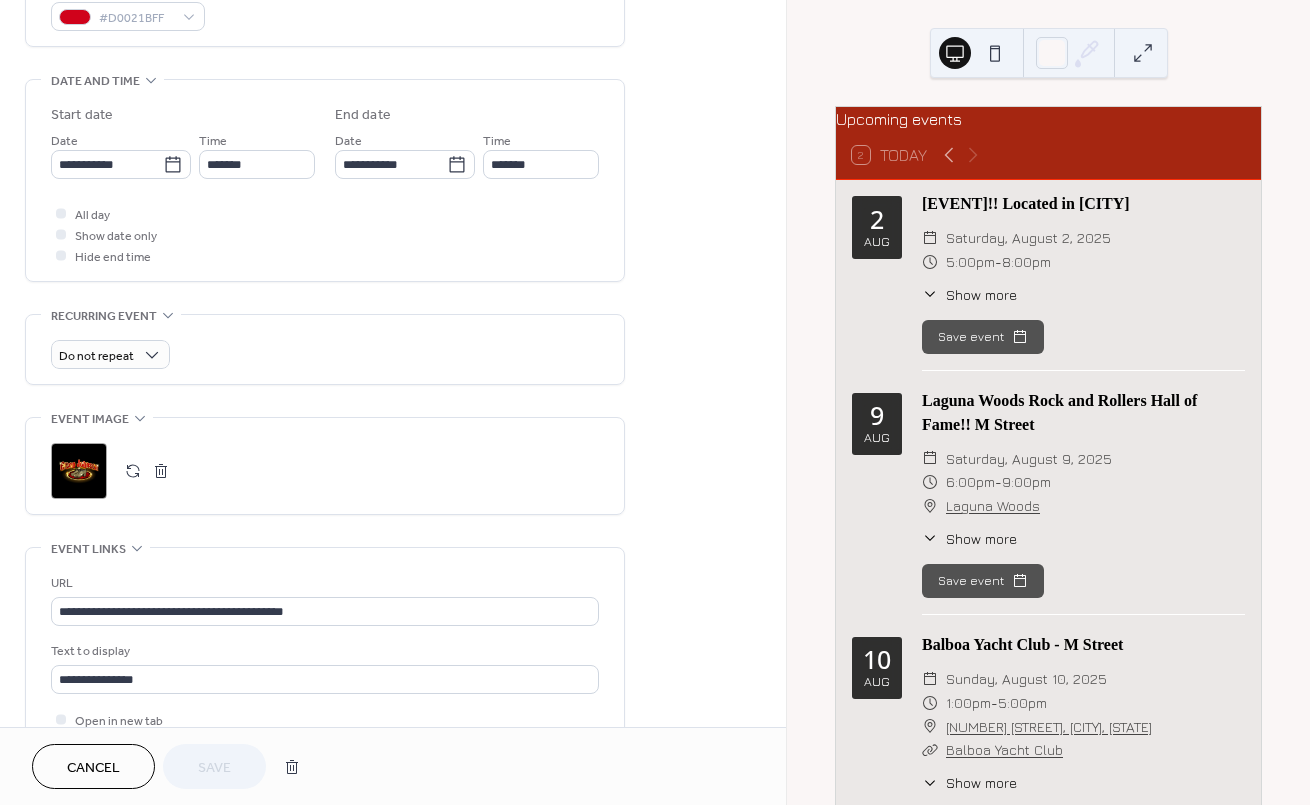 click at bounding box center (133, 471) 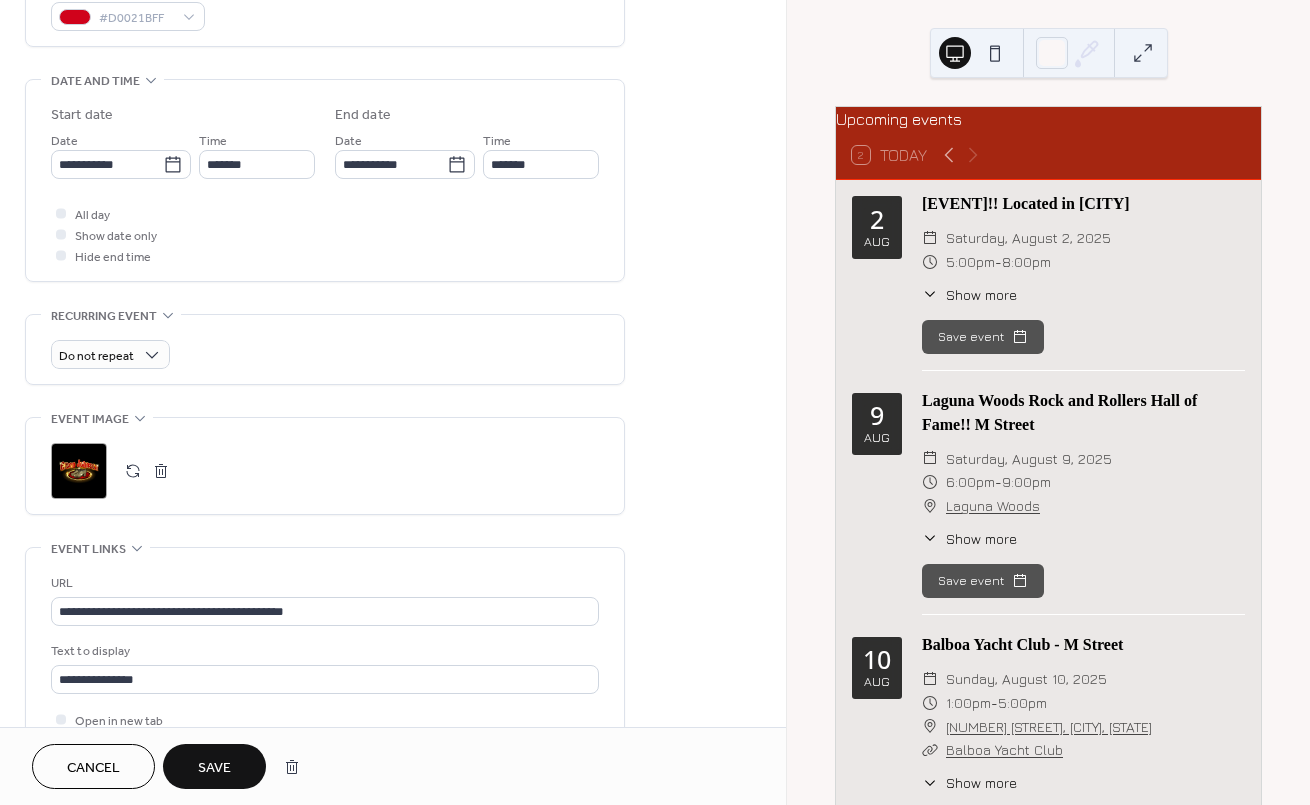 click on "Save" at bounding box center (214, 768) 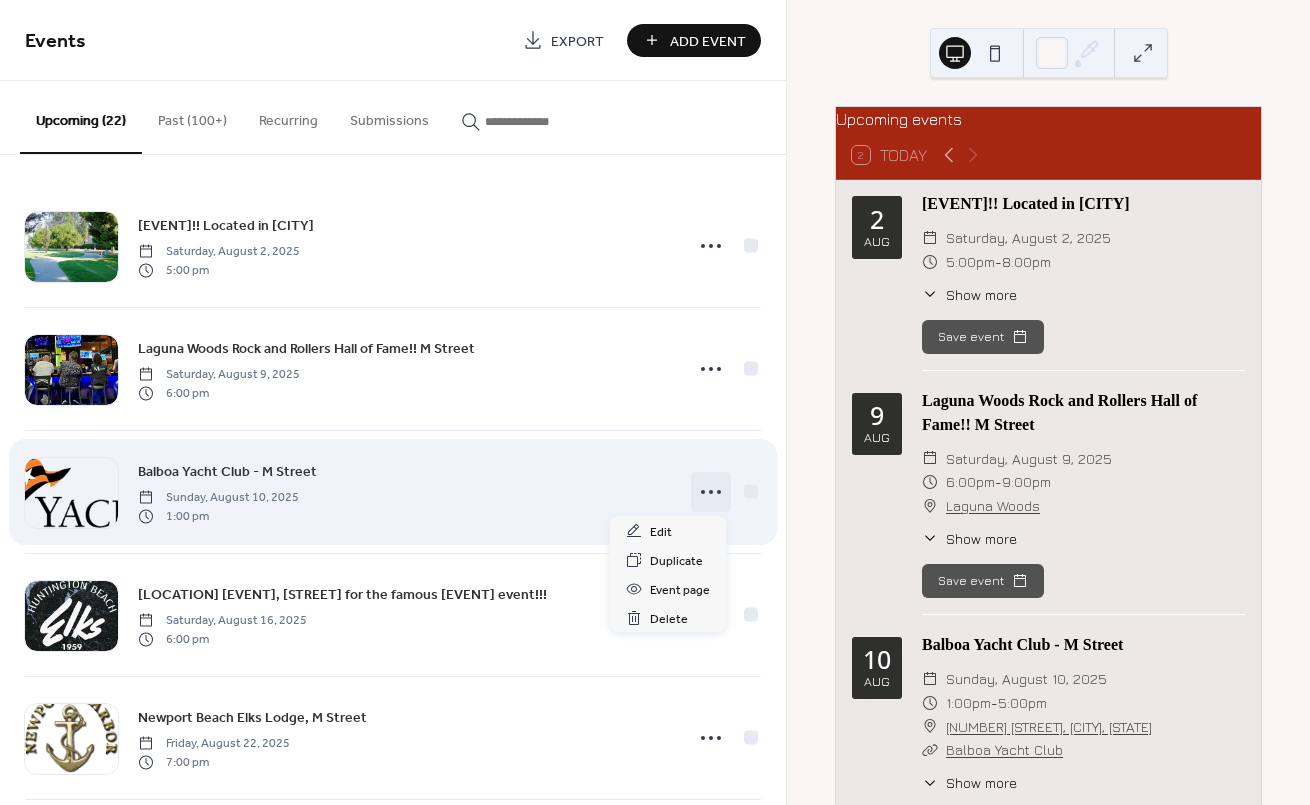 click 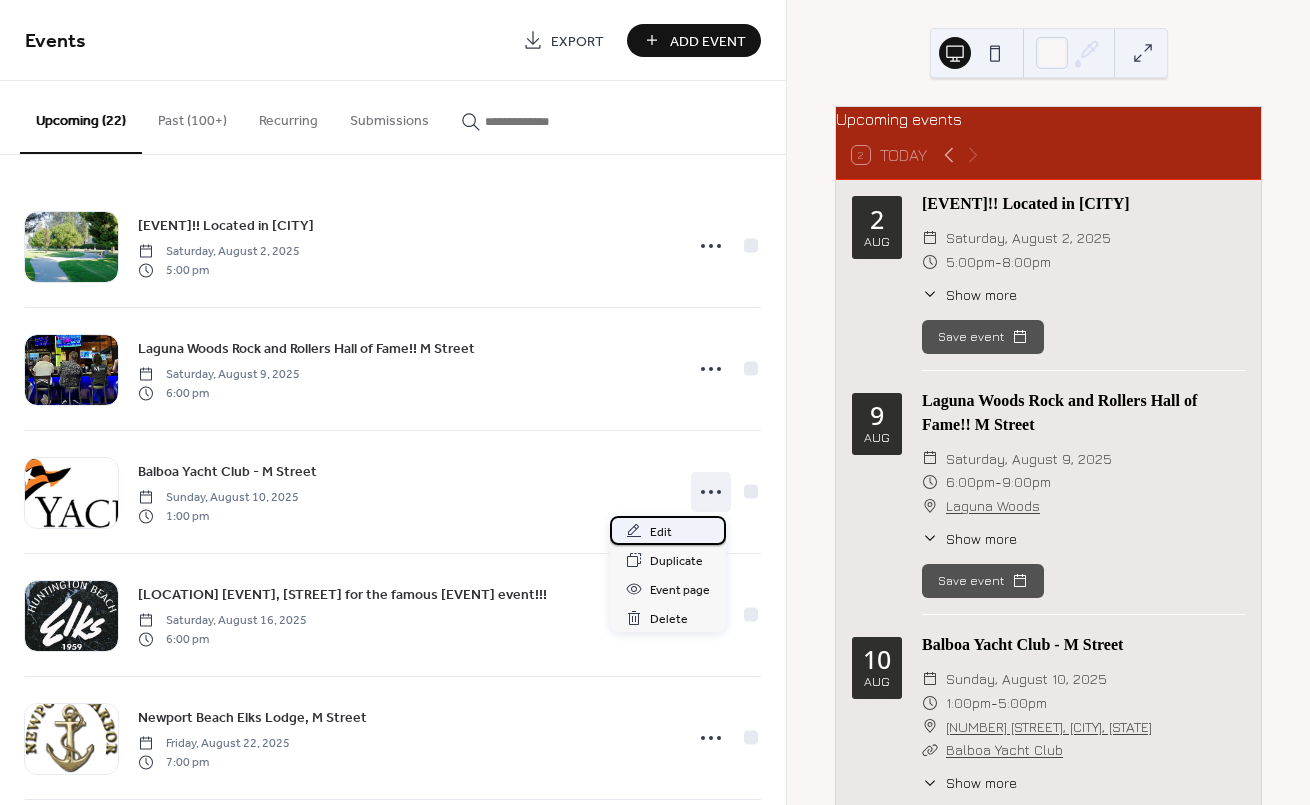 click on "Edit" at bounding box center [661, 532] 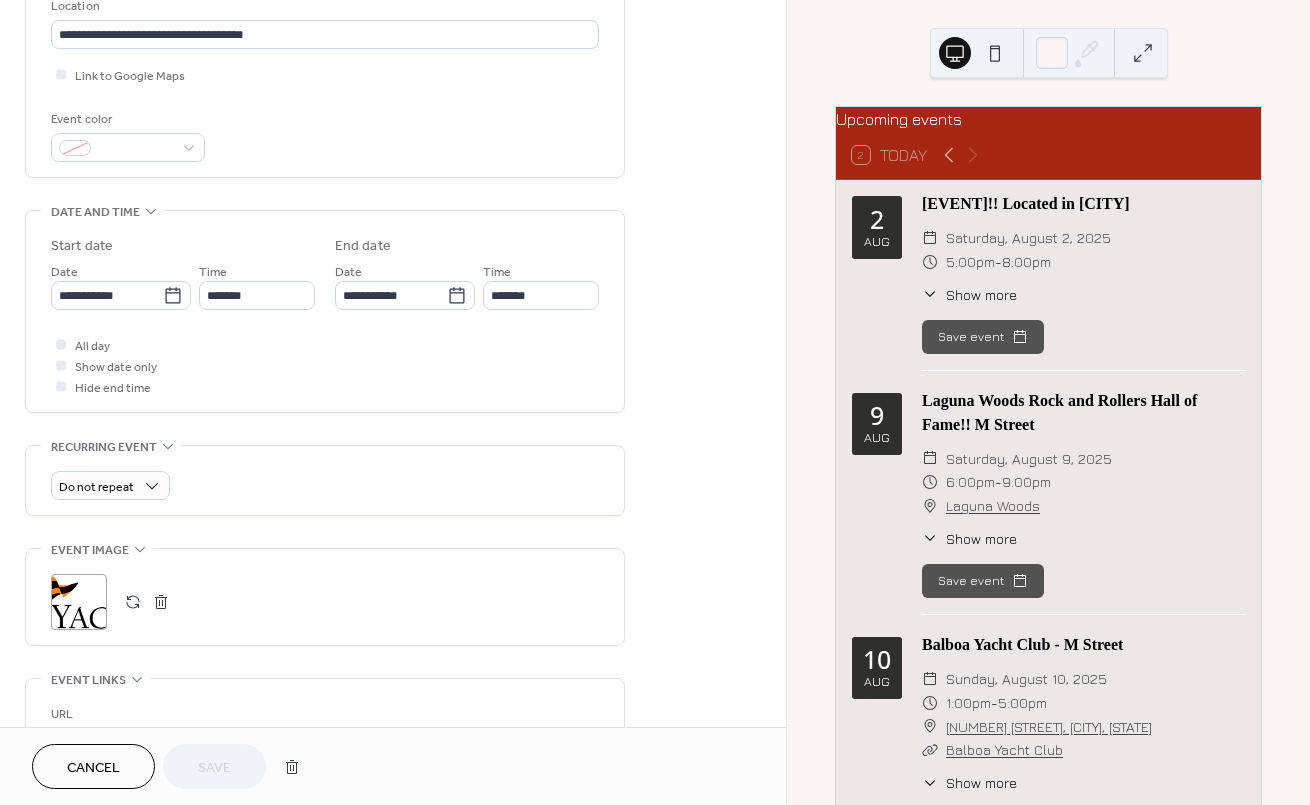 scroll, scrollTop: 451, scrollLeft: 0, axis: vertical 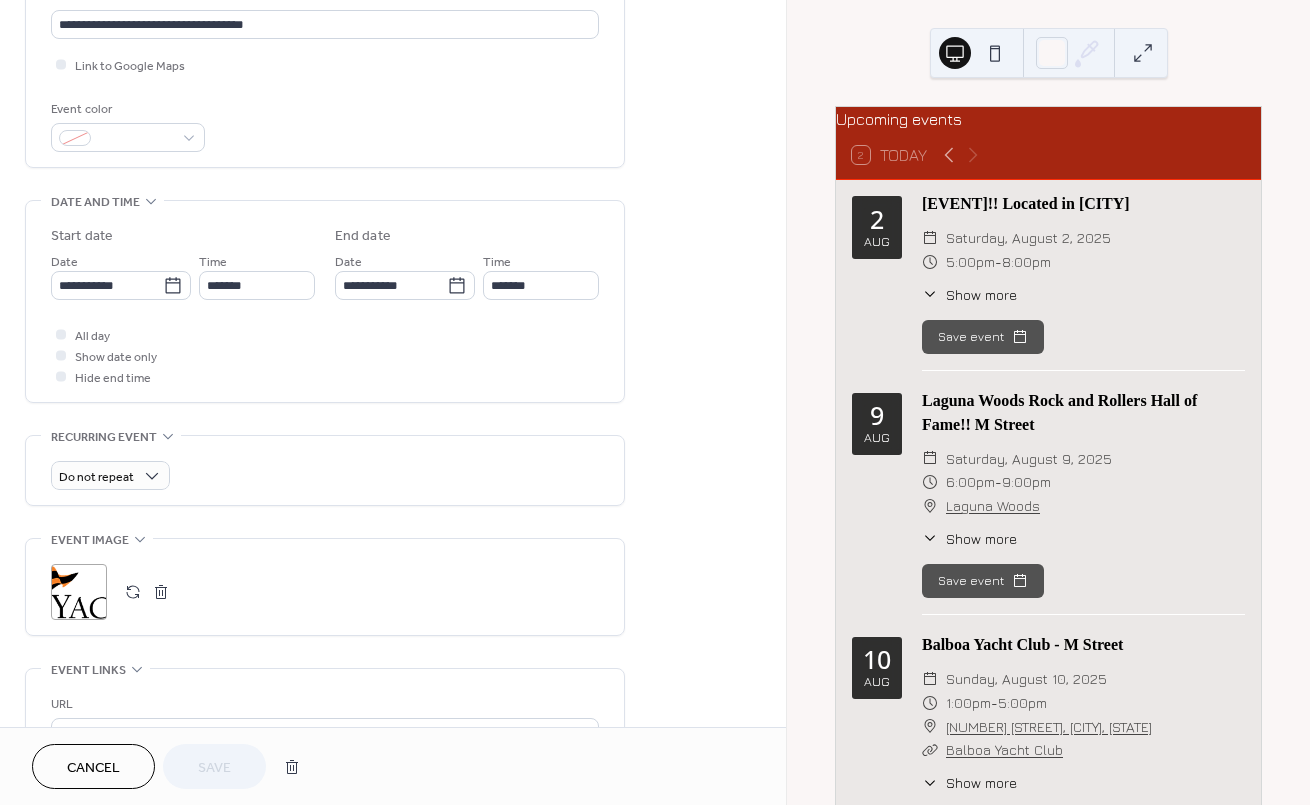 click at bounding box center [133, 592] 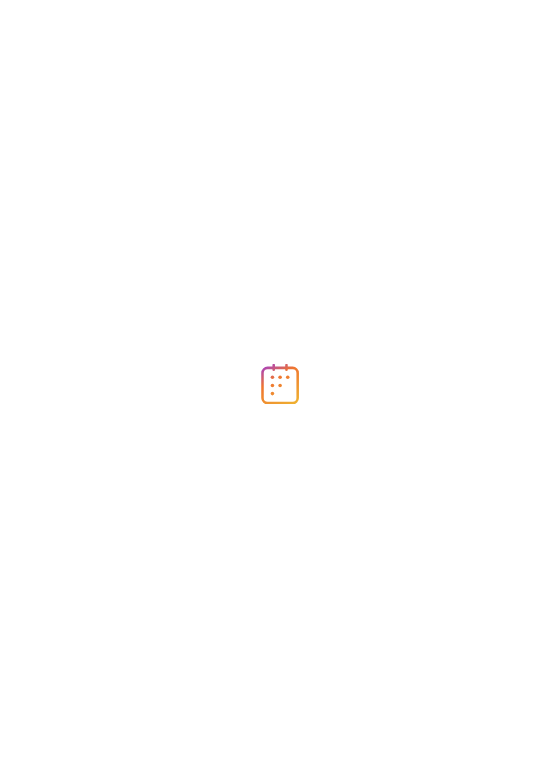 scroll, scrollTop: 0, scrollLeft: 0, axis: both 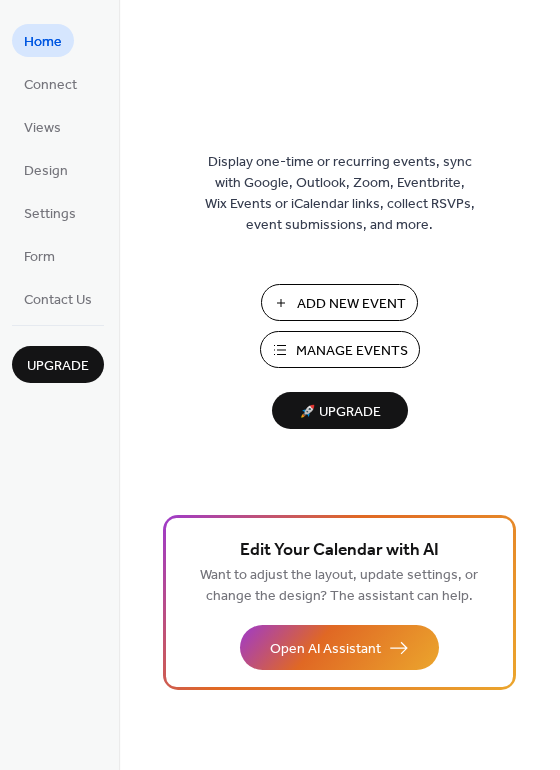 click on "Manage Events" at bounding box center [352, 351] 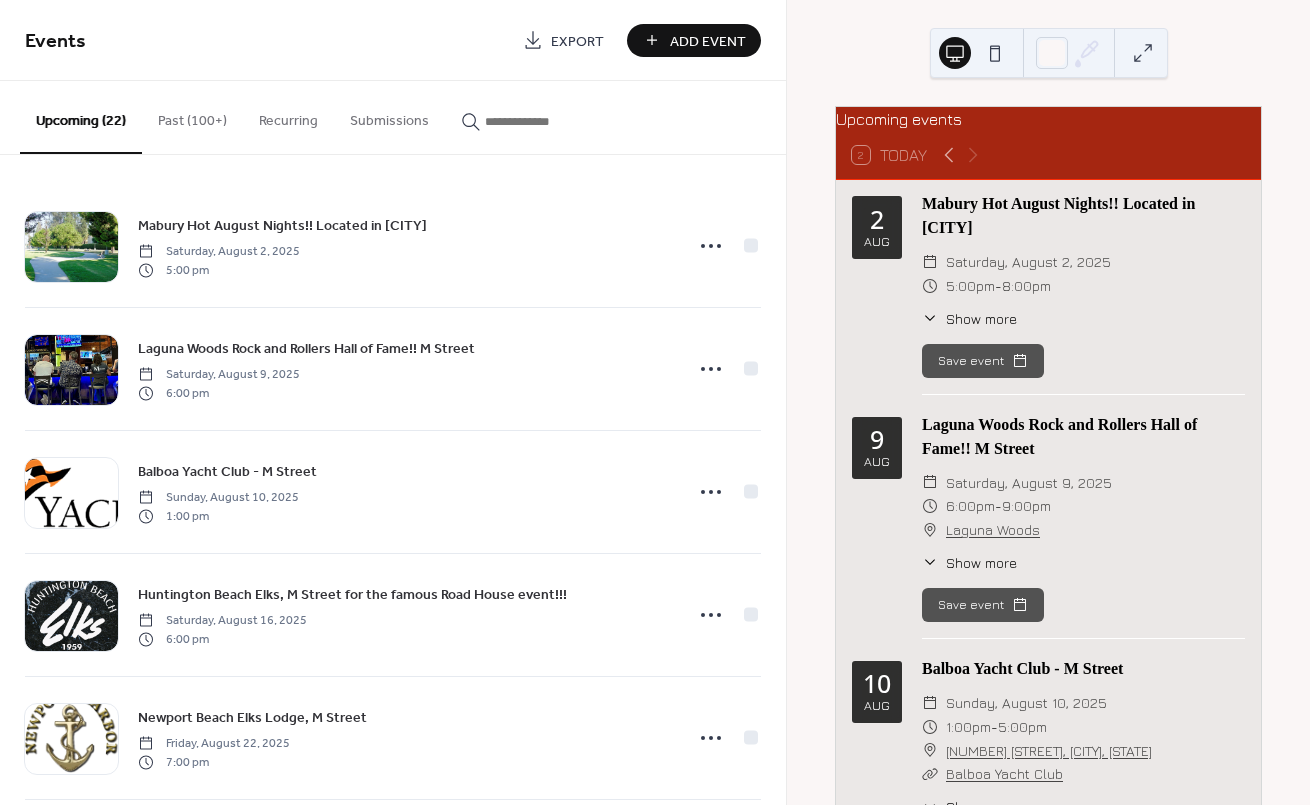 scroll, scrollTop: 0, scrollLeft: 0, axis: both 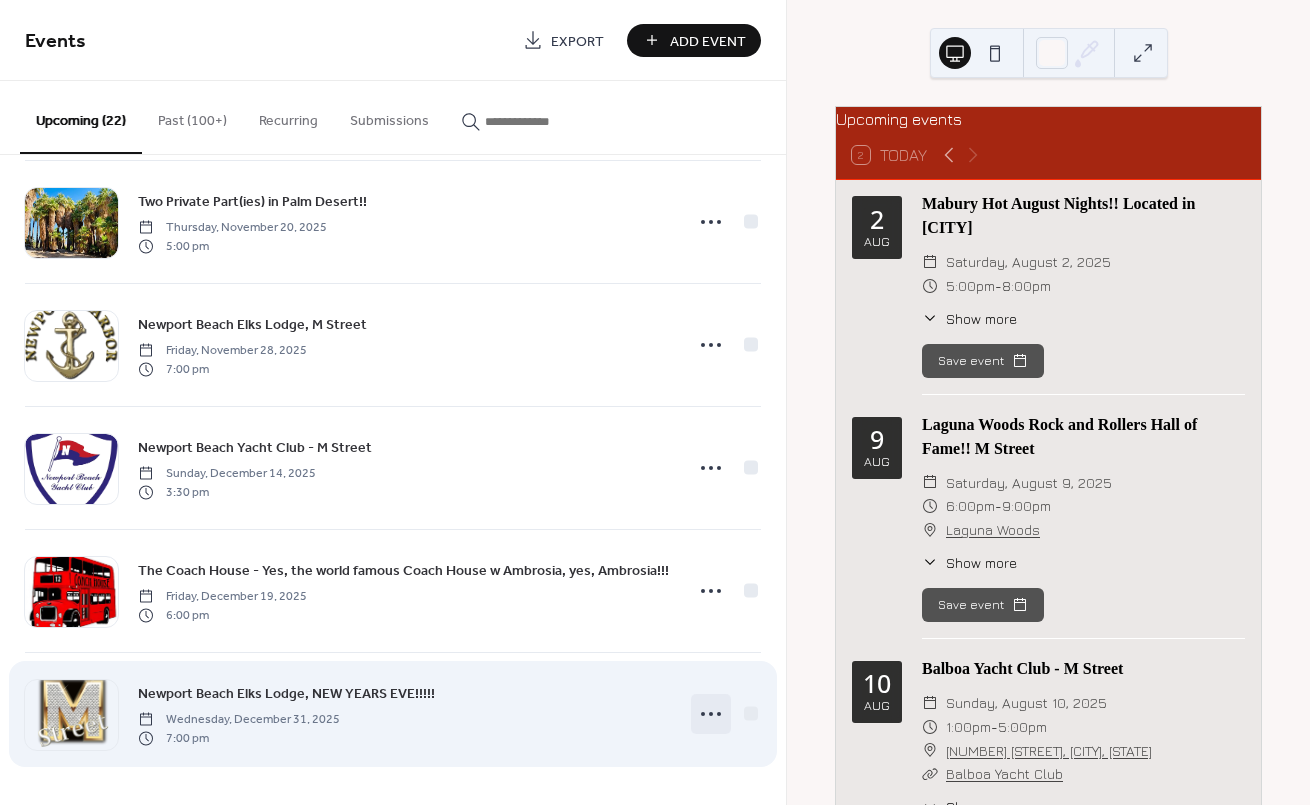click 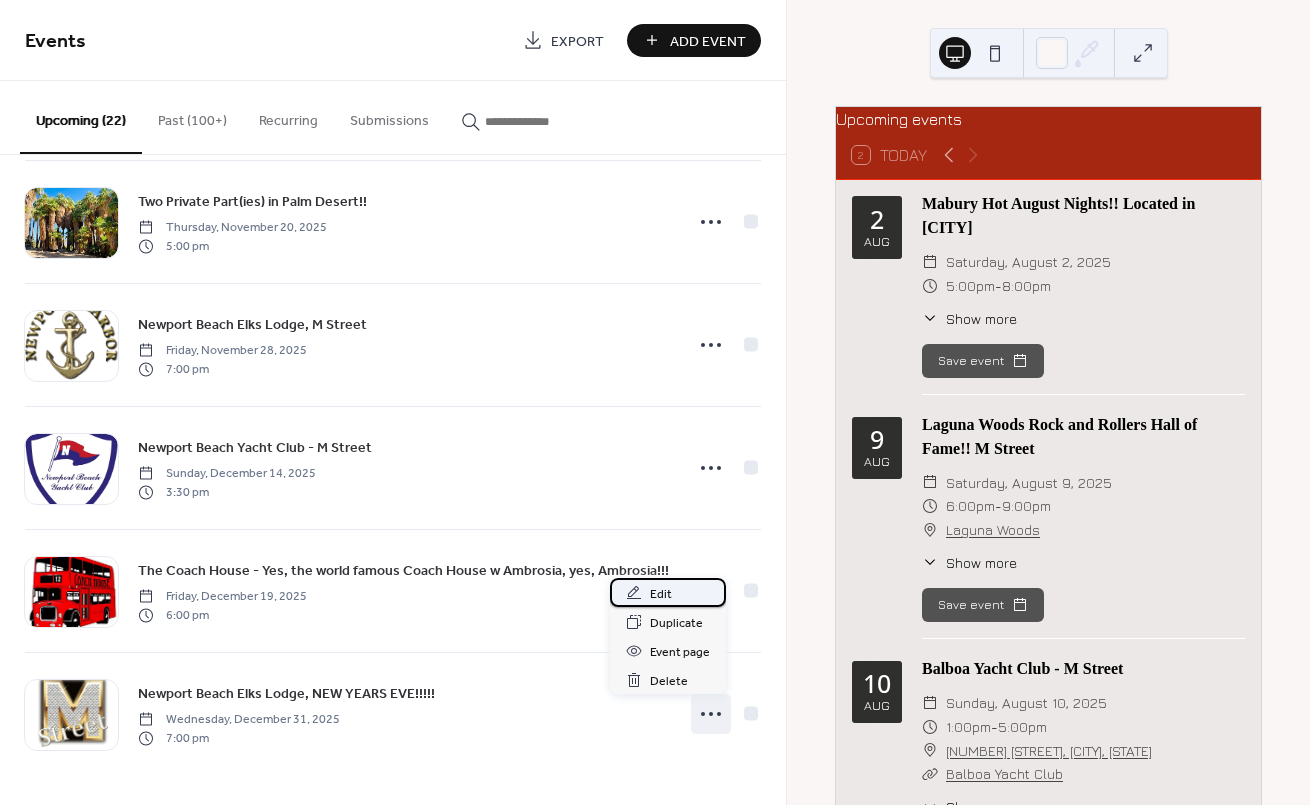 click on "Edit" at bounding box center [661, 594] 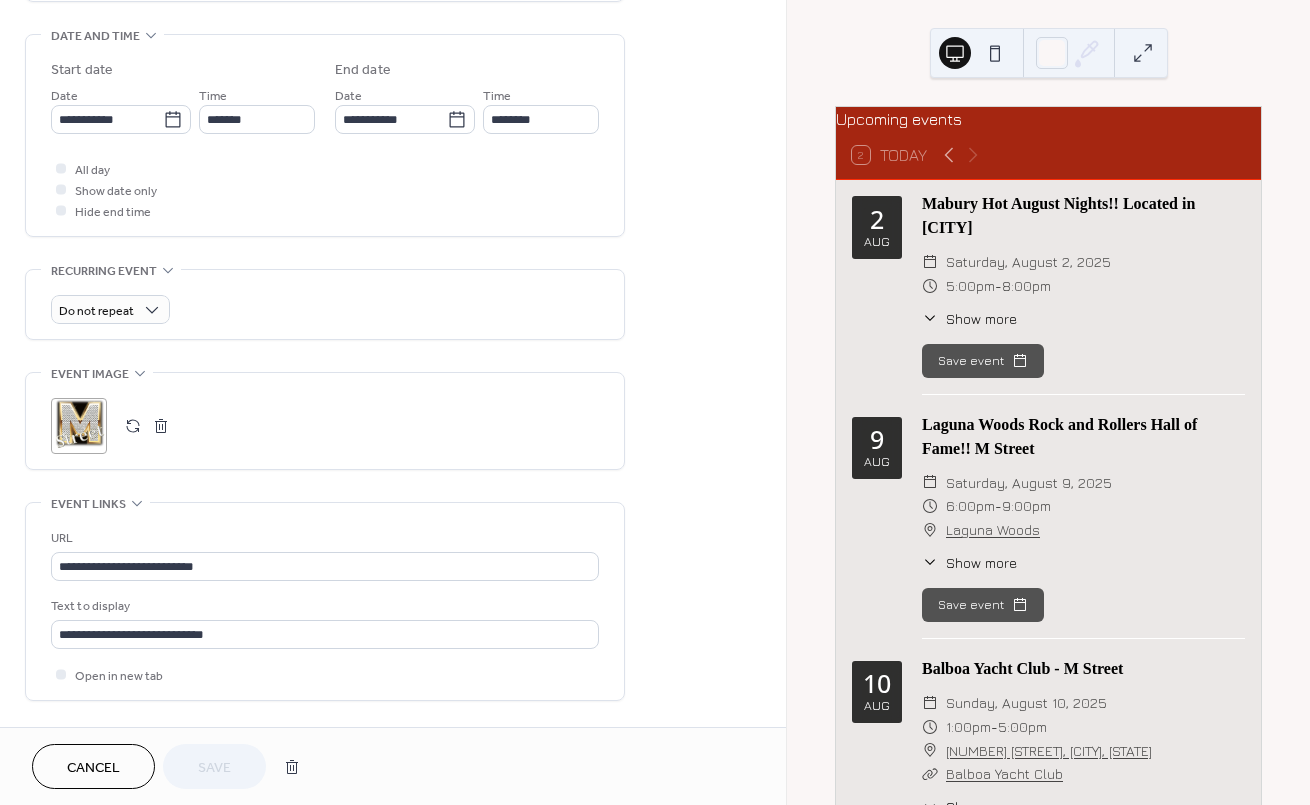 scroll, scrollTop: 619, scrollLeft: 0, axis: vertical 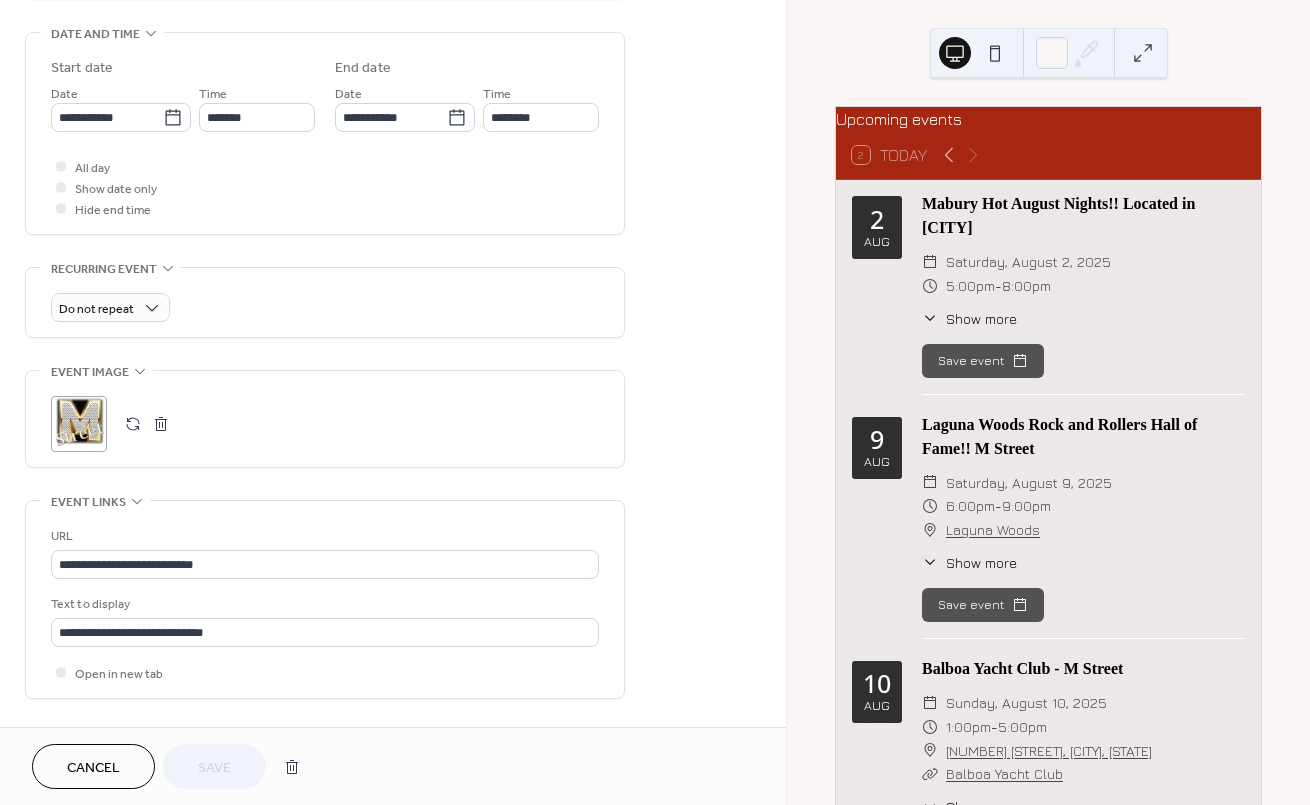 click on ";" at bounding box center (79, 424) 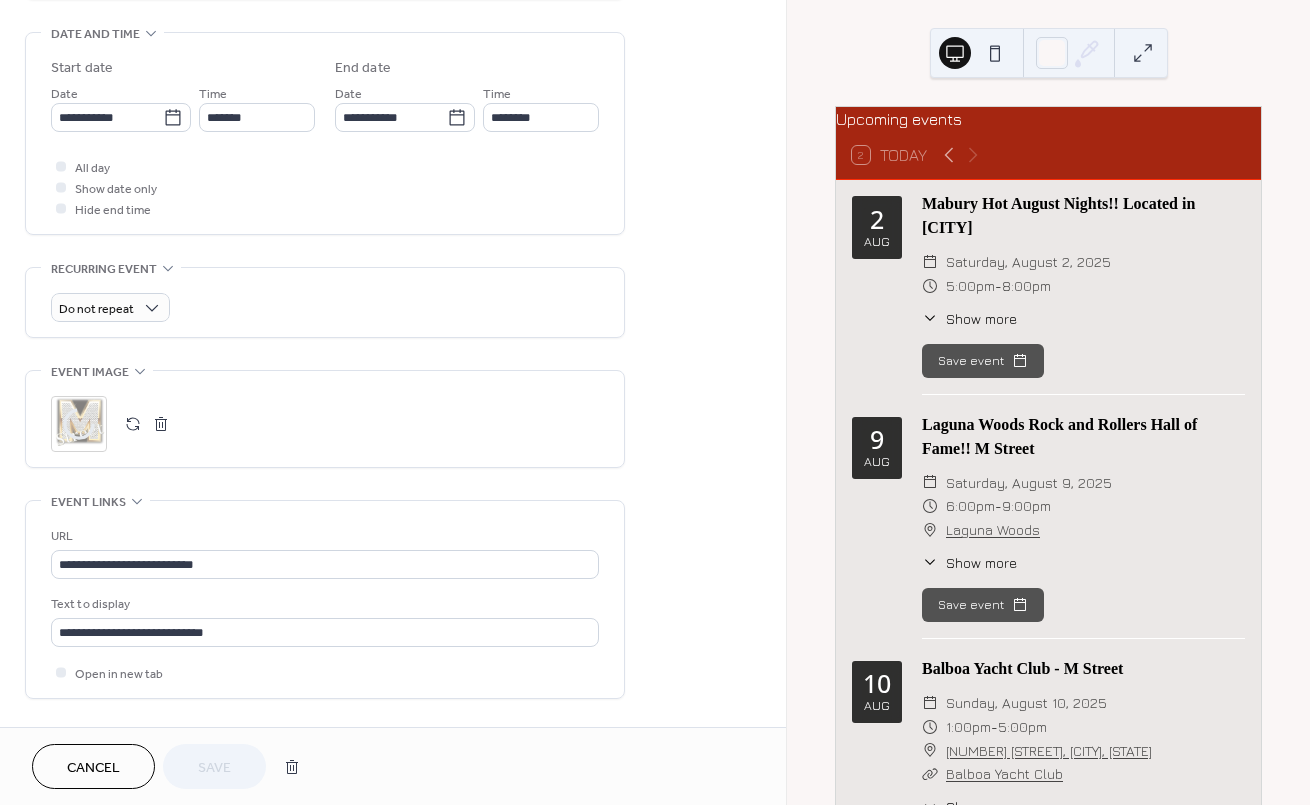 click 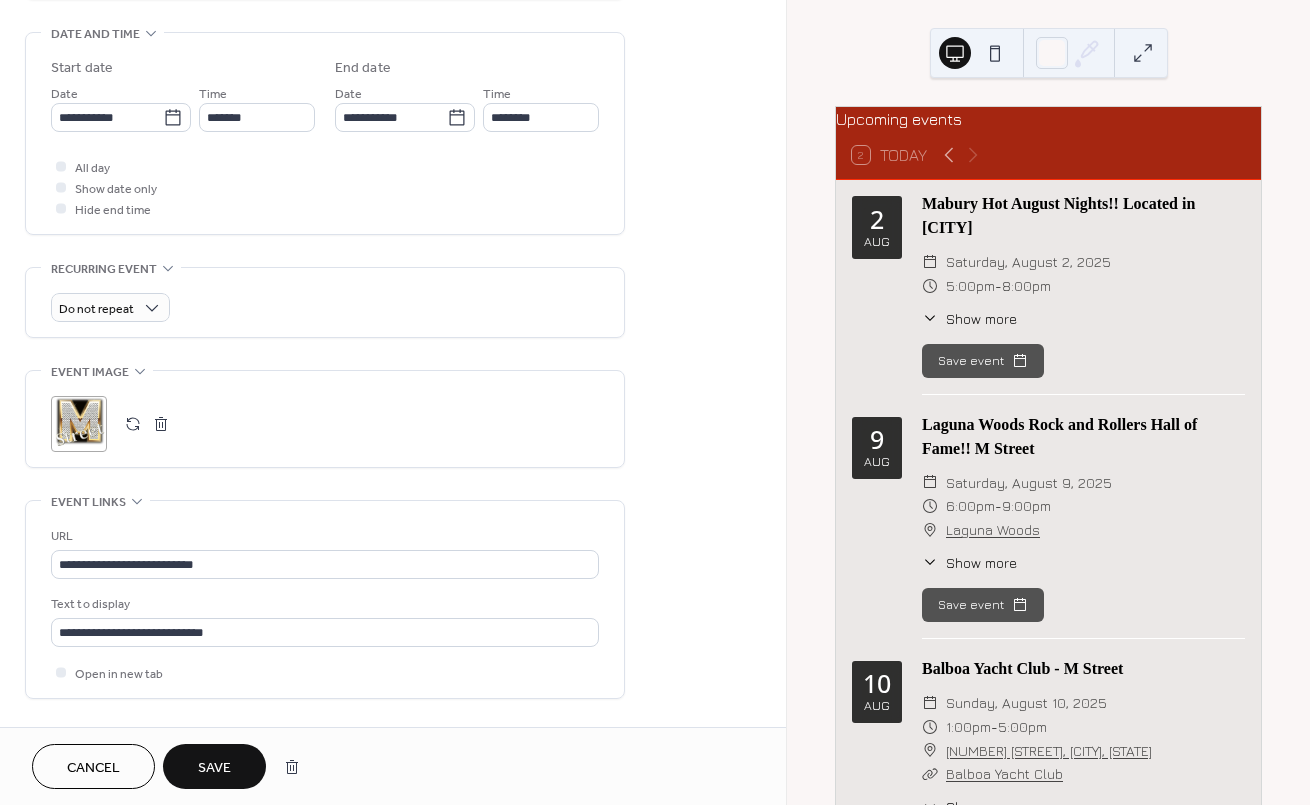 click on "Save" at bounding box center [214, 768] 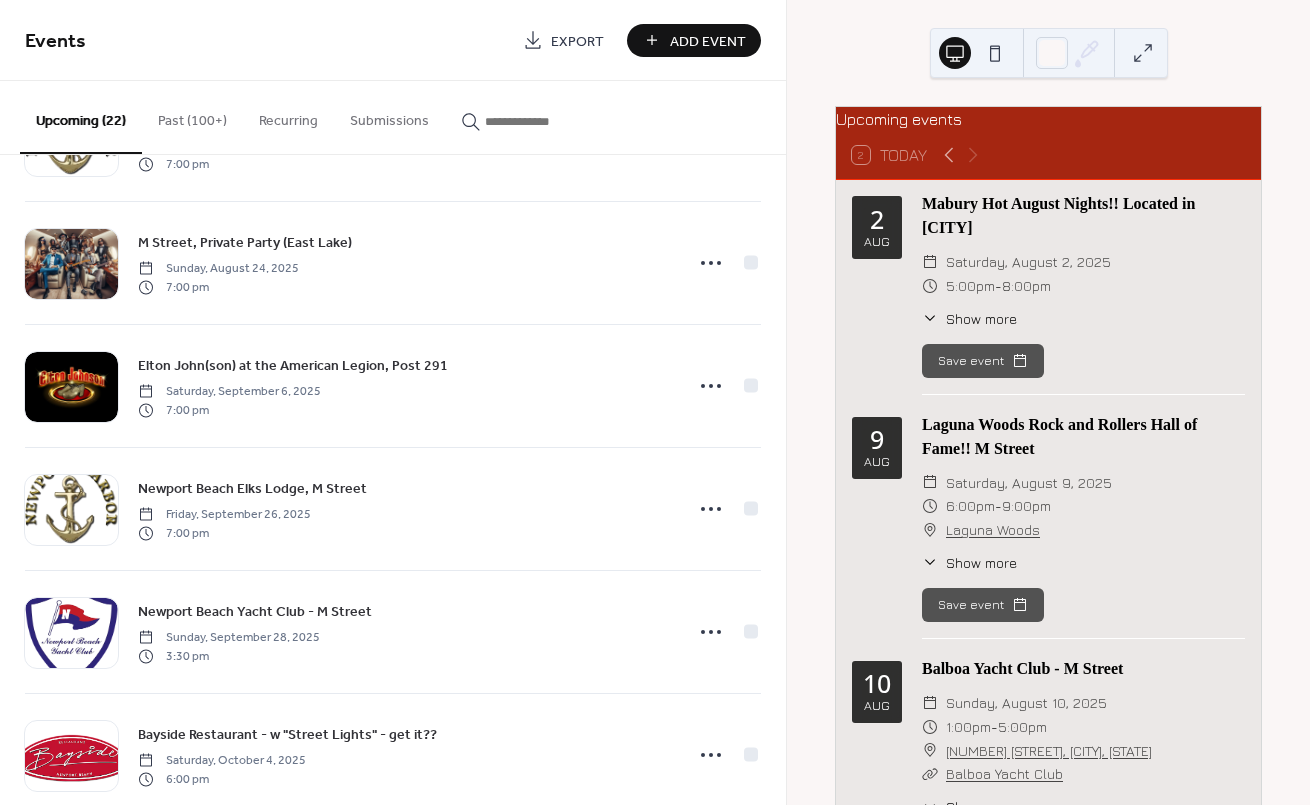 scroll, scrollTop: 601, scrollLeft: 0, axis: vertical 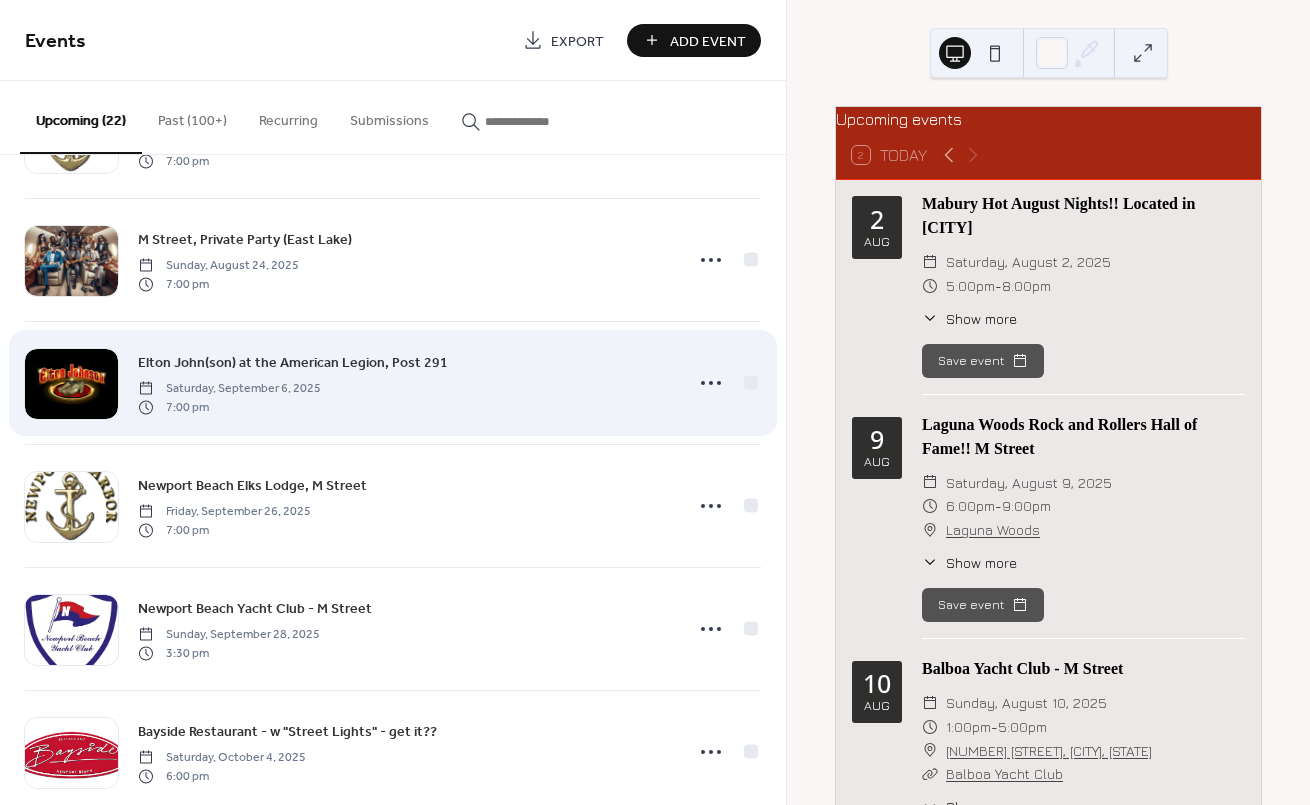 click at bounding box center (71, 384) 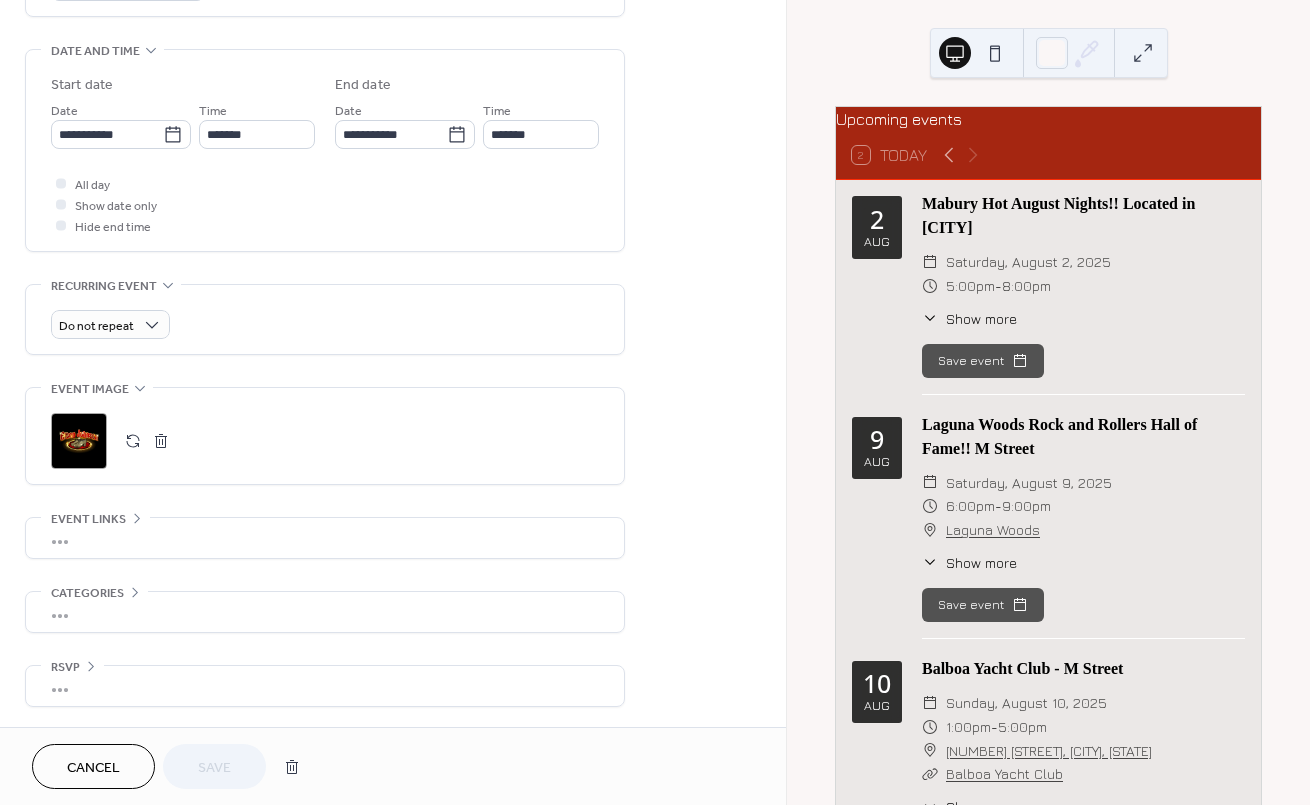 scroll, scrollTop: 608, scrollLeft: 0, axis: vertical 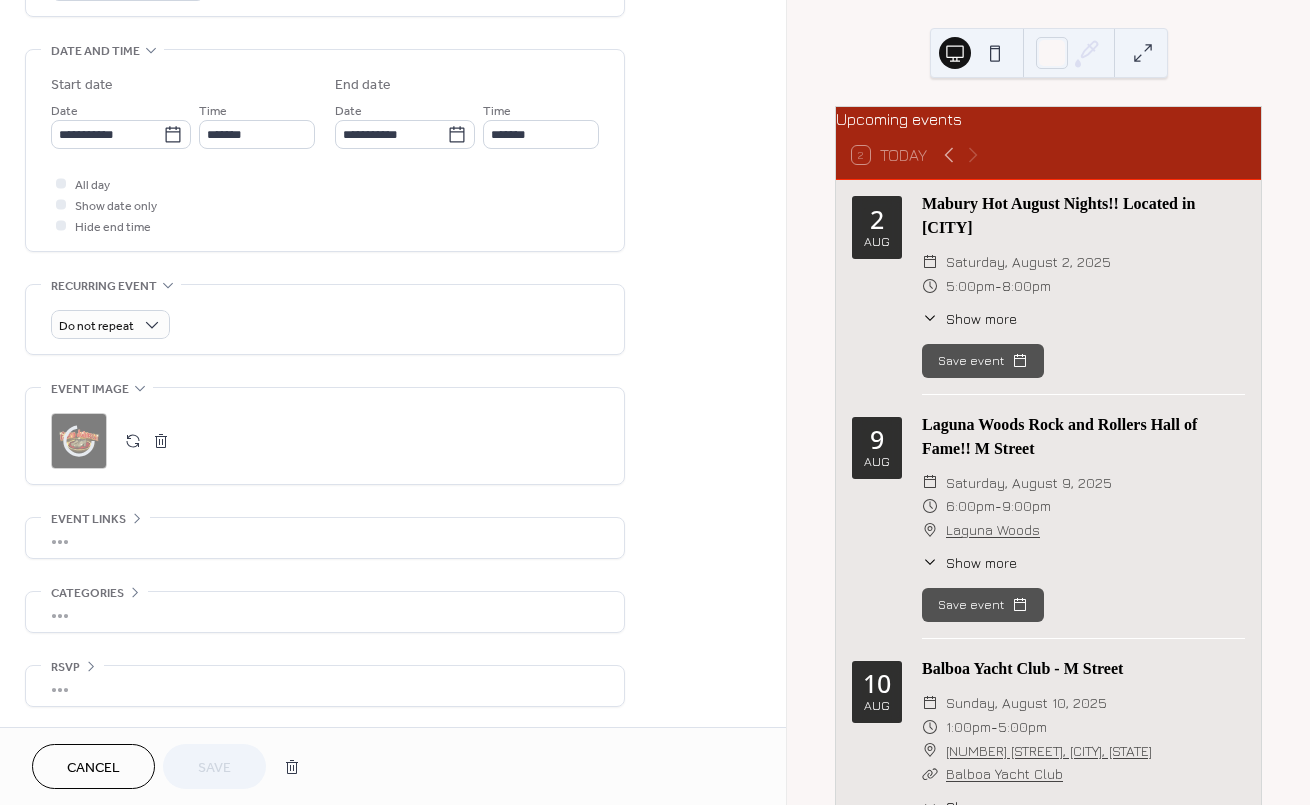 click on ";" at bounding box center [79, 441] 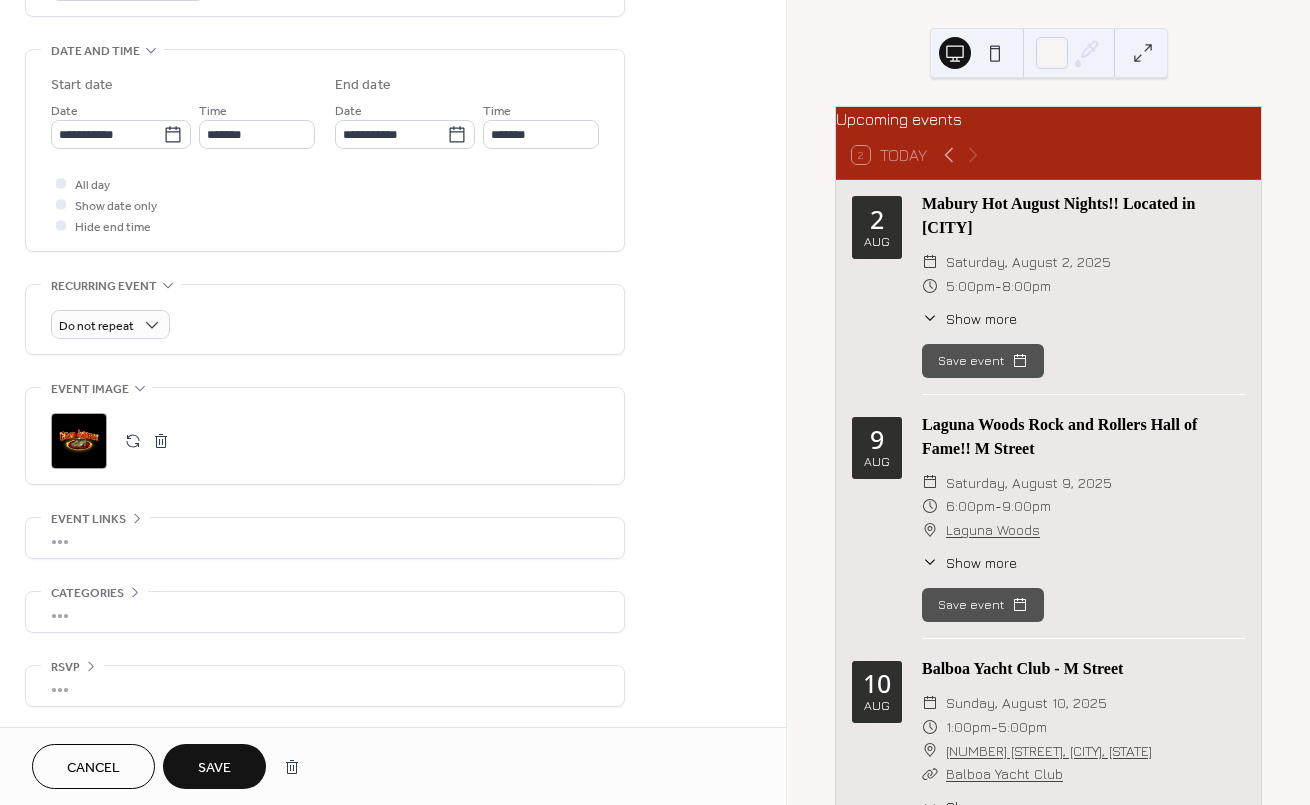 click on "Save" at bounding box center [214, 768] 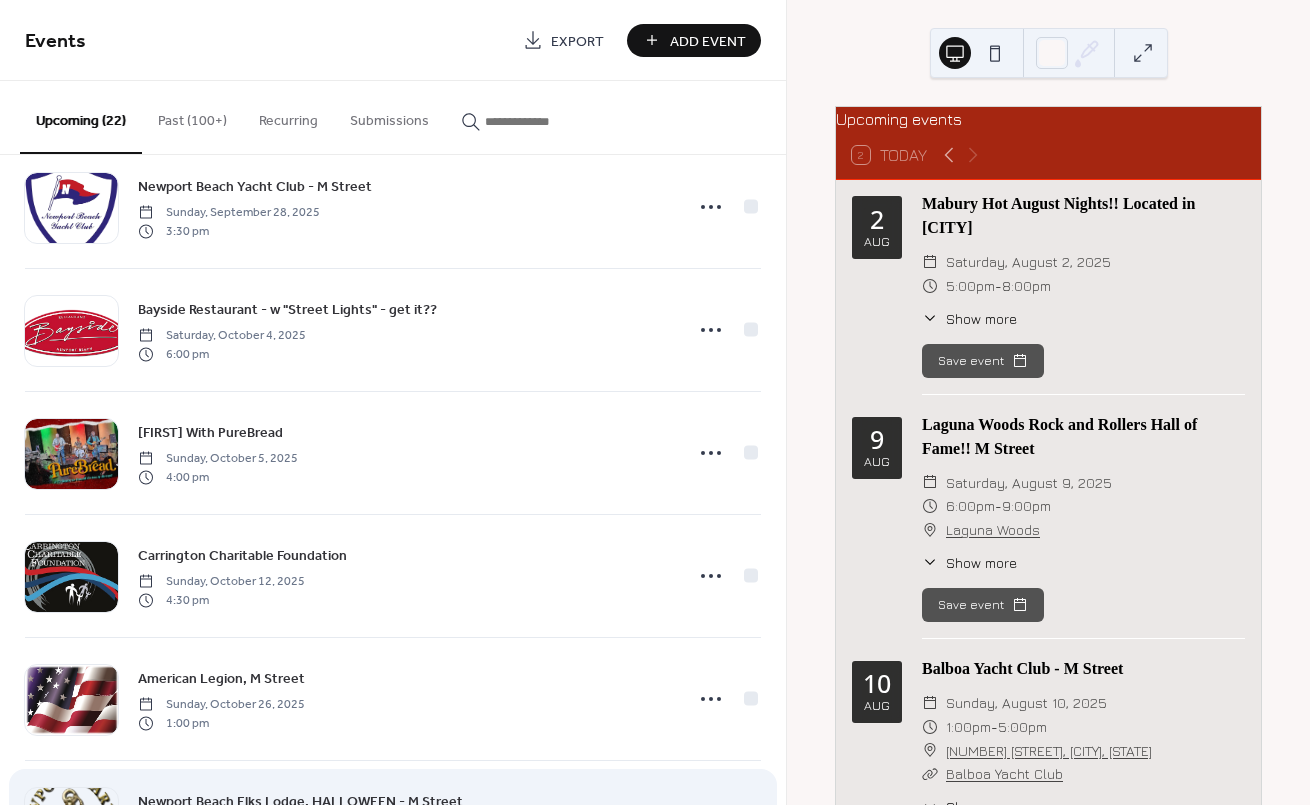 scroll, scrollTop: 1036, scrollLeft: 0, axis: vertical 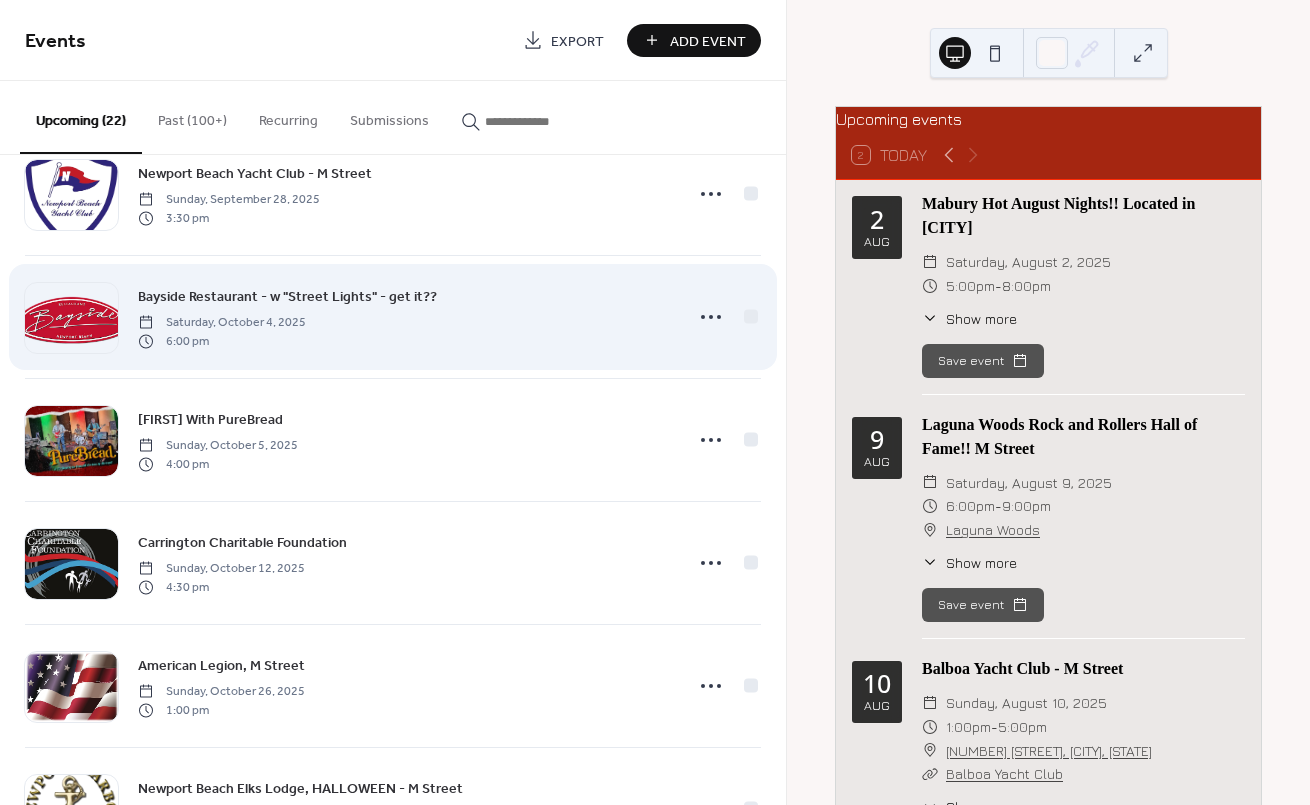 click at bounding box center [71, 318] 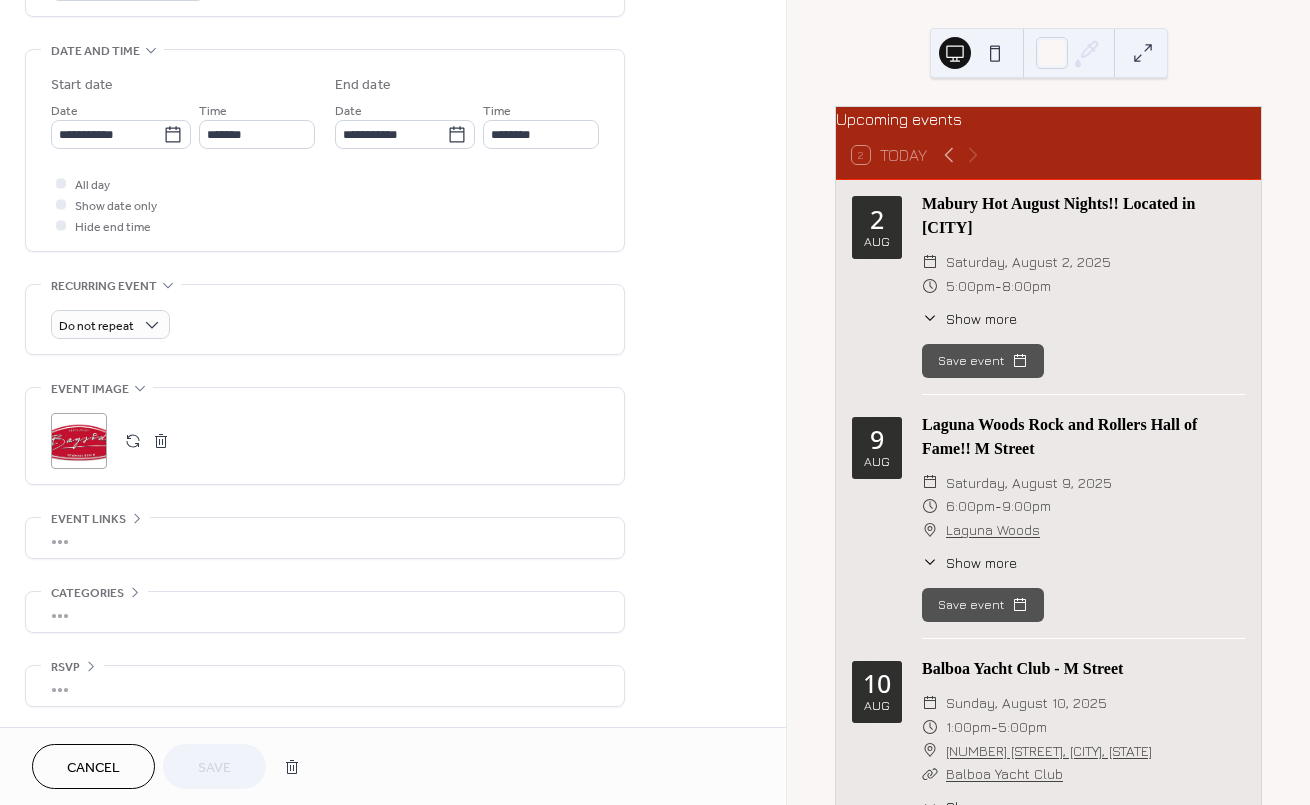 scroll, scrollTop: 608, scrollLeft: 0, axis: vertical 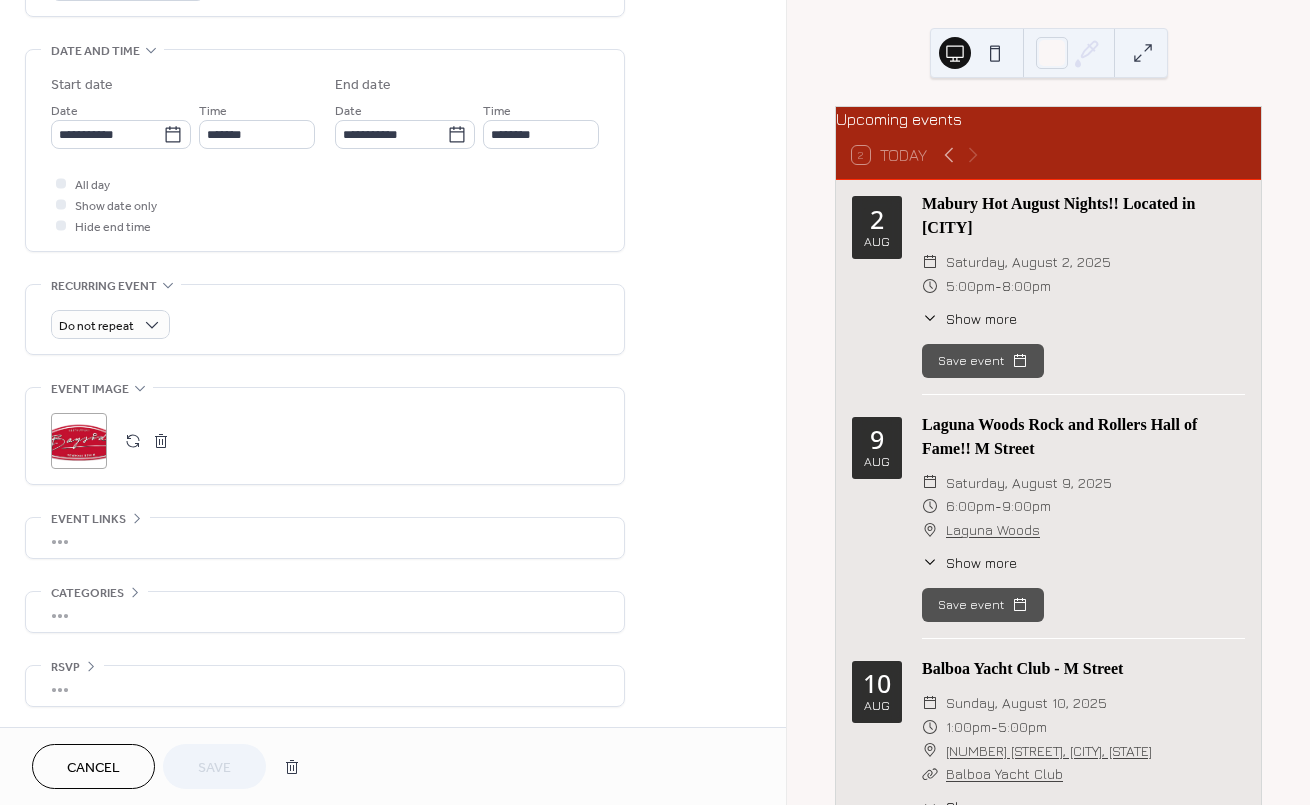 click at bounding box center [133, 441] 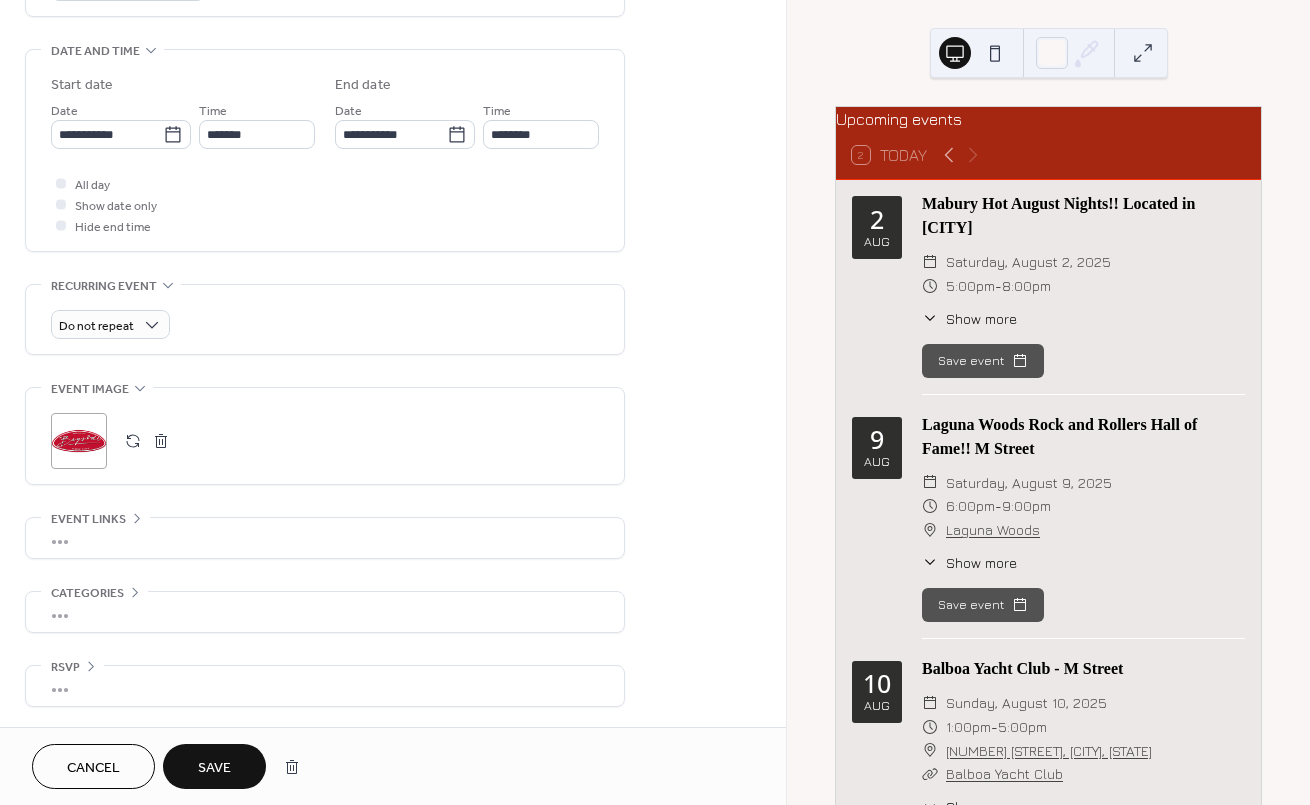 click on "Save" at bounding box center [214, 768] 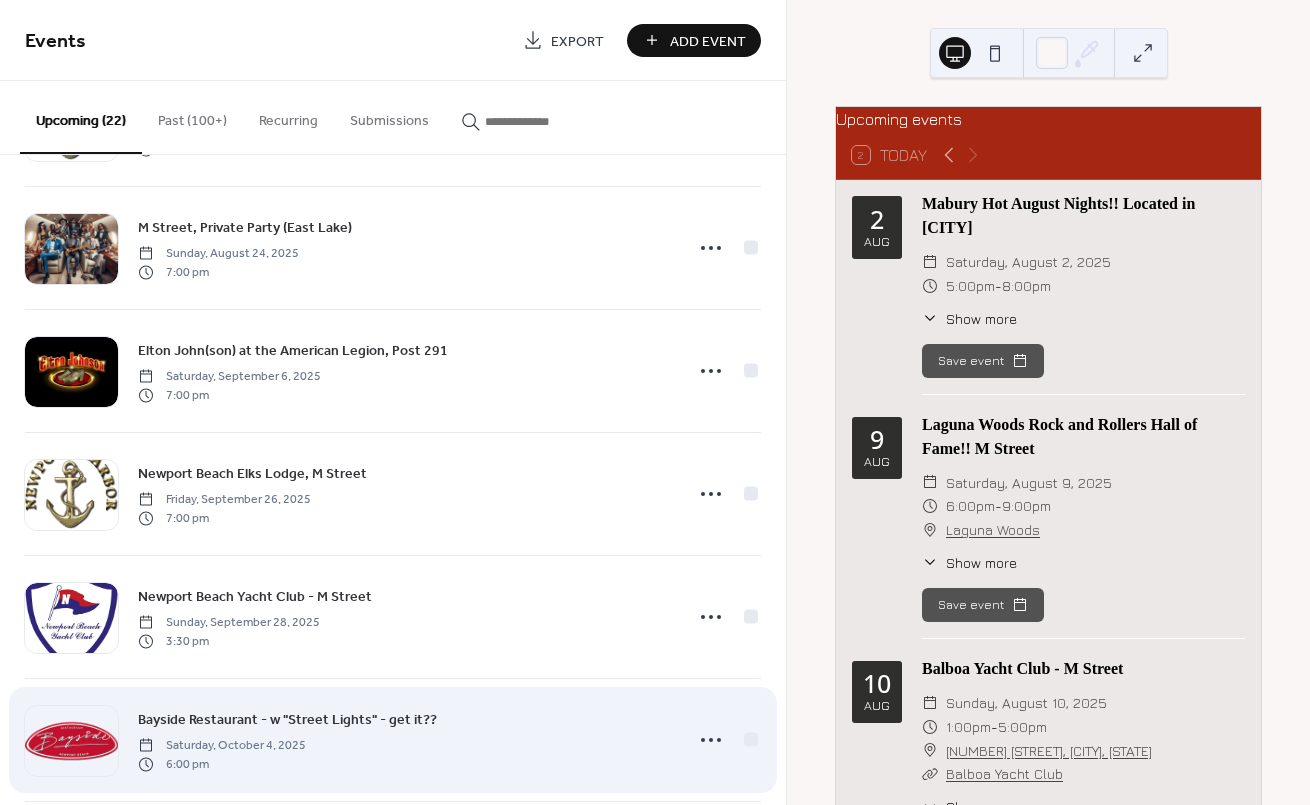 scroll, scrollTop: 608, scrollLeft: 0, axis: vertical 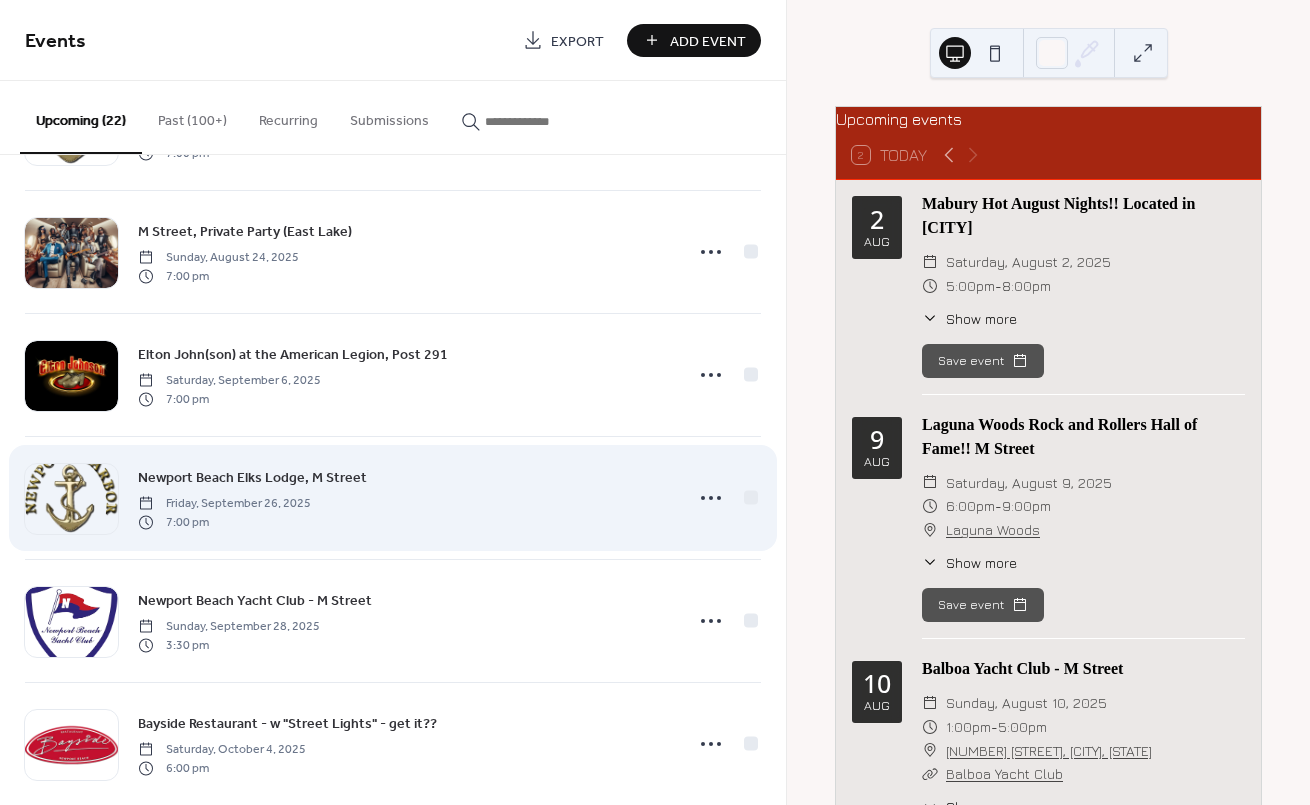 click at bounding box center [71, 499] 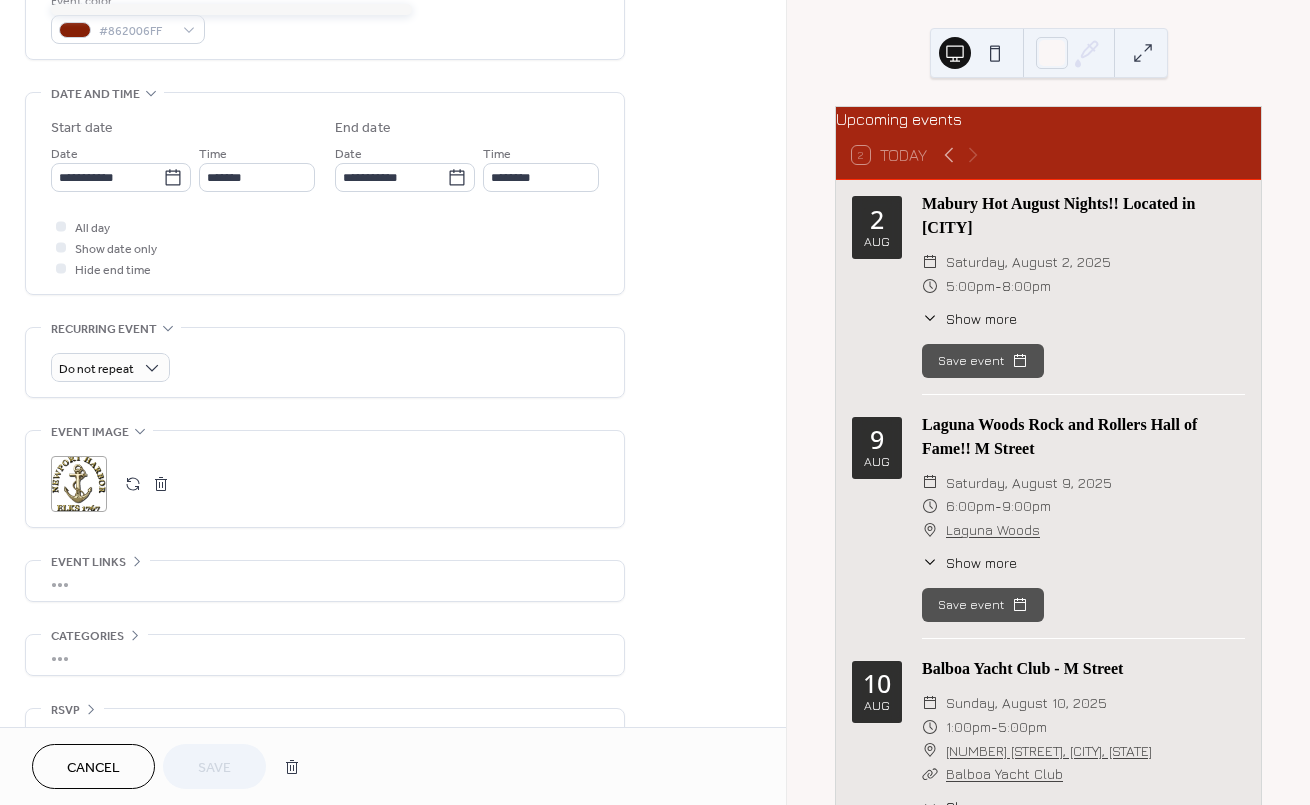 scroll, scrollTop: 576, scrollLeft: 0, axis: vertical 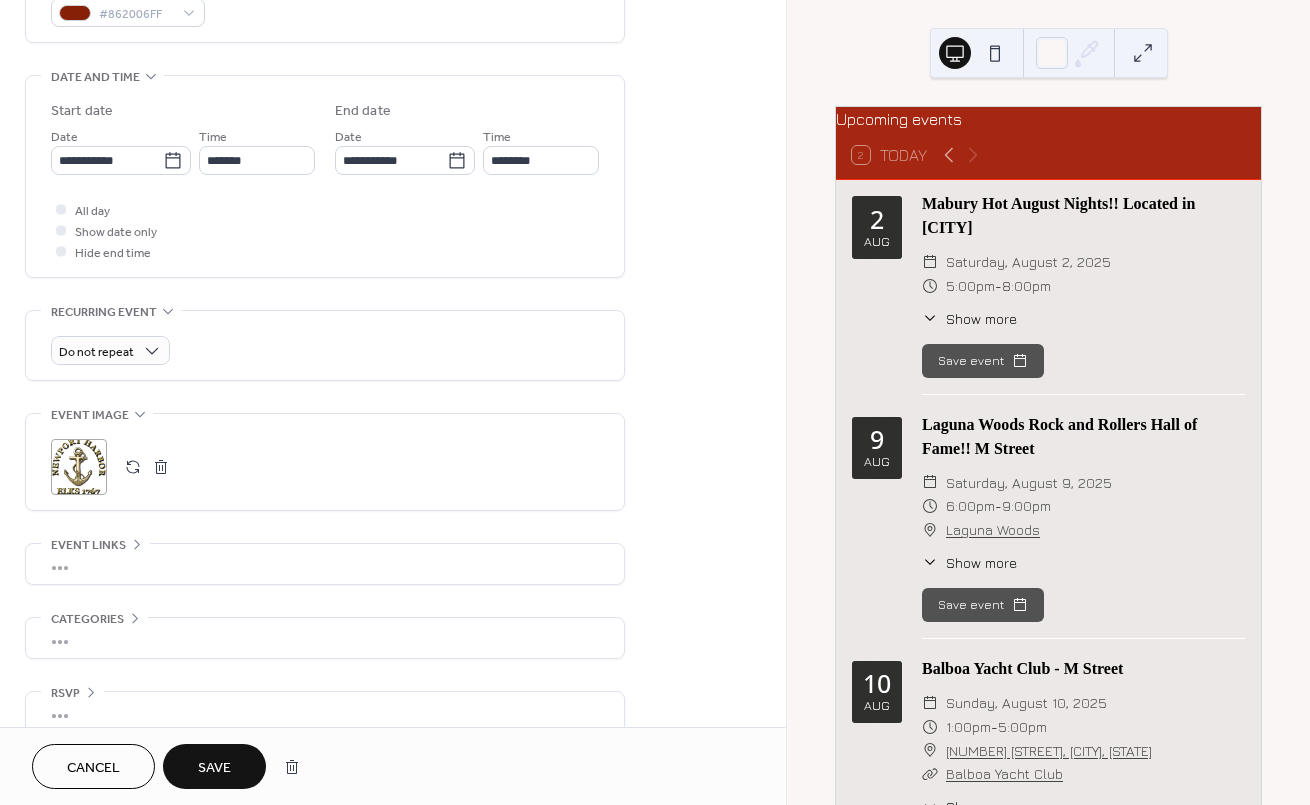 click at bounding box center (133, 467) 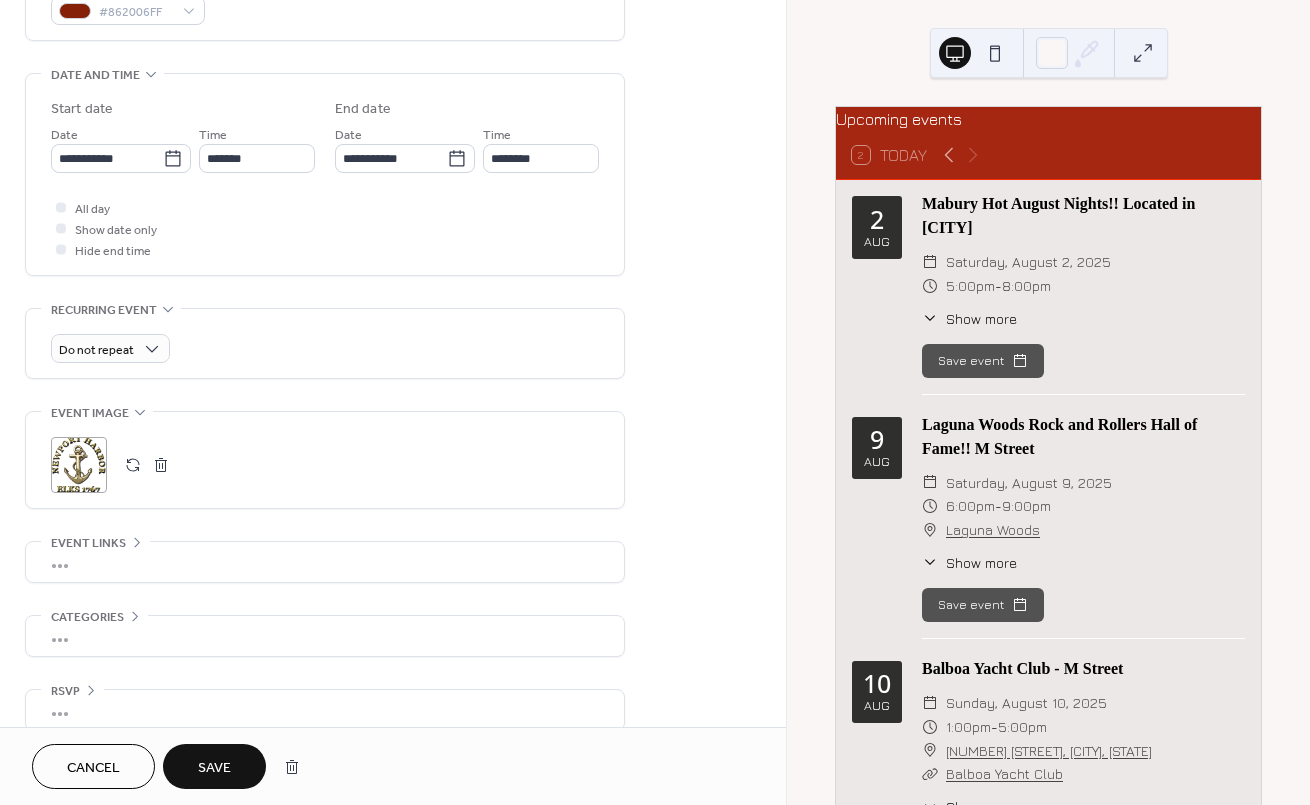 click on ";" at bounding box center [79, 465] 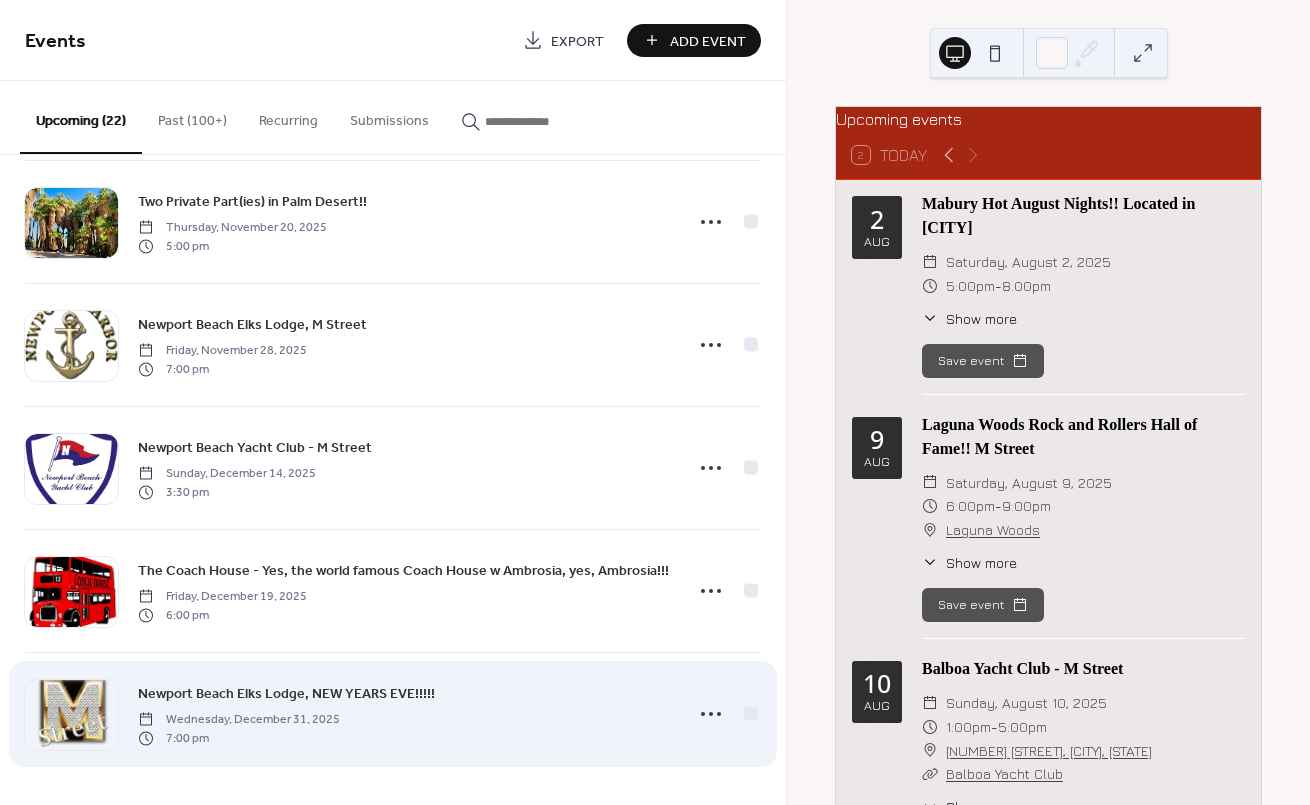 scroll, scrollTop: 2115, scrollLeft: 0, axis: vertical 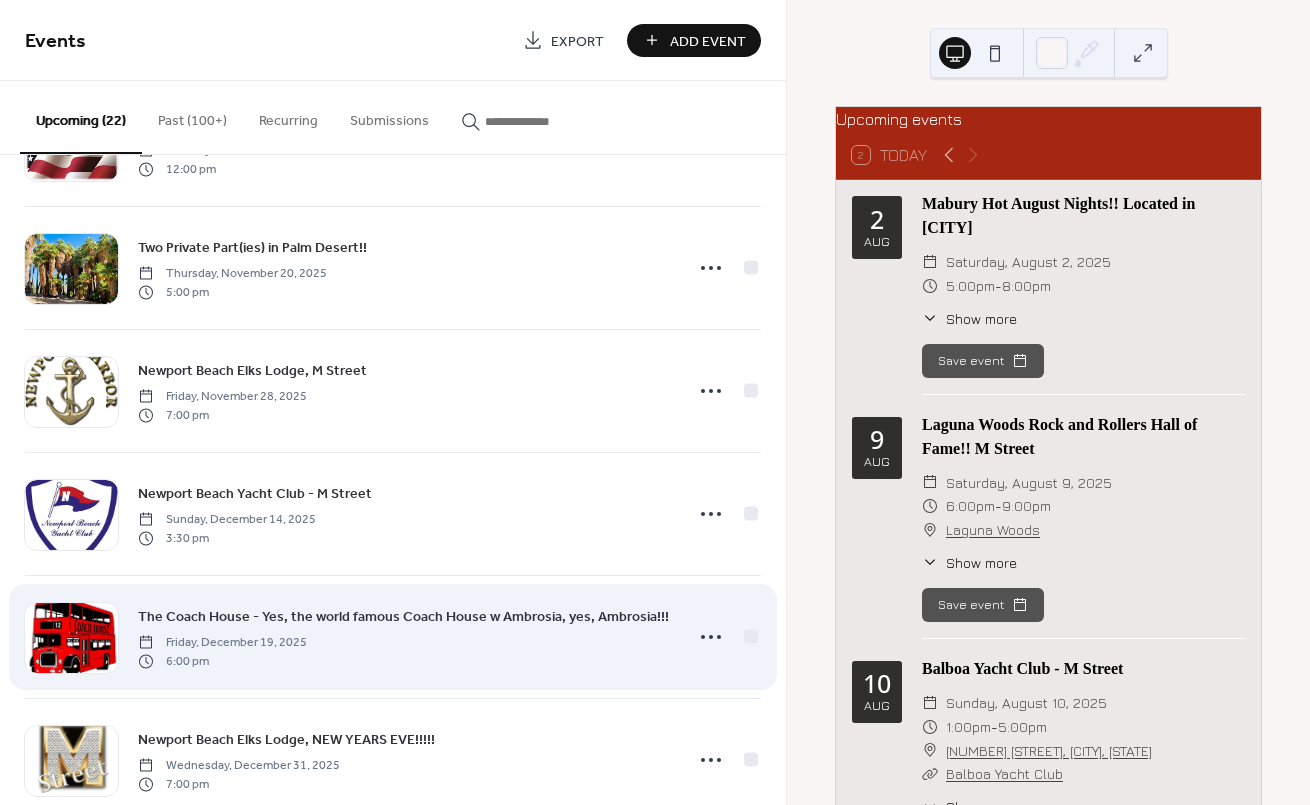 click at bounding box center [71, 638] 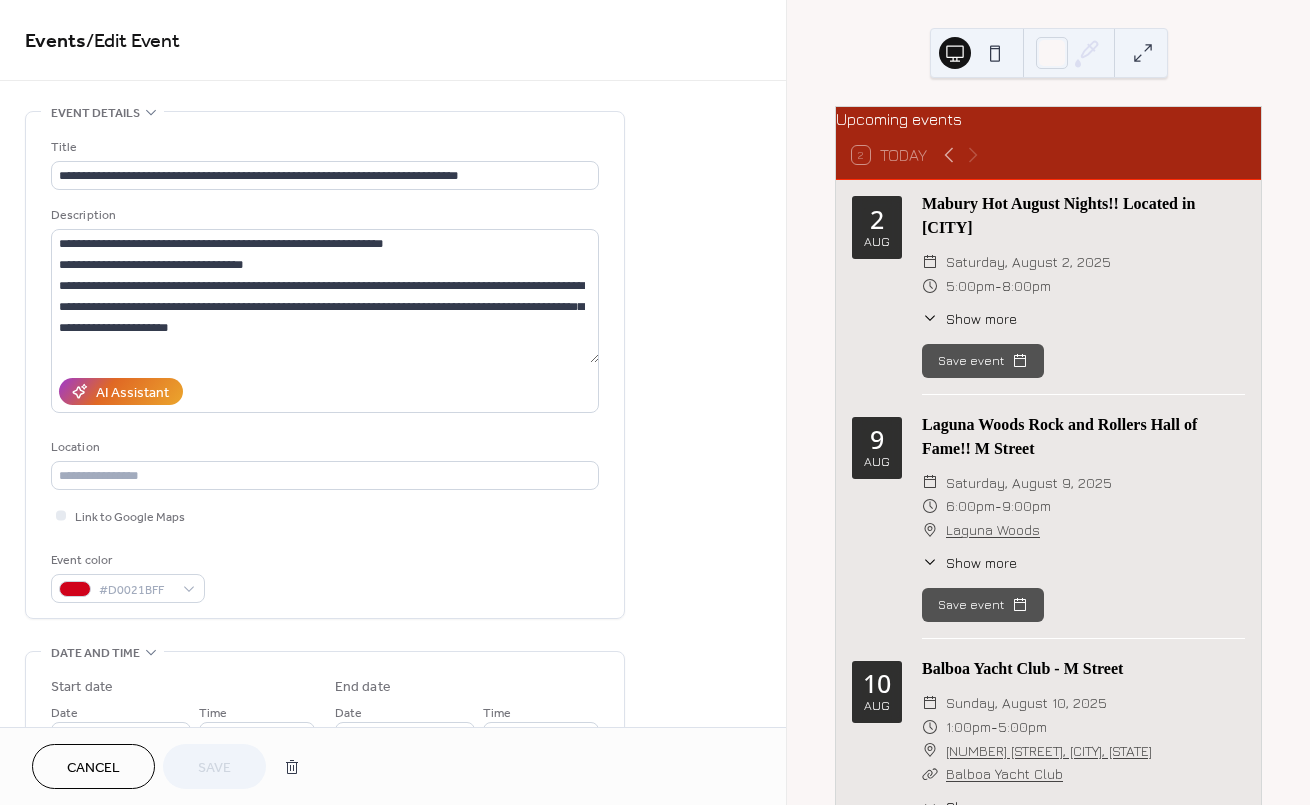 click on "**********" at bounding box center (325, 710) 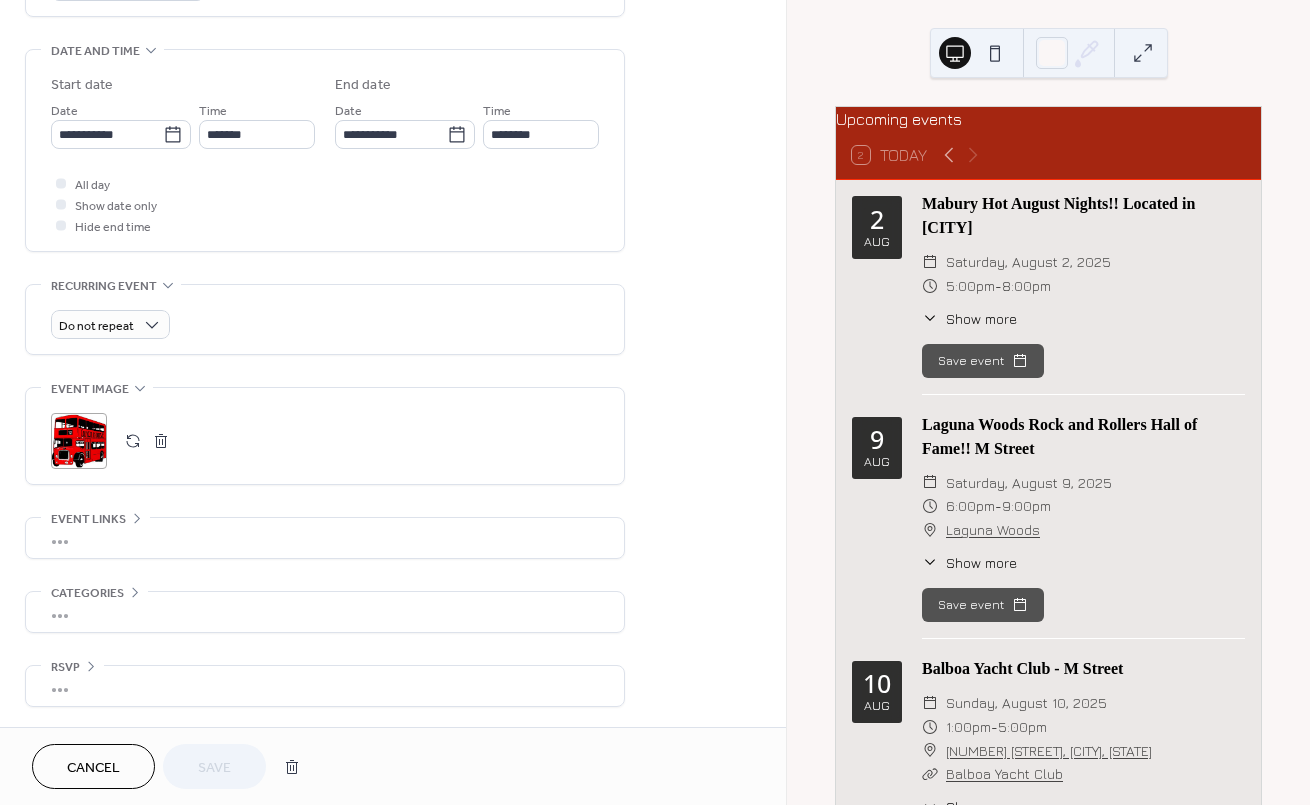 scroll, scrollTop: 608, scrollLeft: 0, axis: vertical 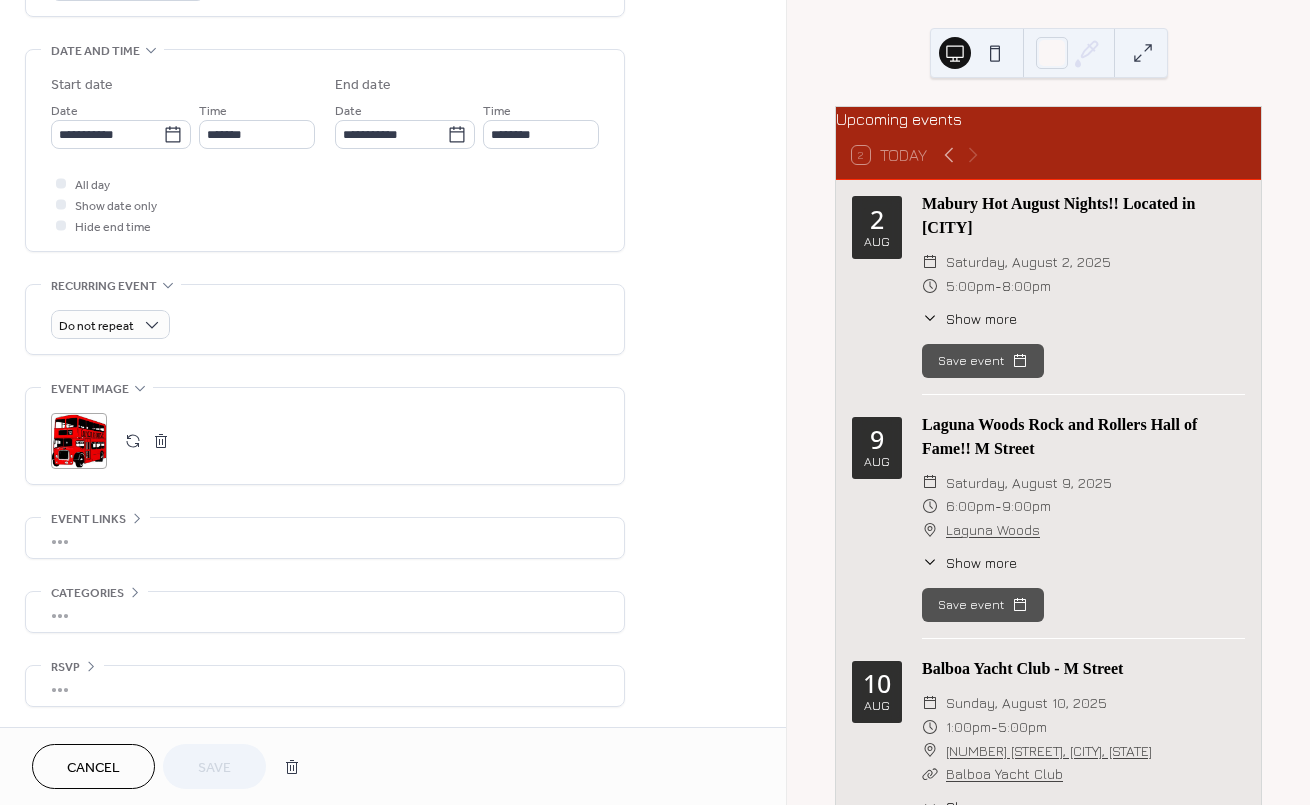 click at bounding box center [133, 441] 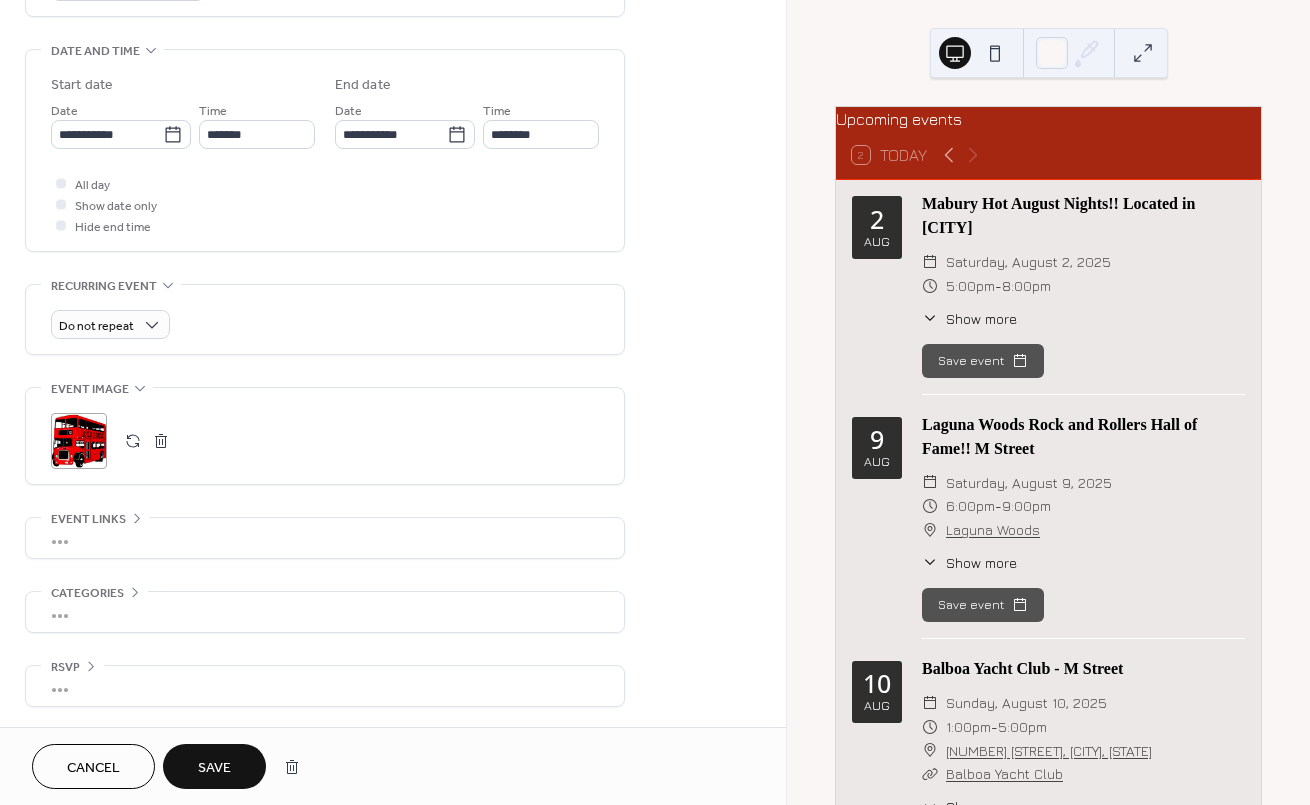 click on "Save" at bounding box center (214, 768) 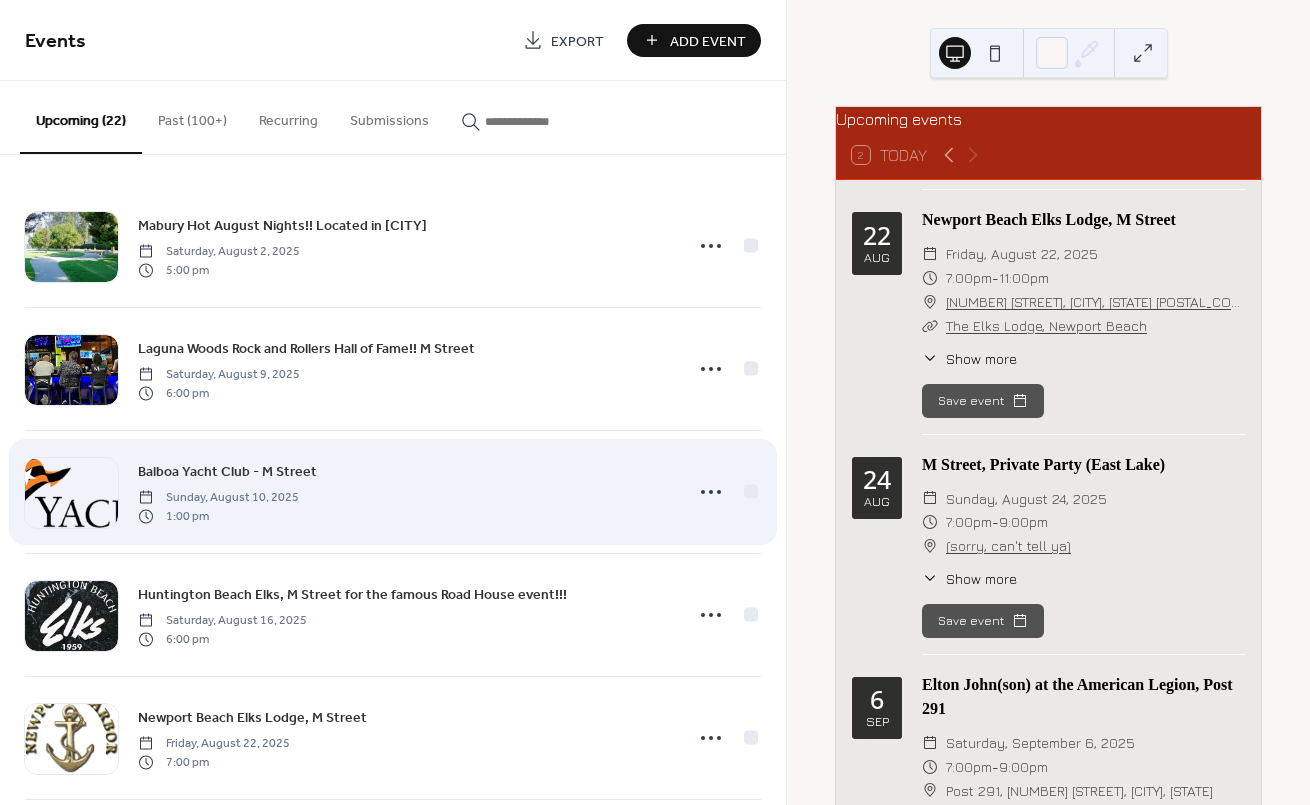 scroll, scrollTop: 971, scrollLeft: 0, axis: vertical 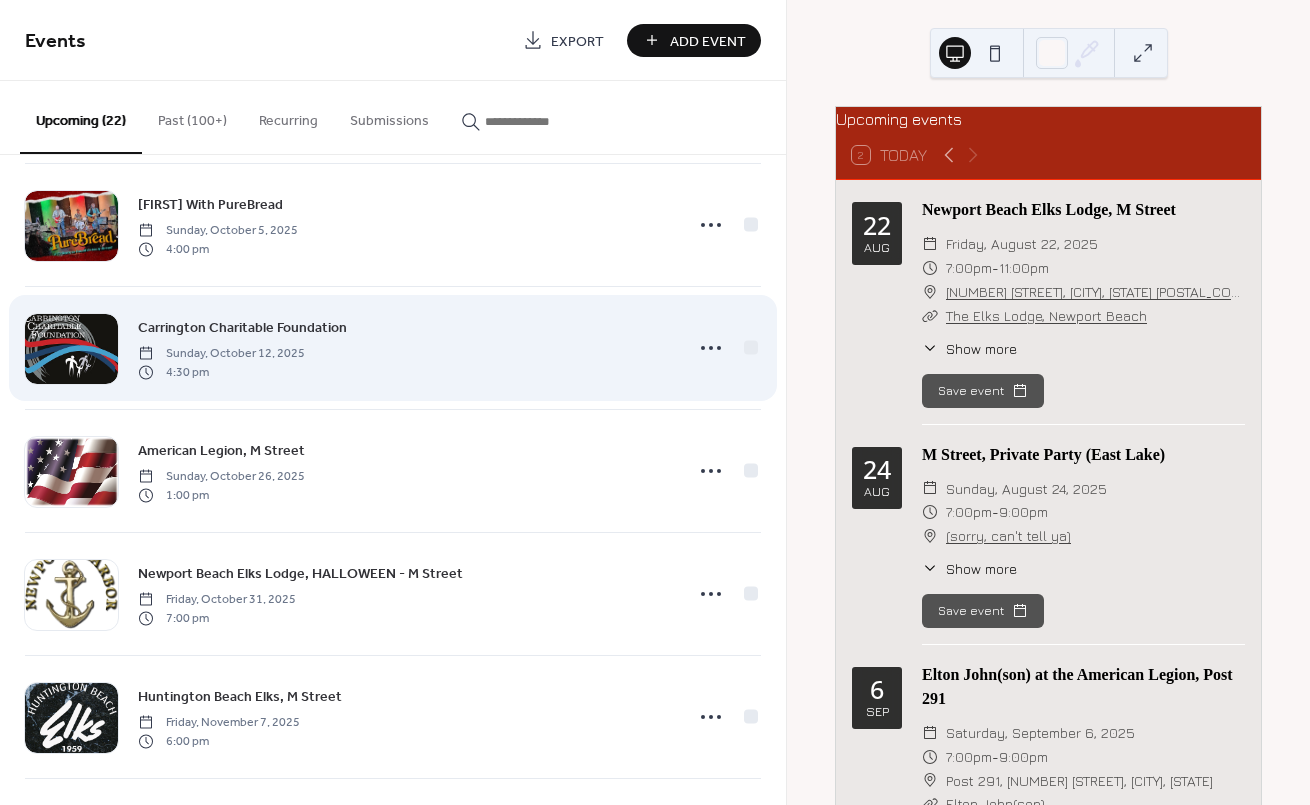 click at bounding box center (71, 349) 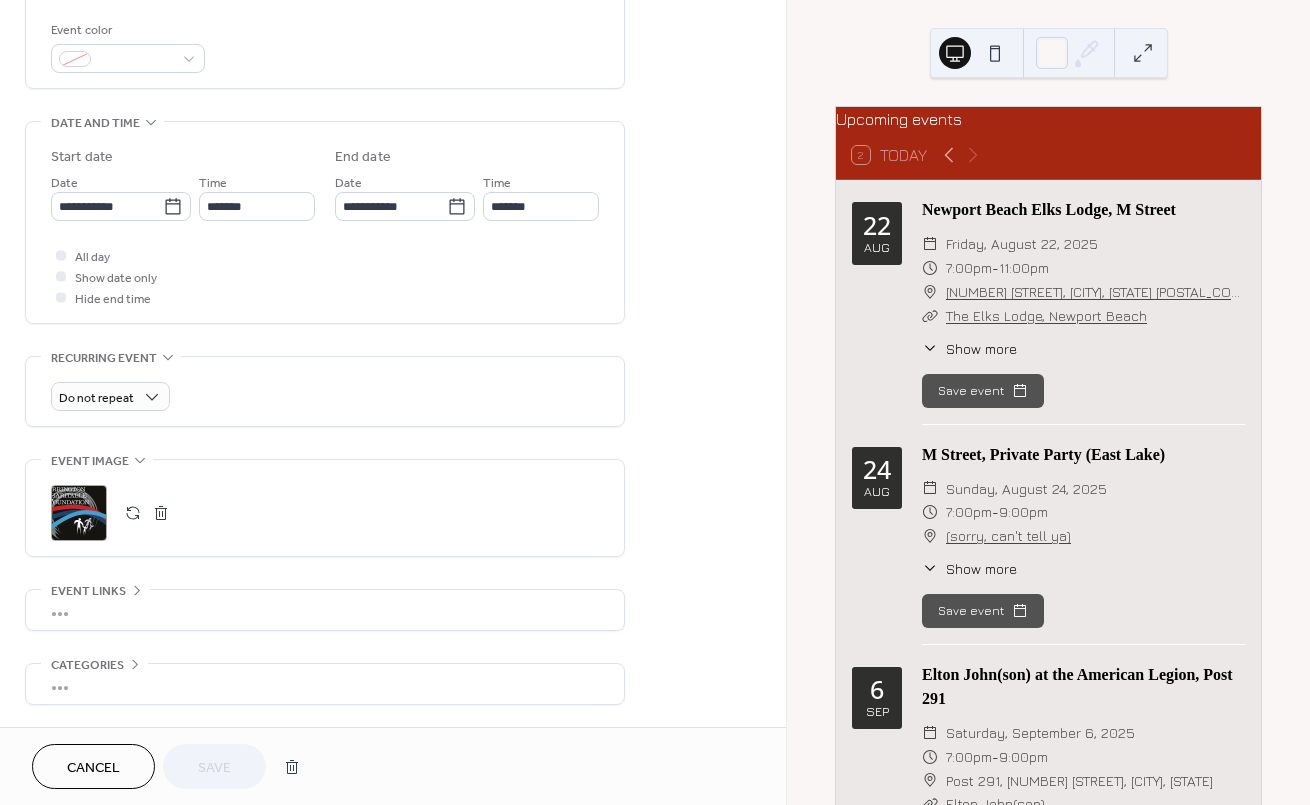 scroll, scrollTop: 533, scrollLeft: 0, axis: vertical 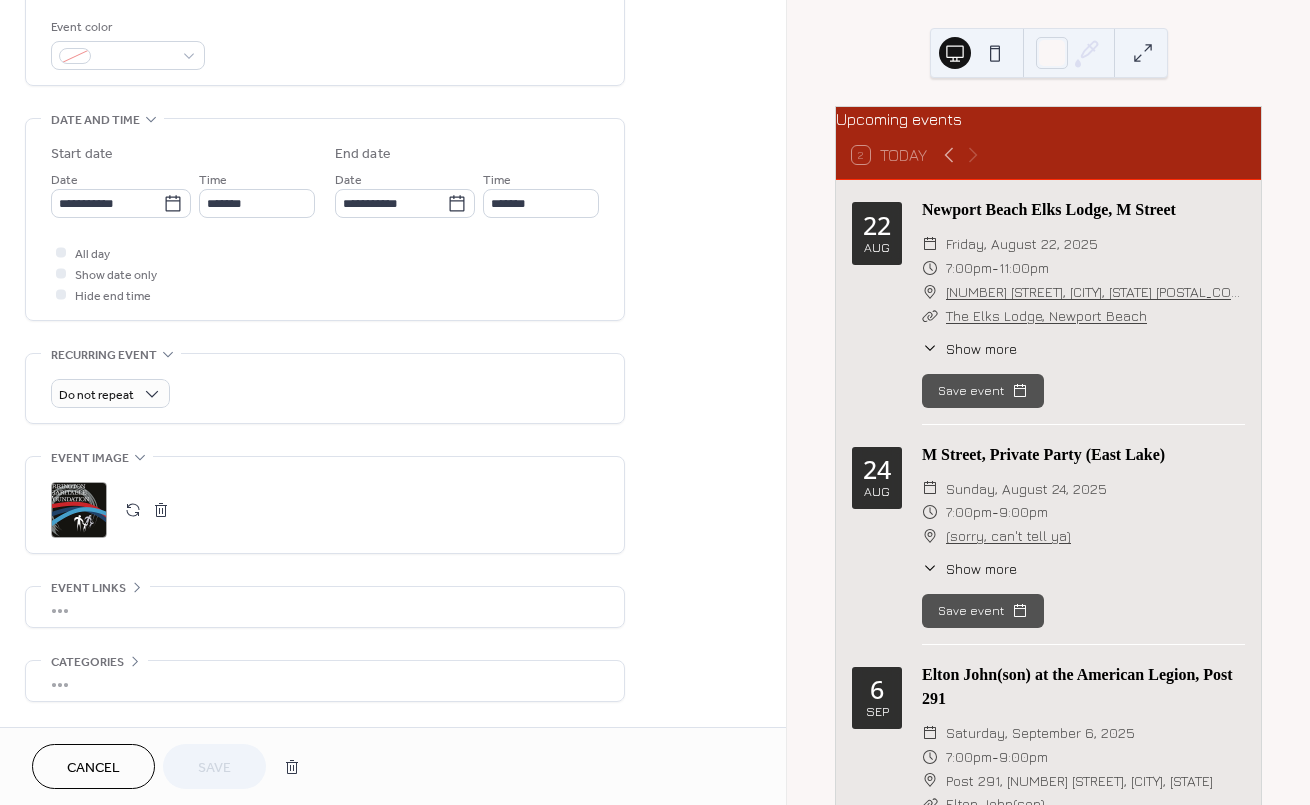 click at bounding box center (133, 510) 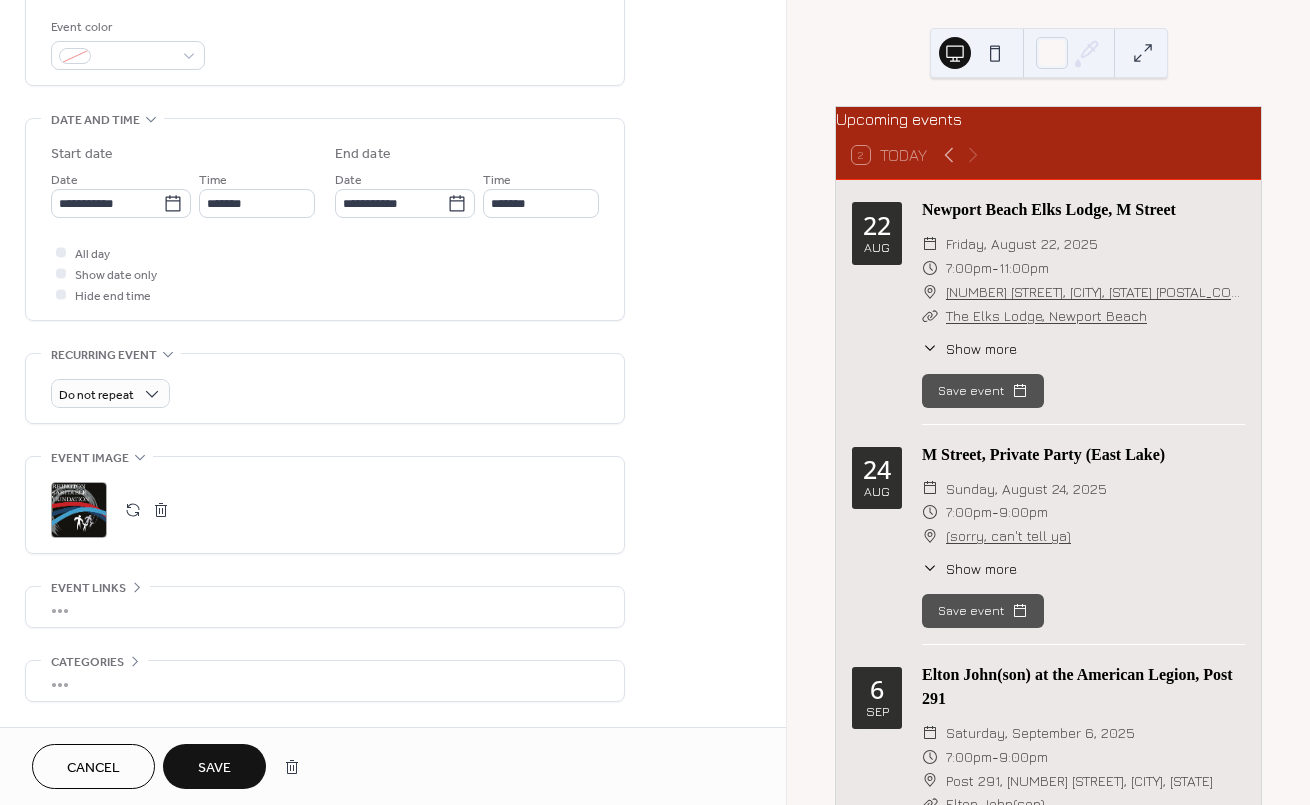 click on "Save" at bounding box center (214, 768) 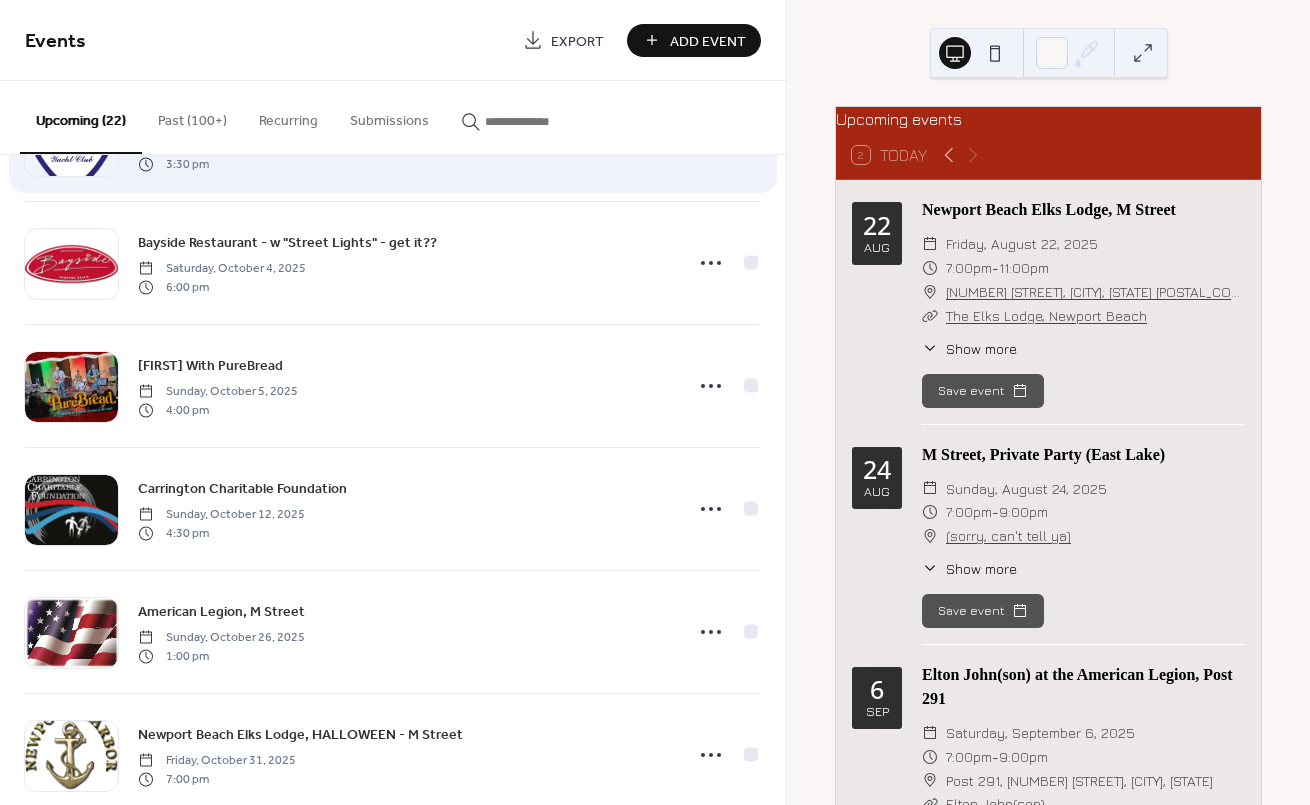 scroll, scrollTop: 1091, scrollLeft: 0, axis: vertical 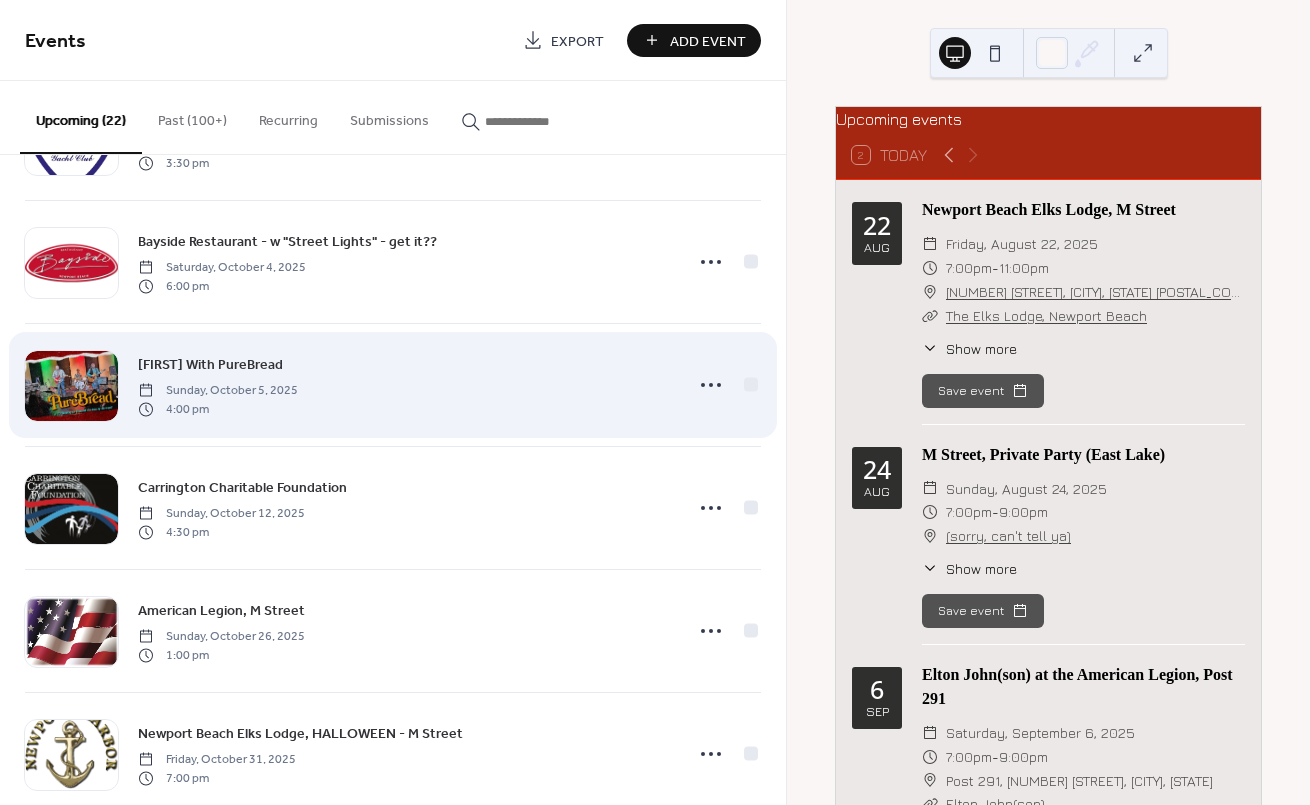 click at bounding box center (71, 386) 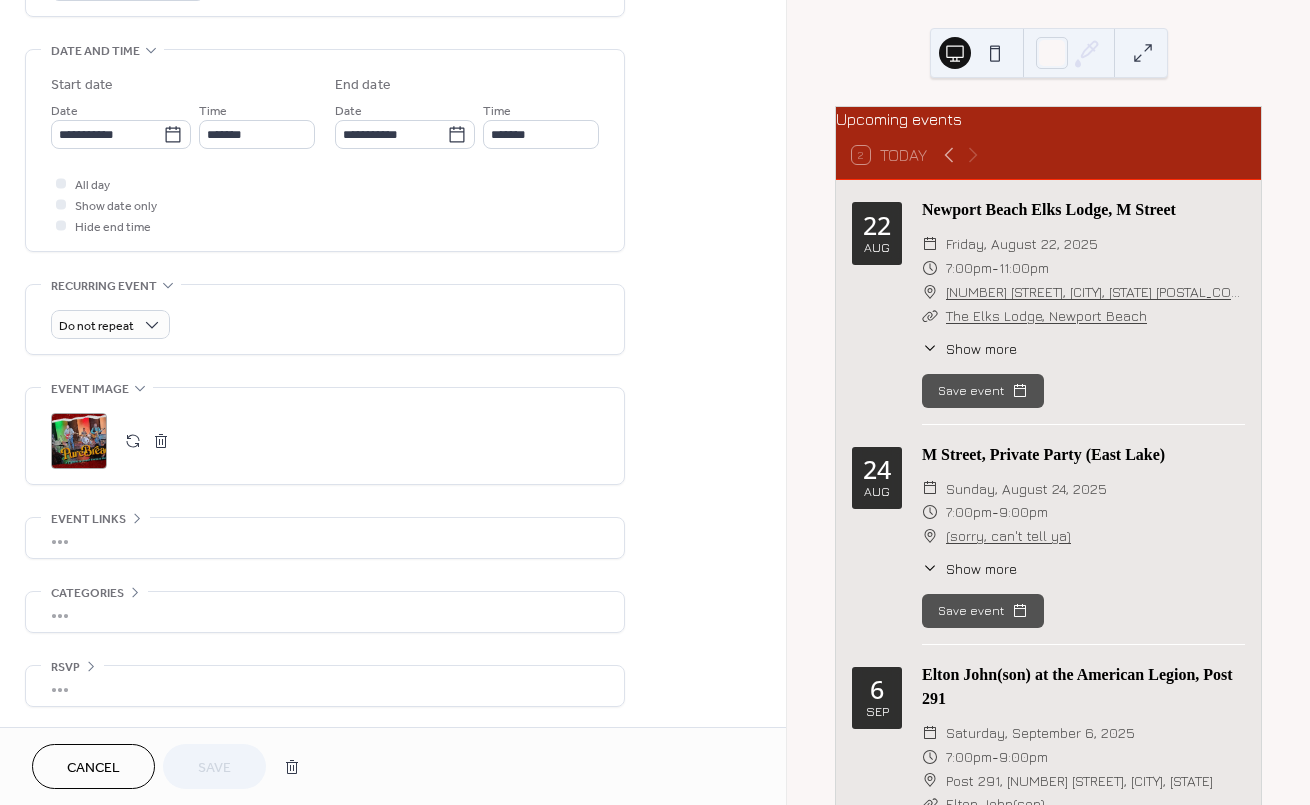 scroll, scrollTop: 608, scrollLeft: 0, axis: vertical 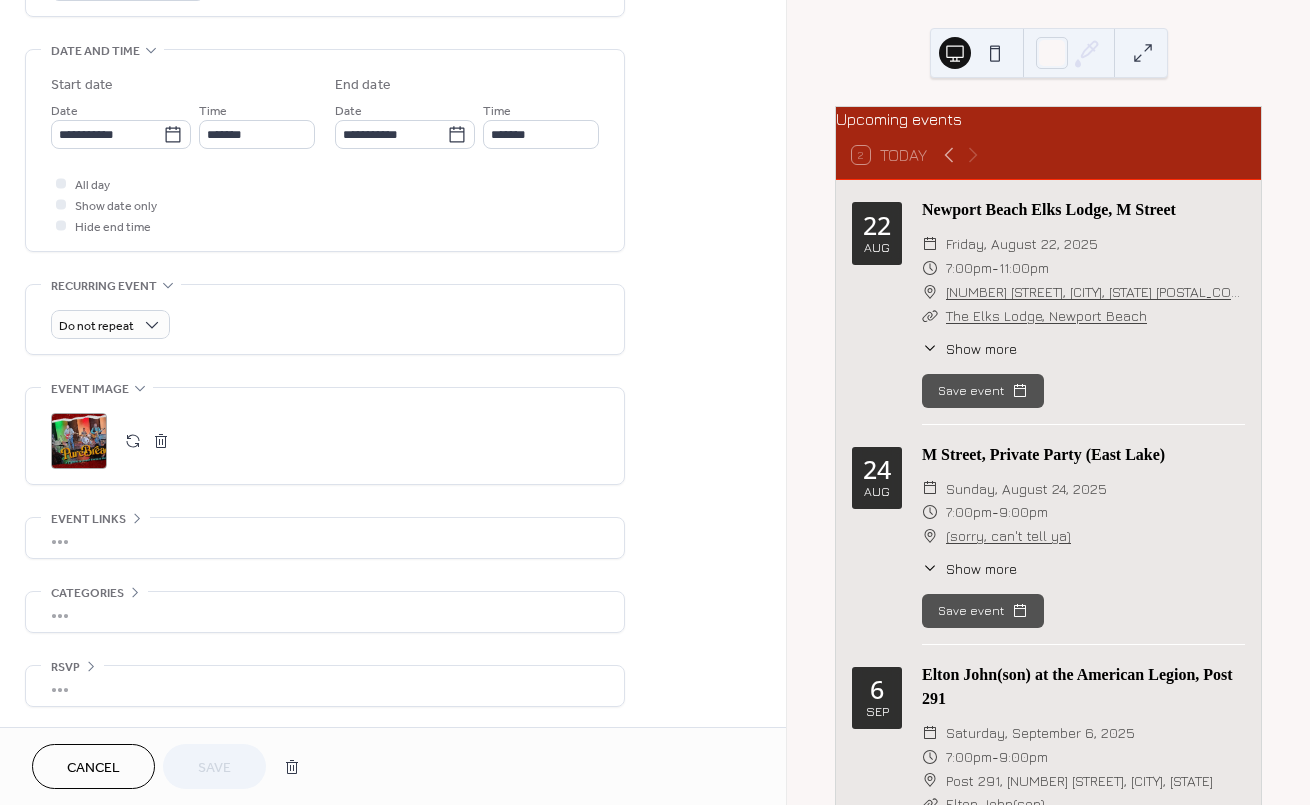 click at bounding box center (133, 441) 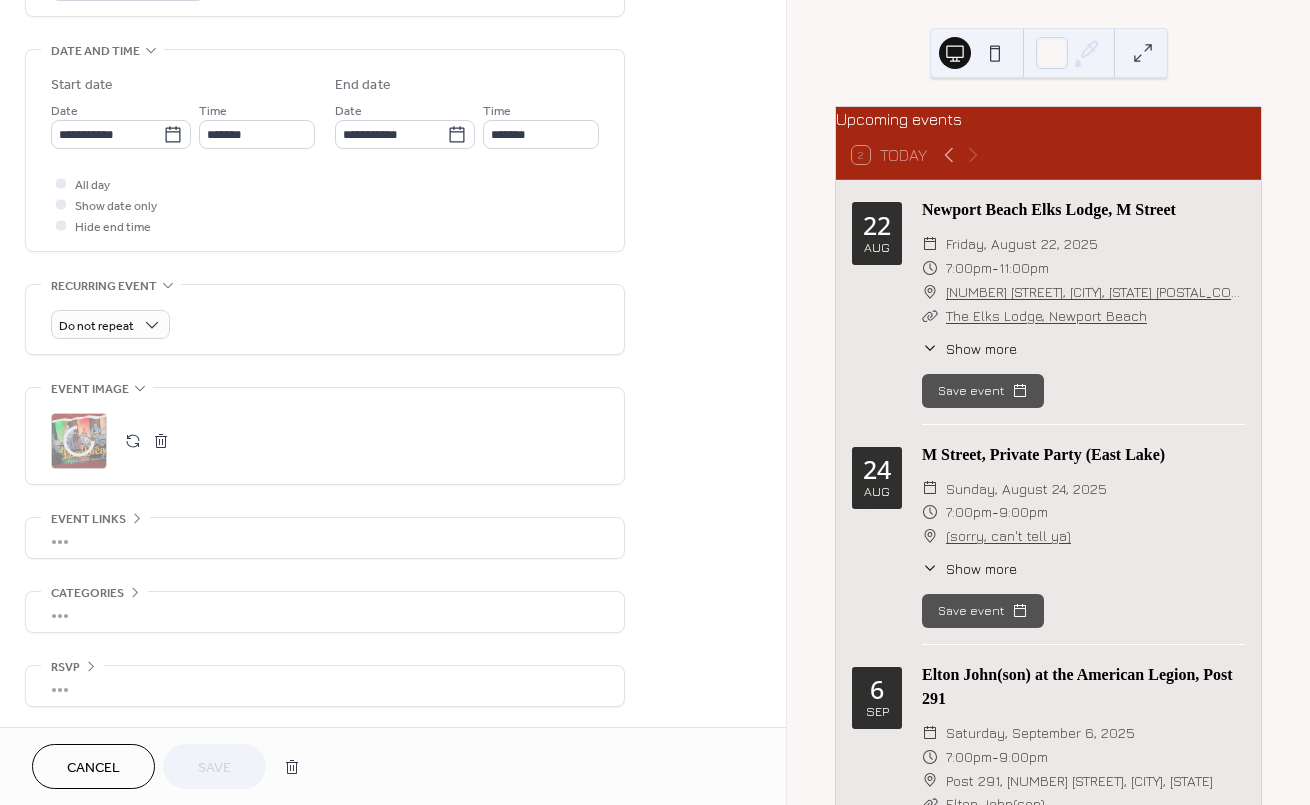 click 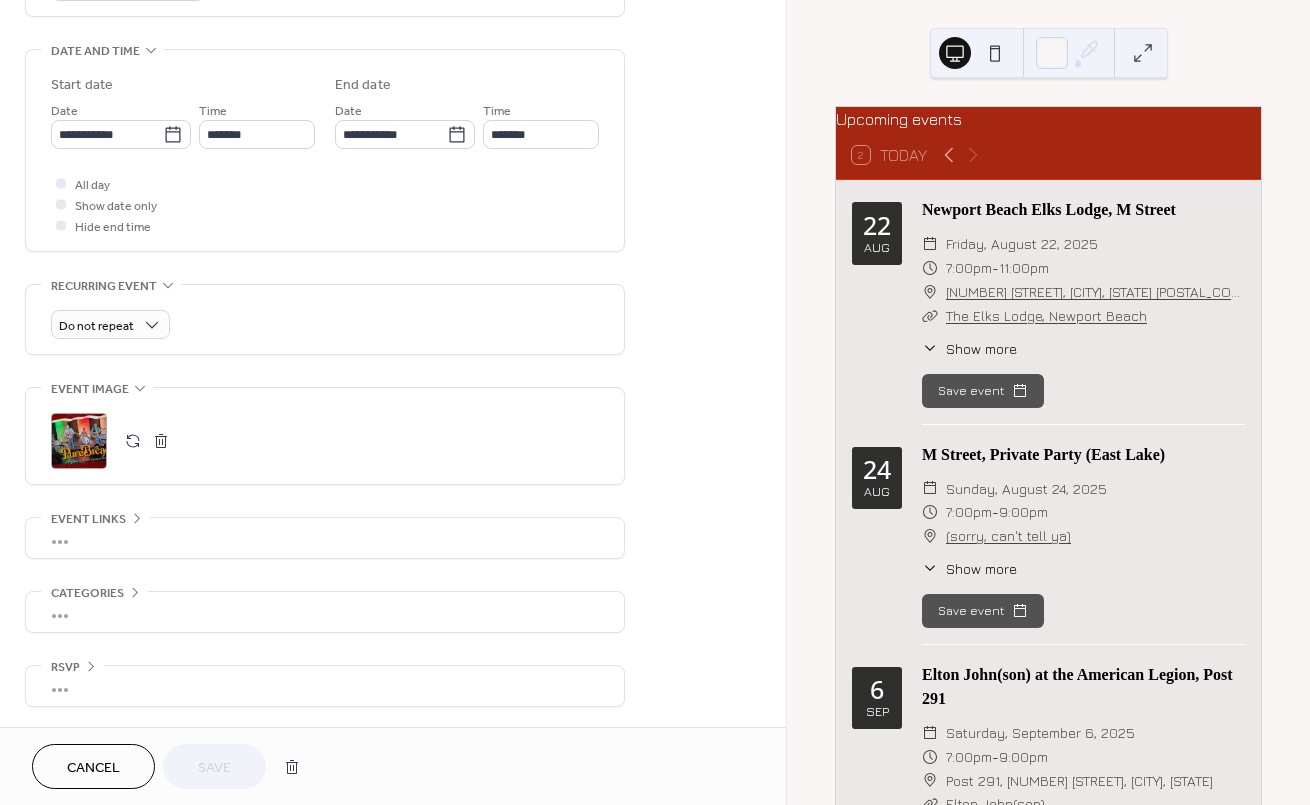 click on ";" at bounding box center (79, 441) 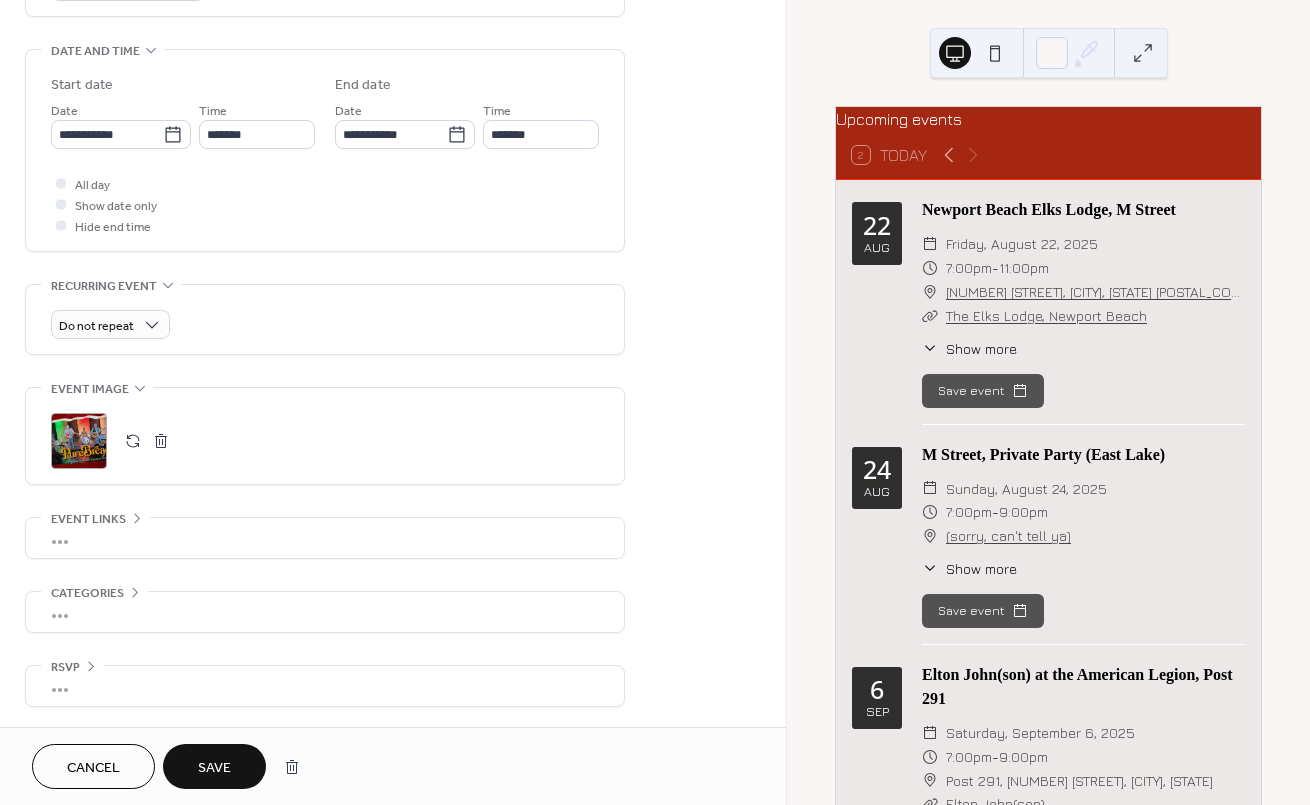 click on ";" at bounding box center [79, 441] 